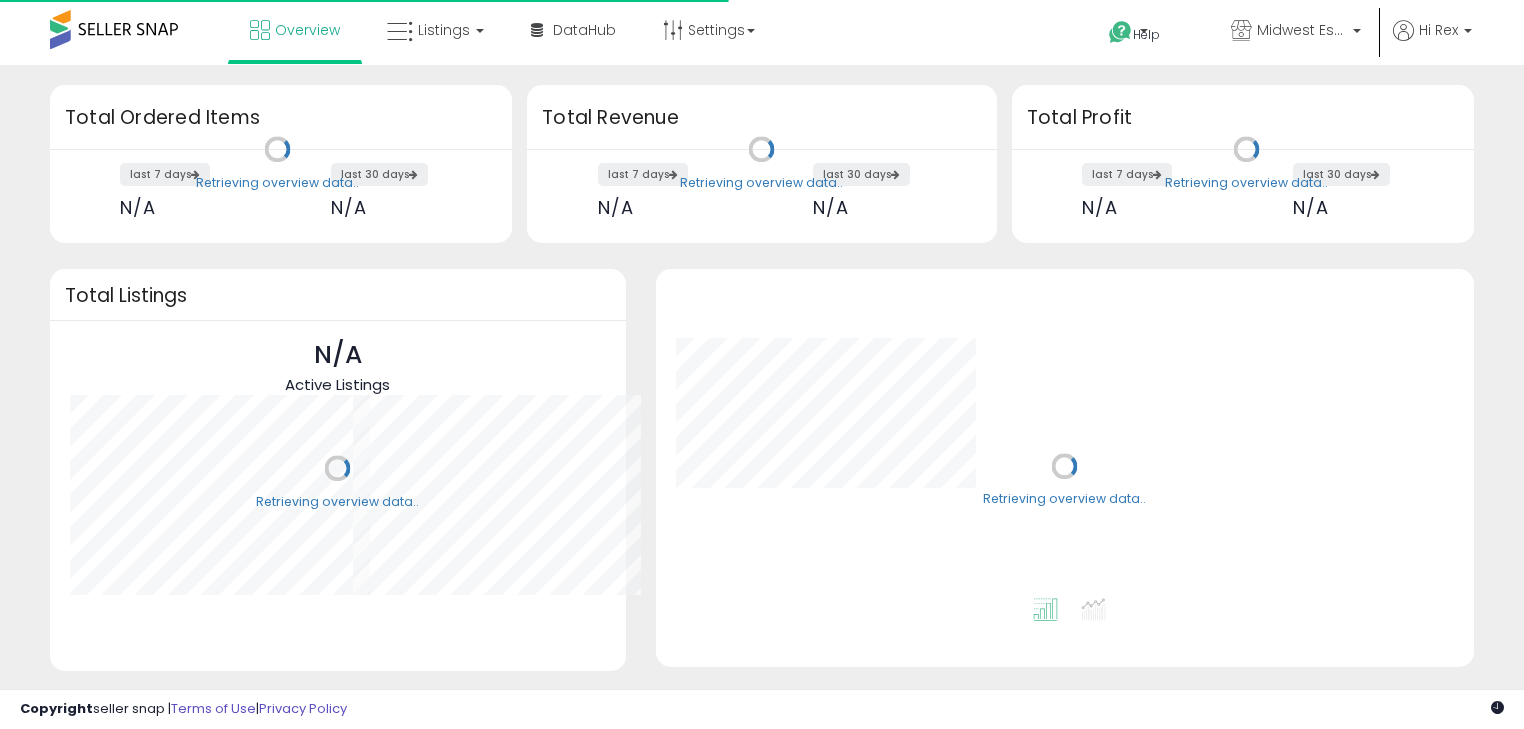 scroll, scrollTop: 0, scrollLeft: 0, axis: both 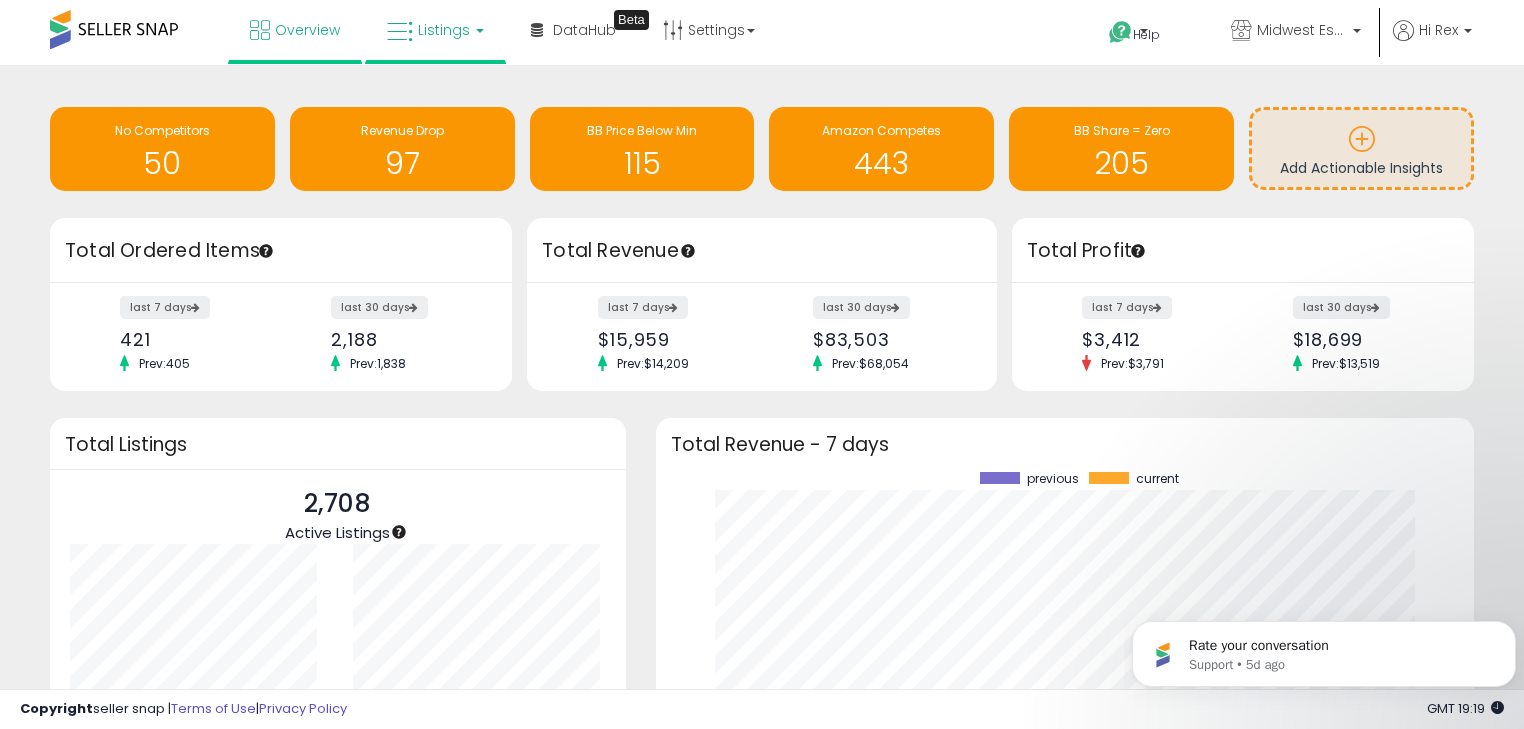 click on "Listings" at bounding box center (444, 30) 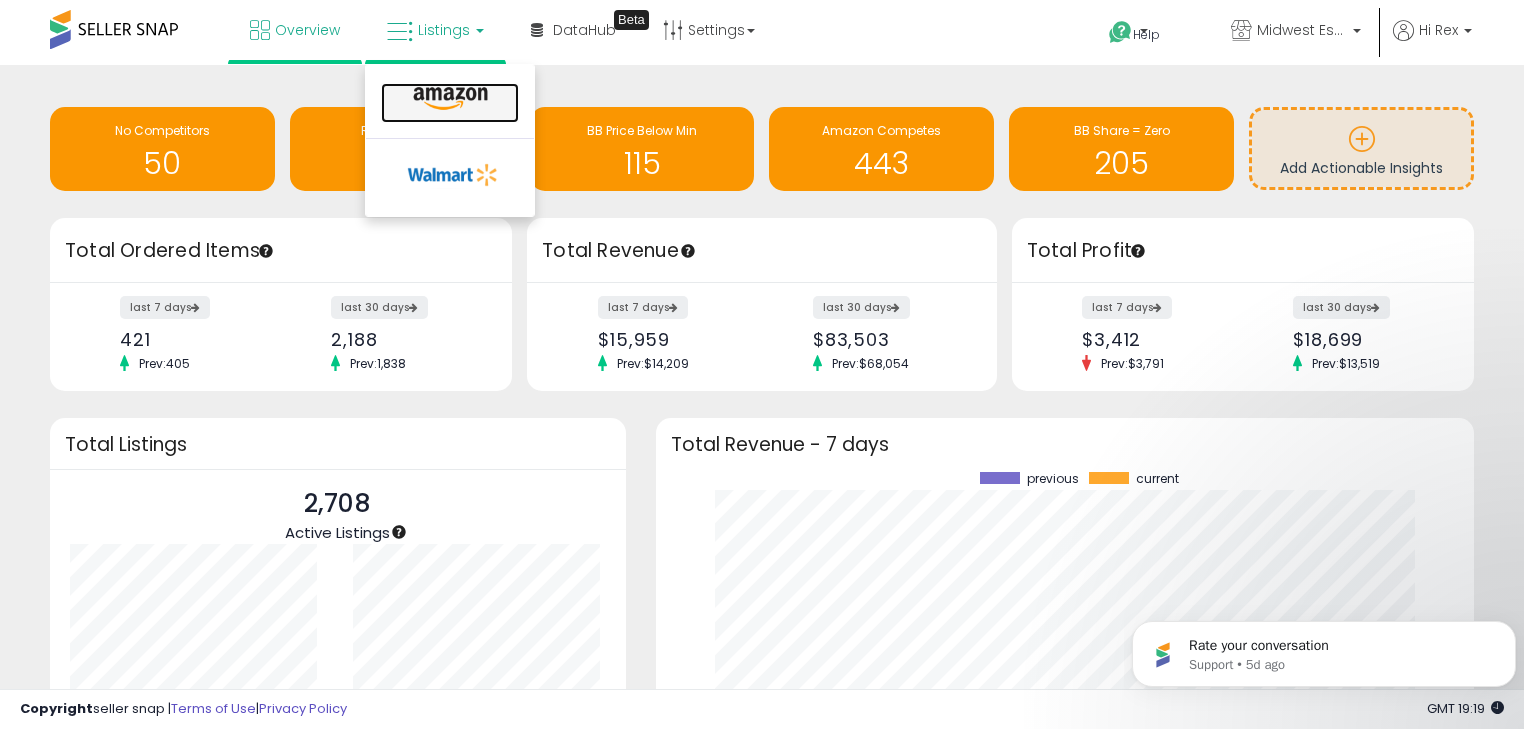 click at bounding box center [450, 103] 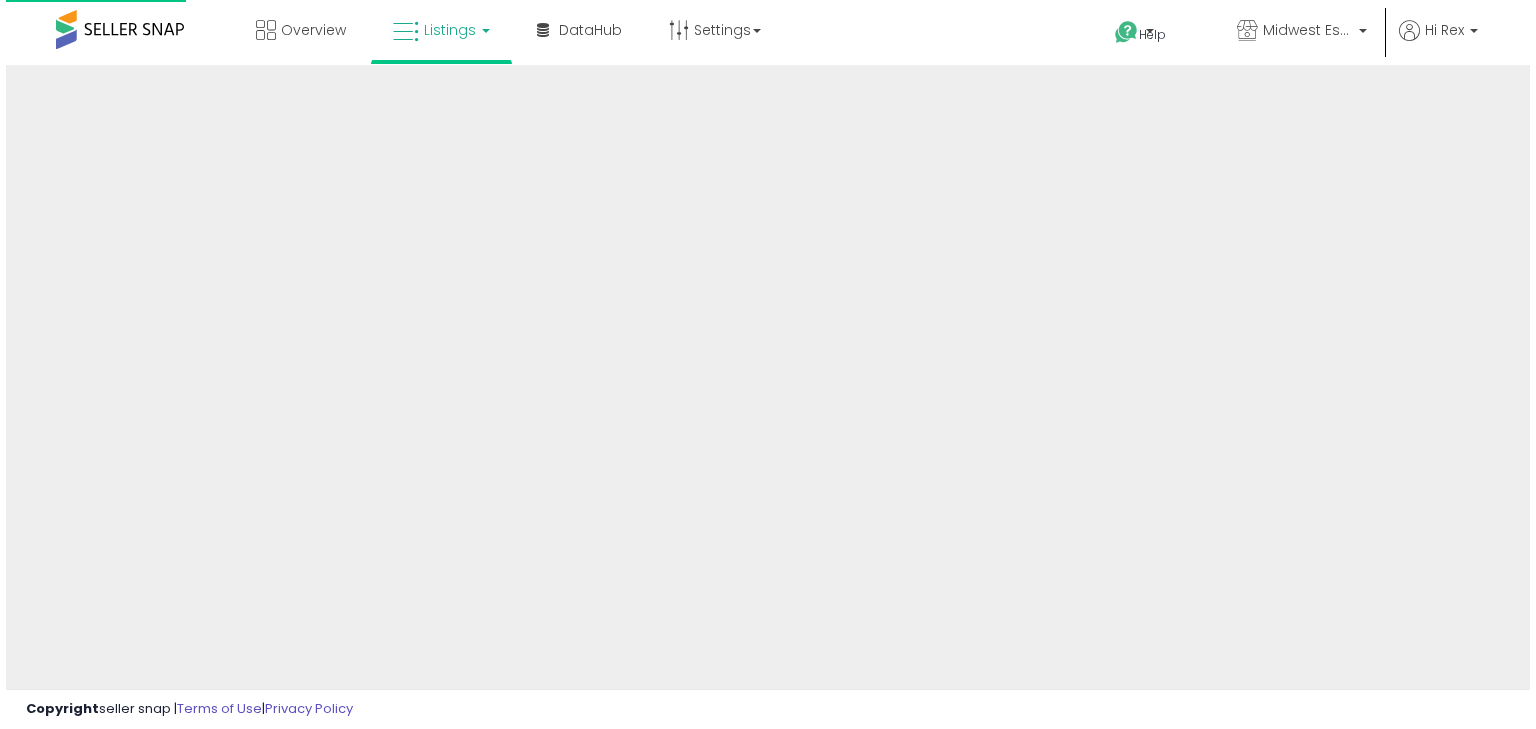 scroll, scrollTop: 0, scrollLeft: 0, axis: both 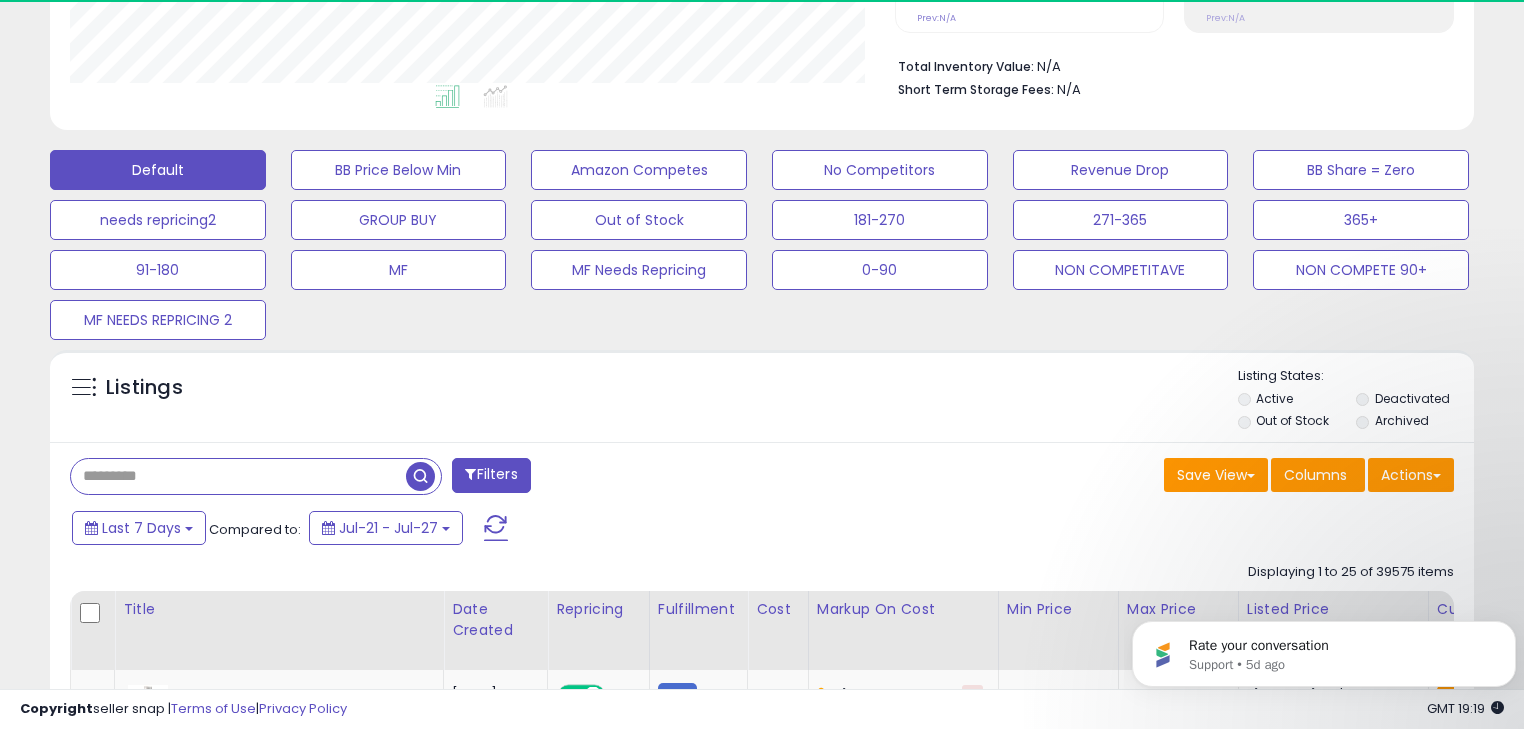 click at bounding box center [238, 476] 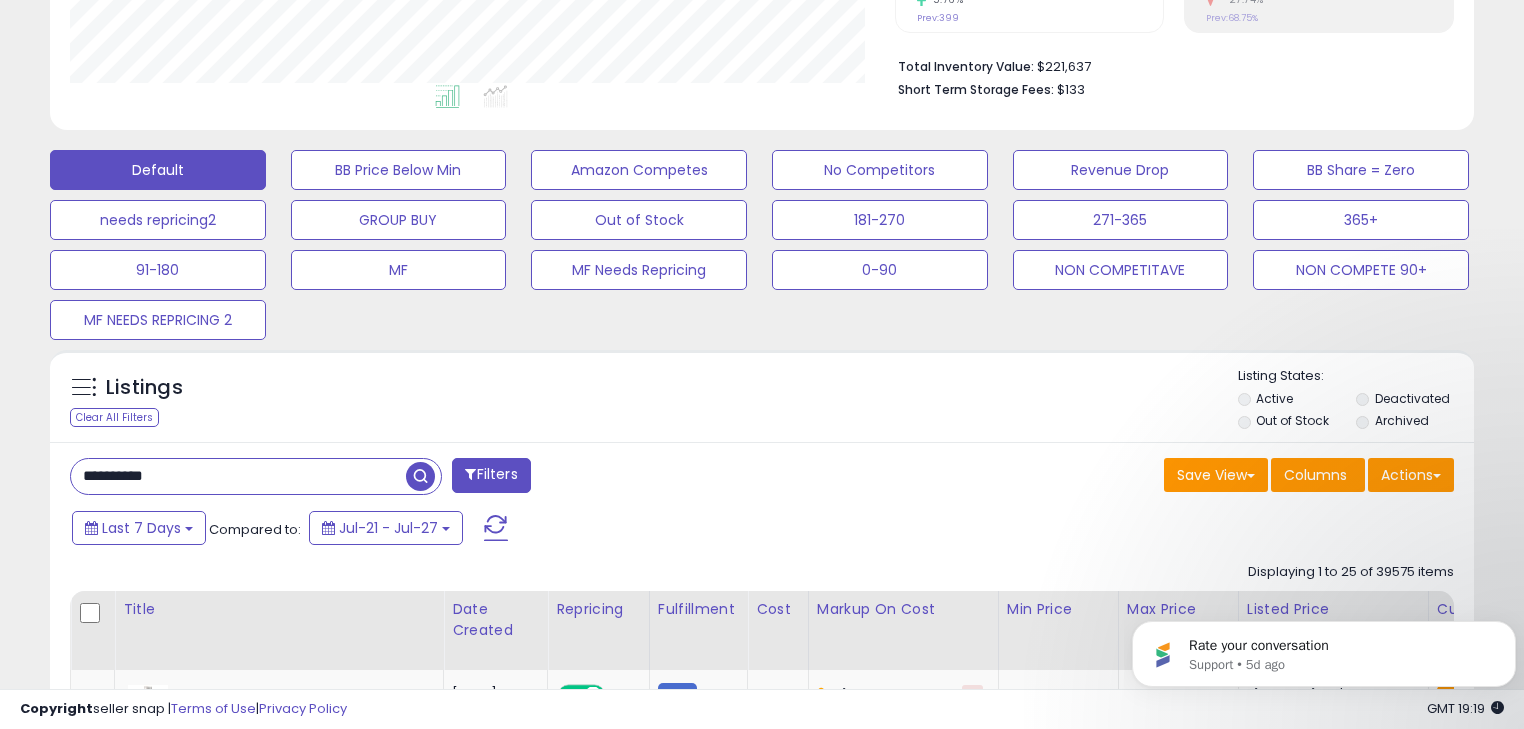 type on "**********" 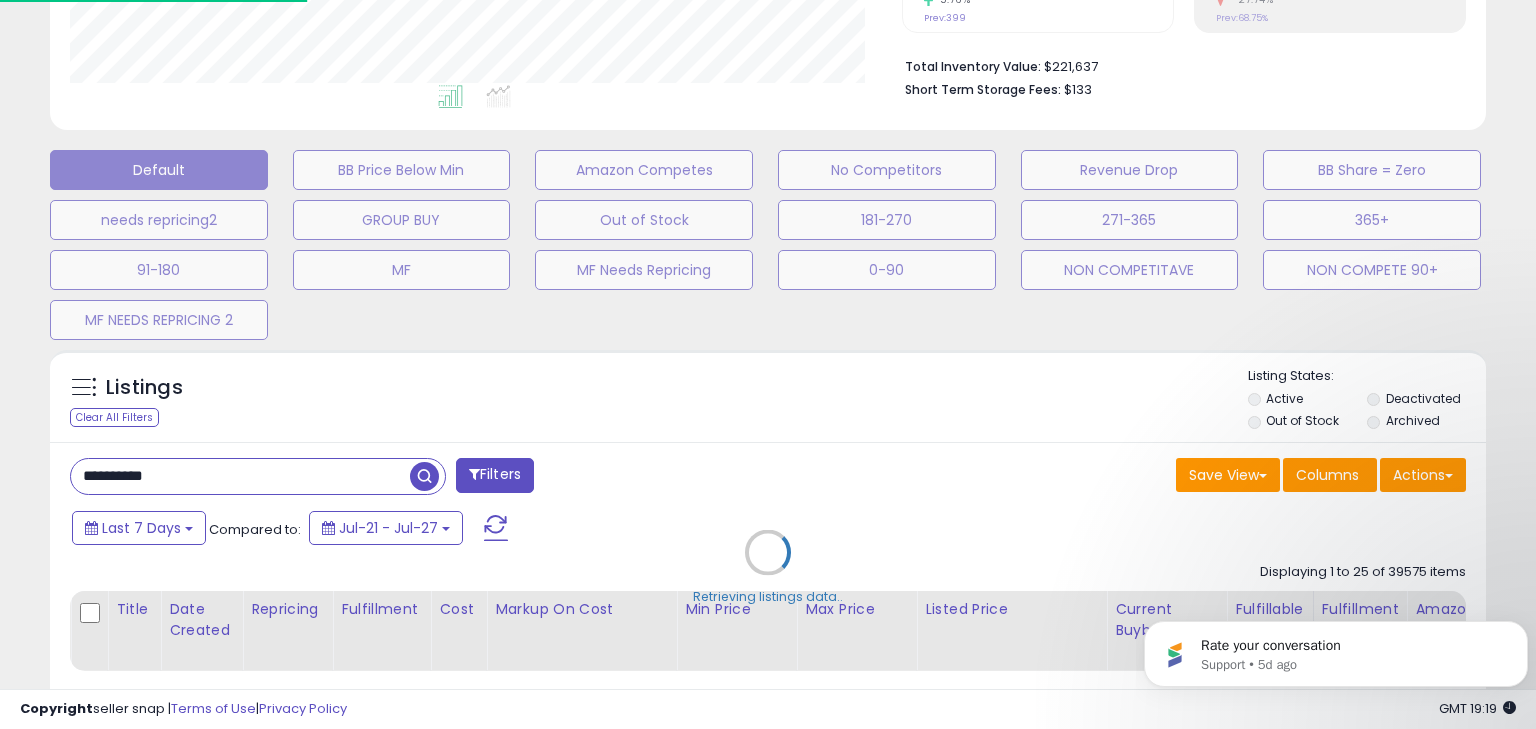 scroll, scrollTop: 999589, scrollLeft: 999168, axis: both 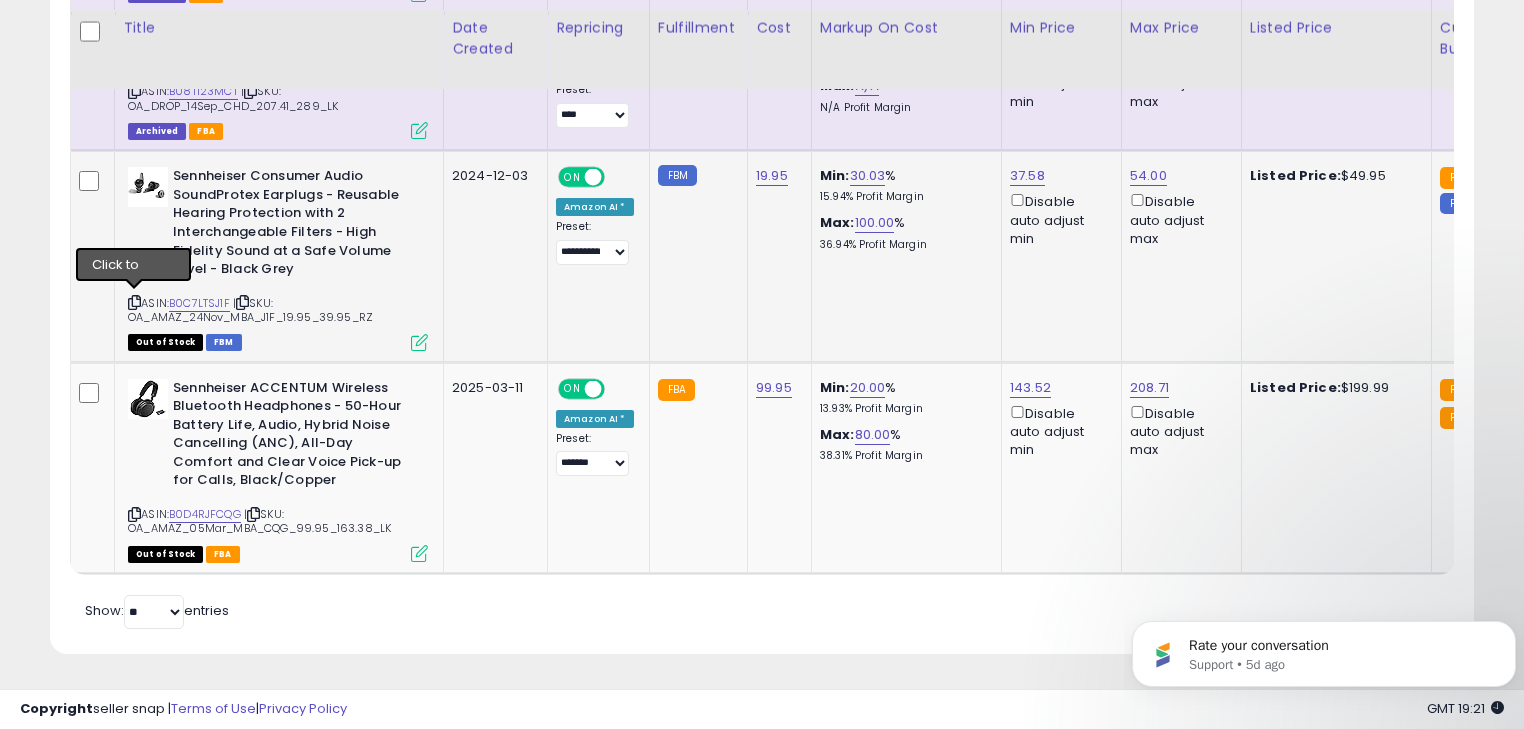 click at bounding box center (134, 302) 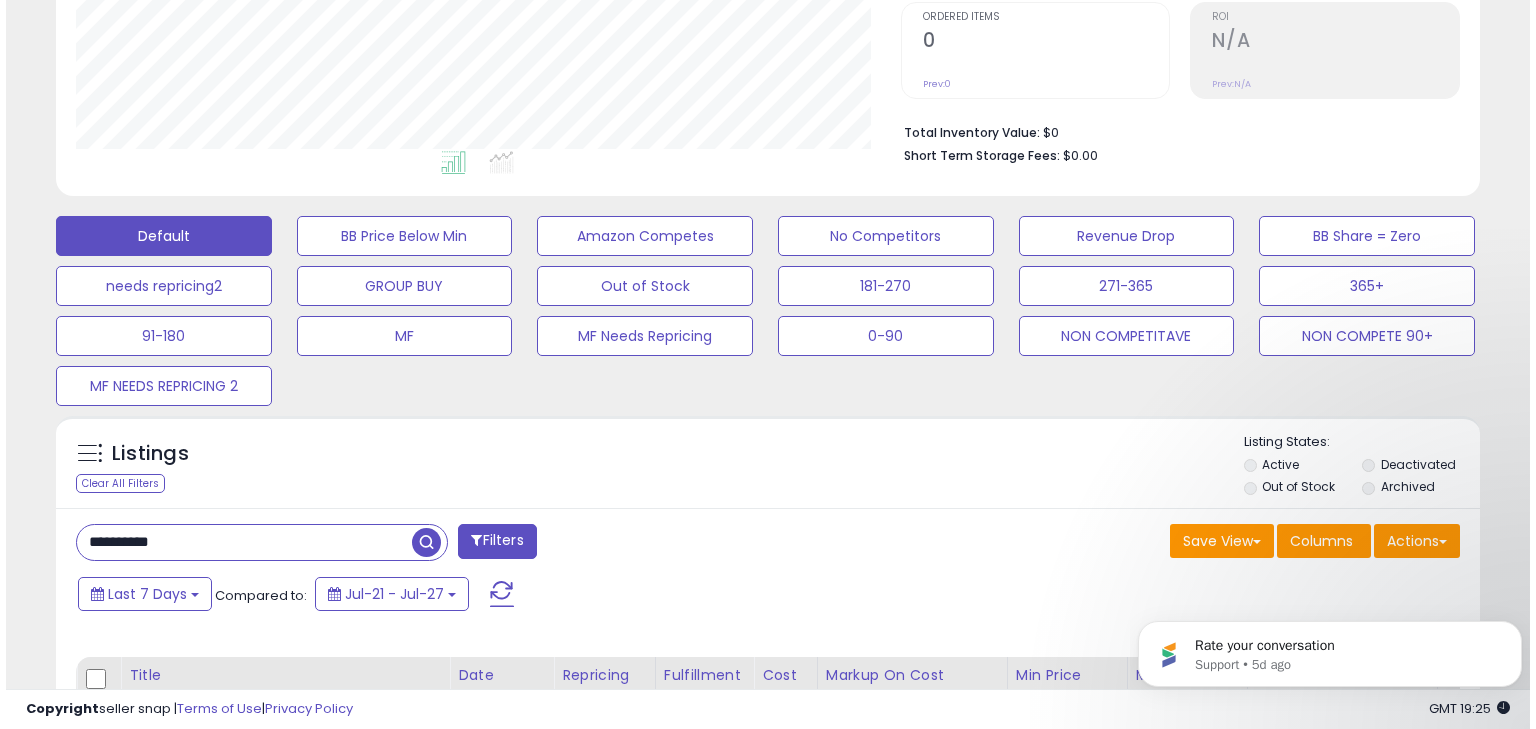 scroll, scrollTop: 480, scrollLeft: 0, axis: vertical 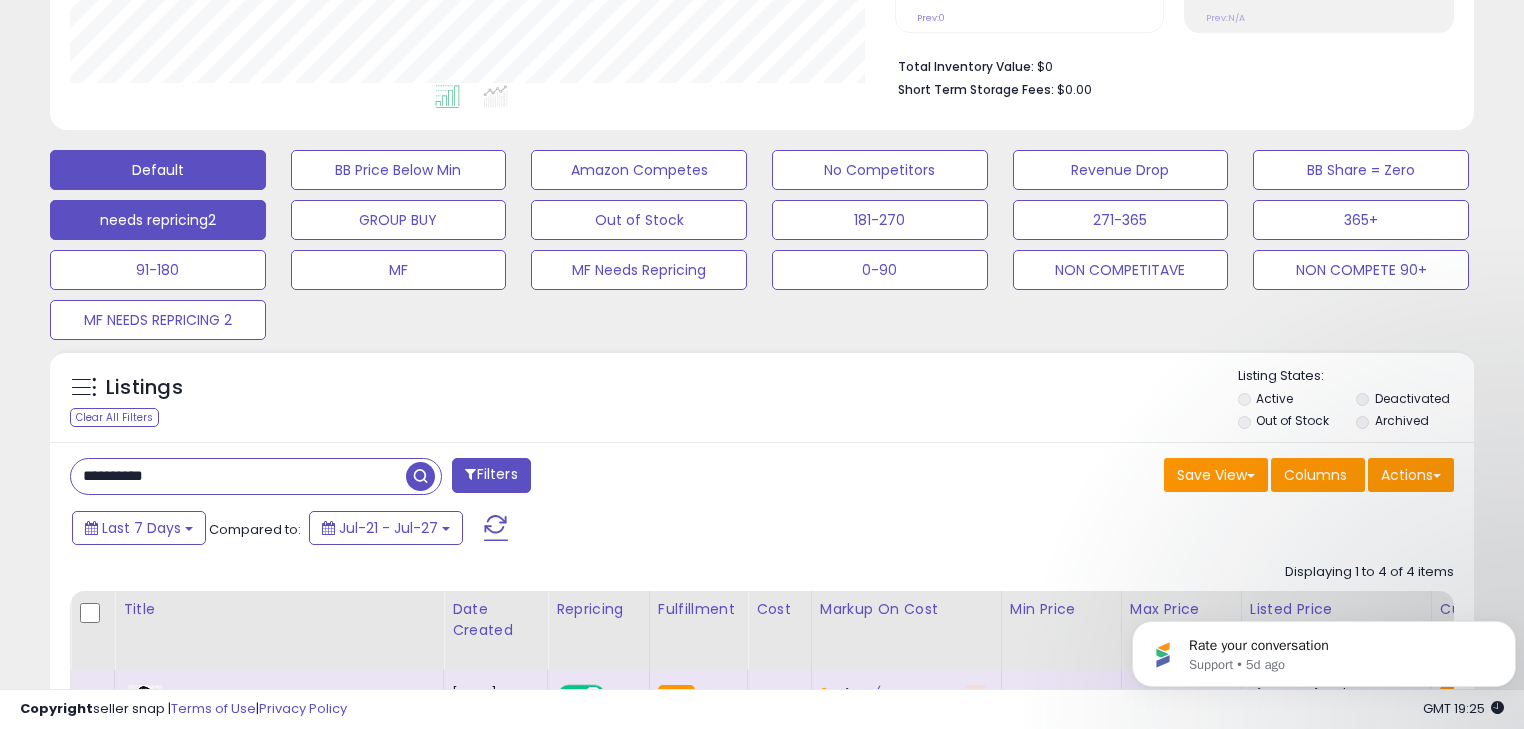 click on "needs repricing2" at bounding box center (399, 170) 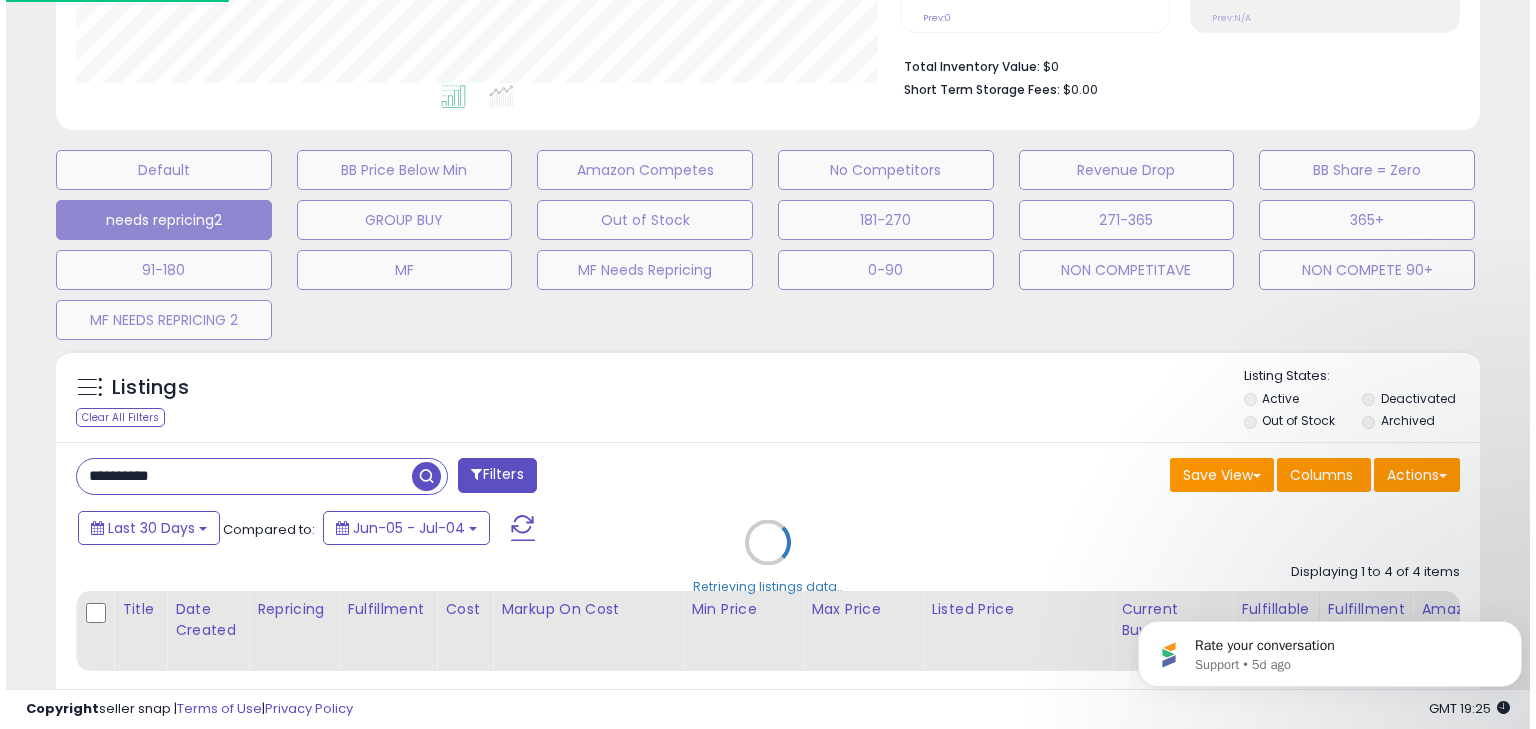 scroll, scrollTop: 999589, scrollLeft: 999168, axis: both 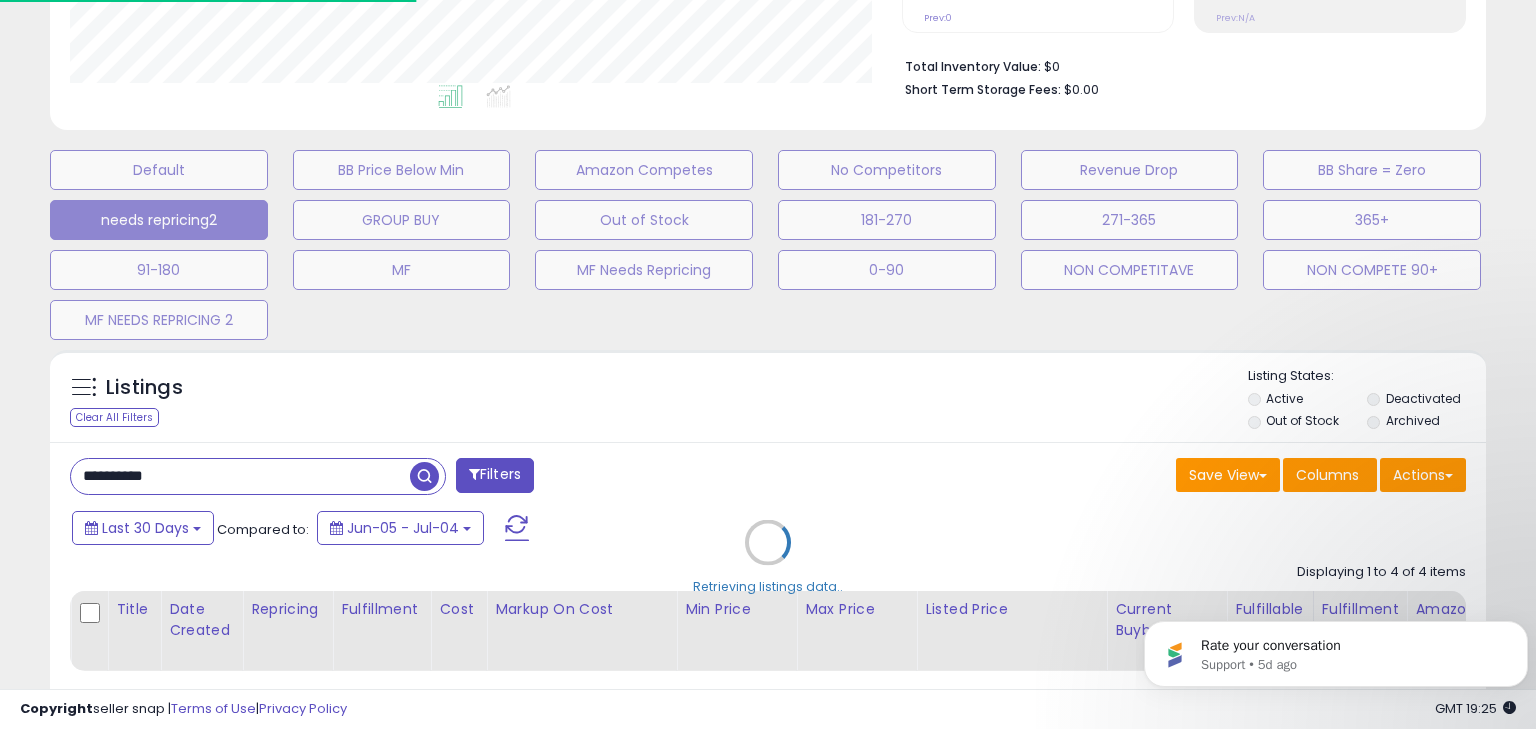type 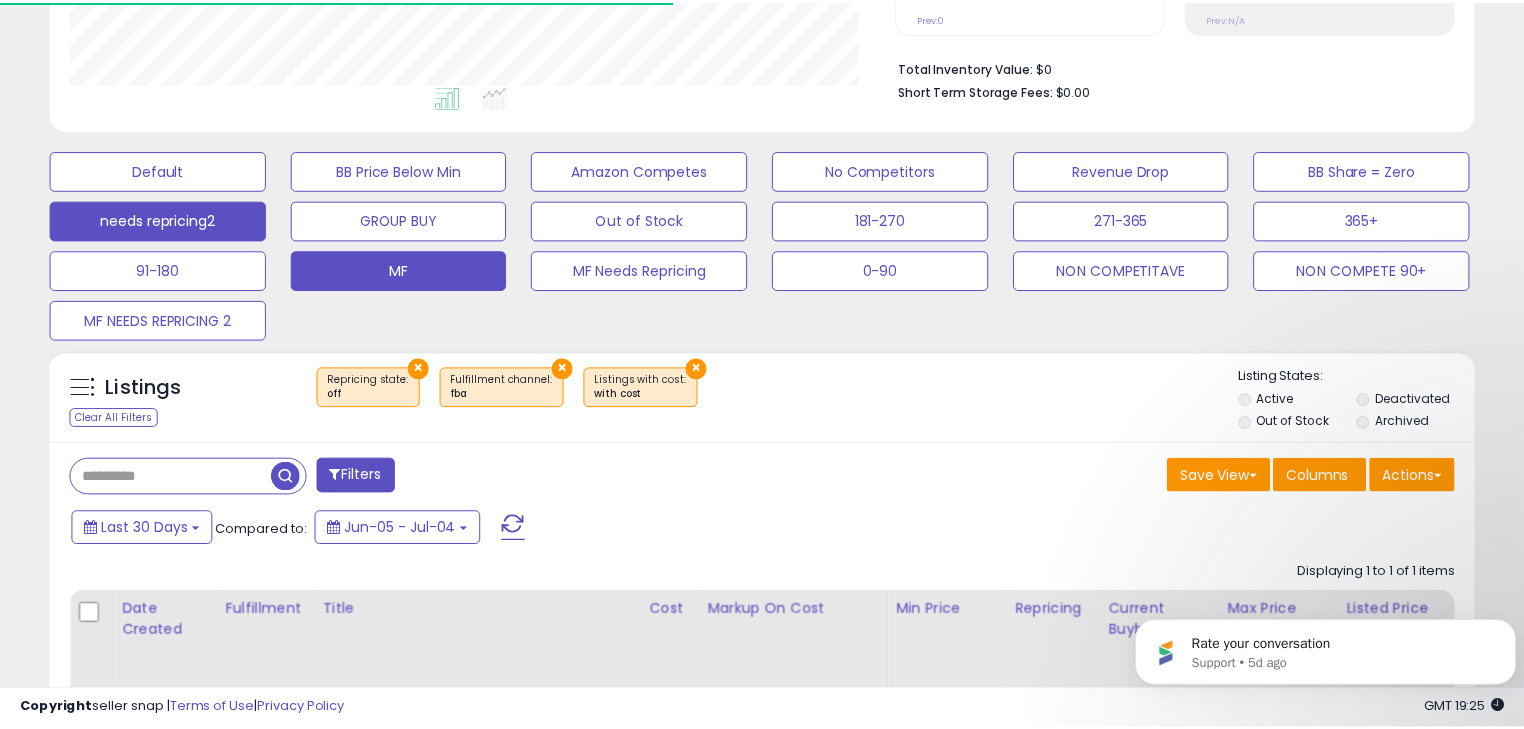 scroll, scrollTop: 409, scrollLeft: 824, axis: both 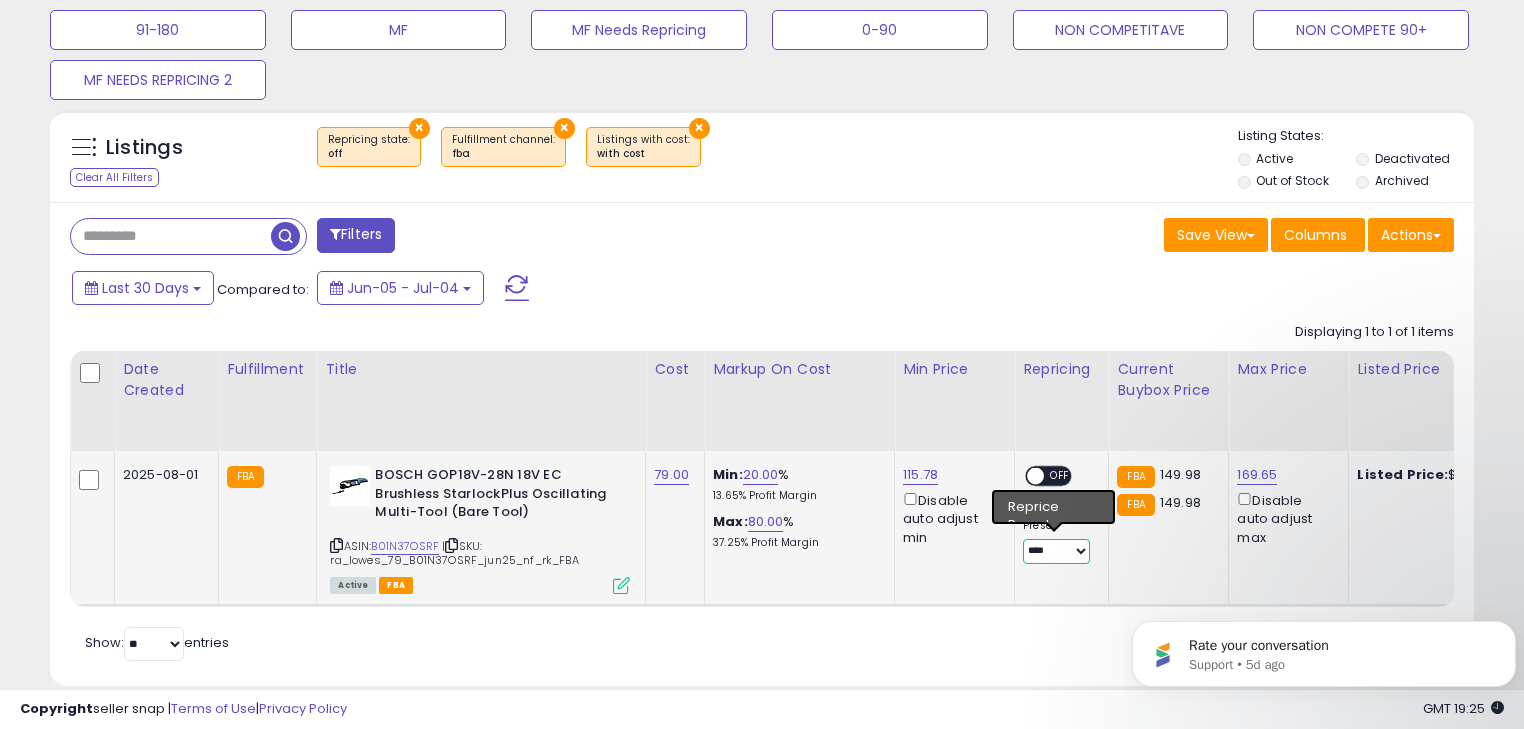 click on "**********" at bounding box center (1056, 551) 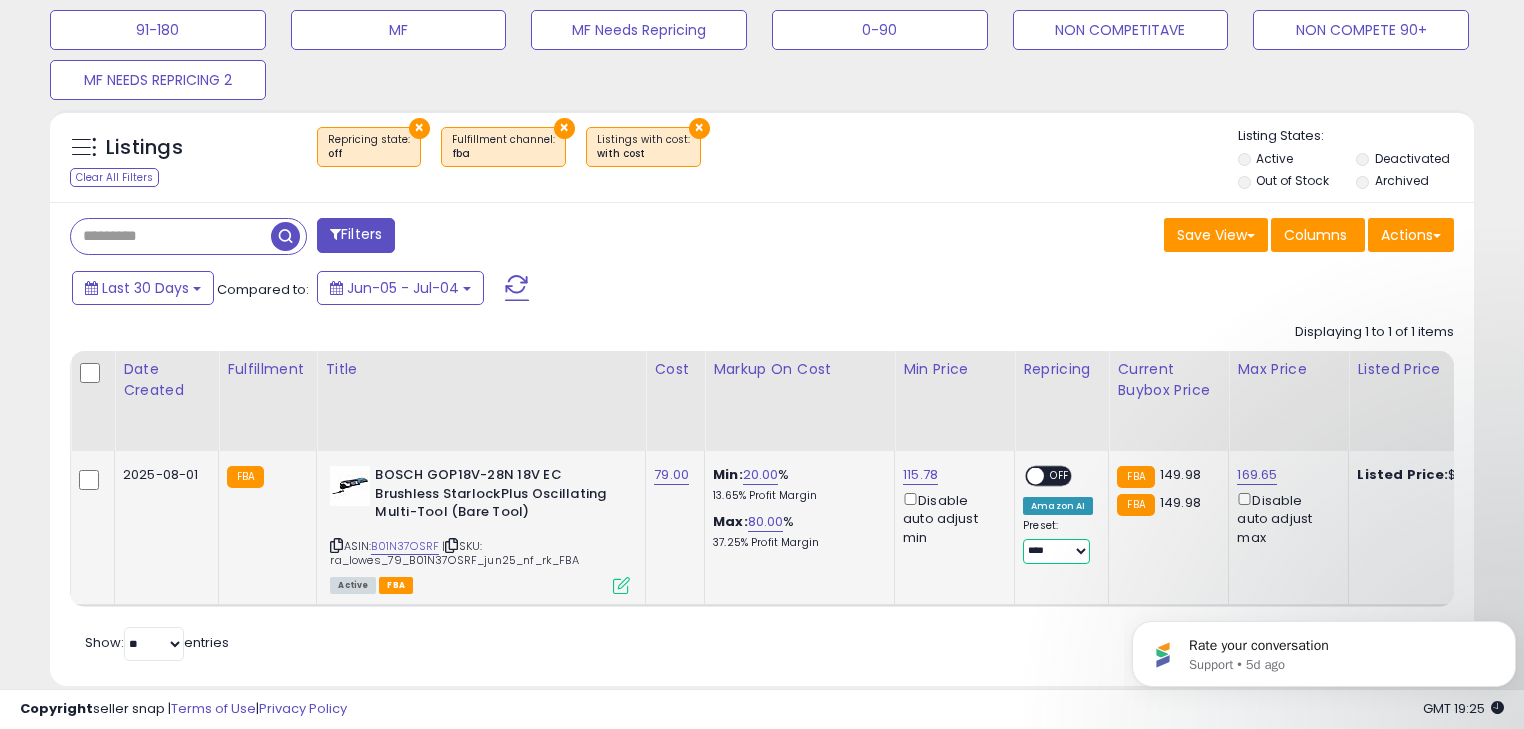 select on "*******" 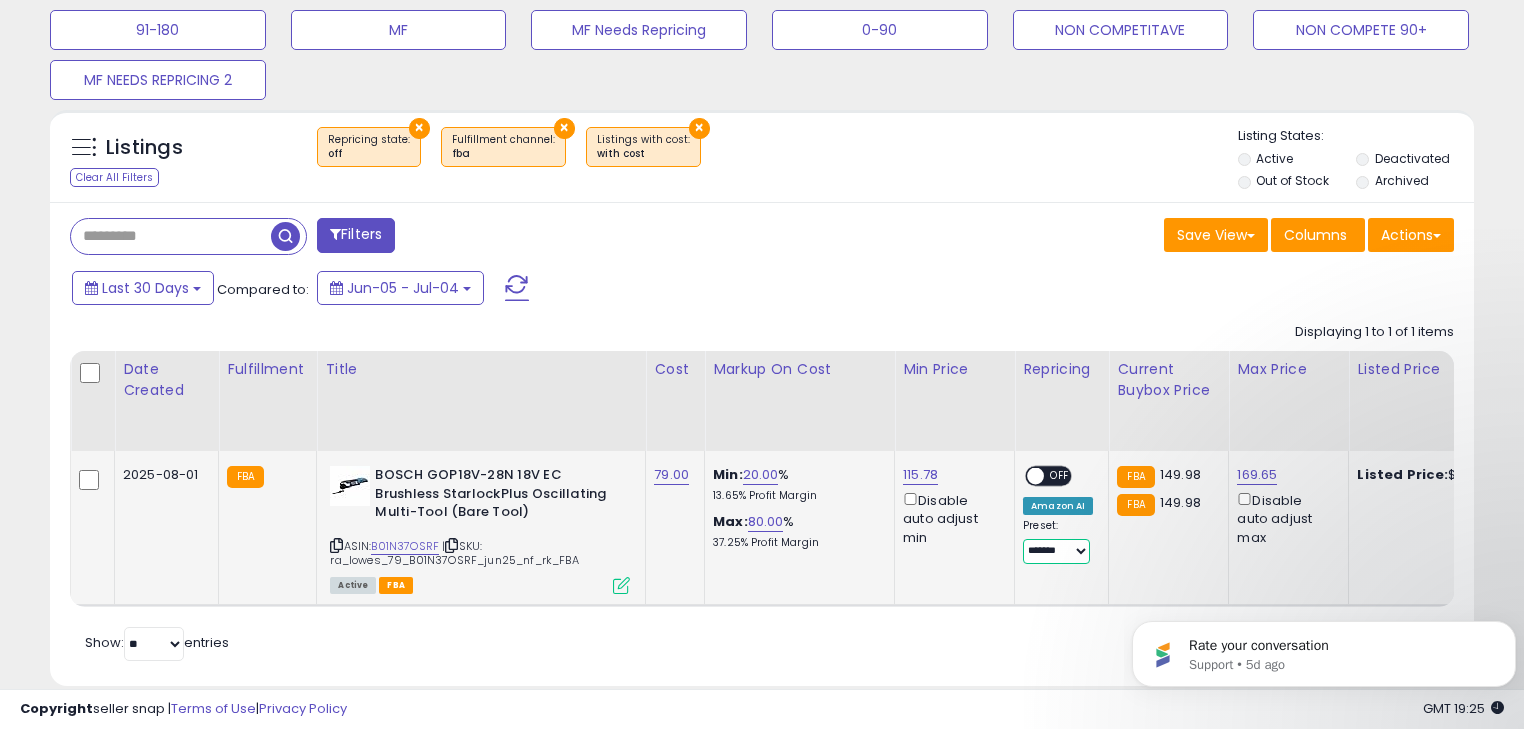click on "**********" at bounding box center (1056, 551) 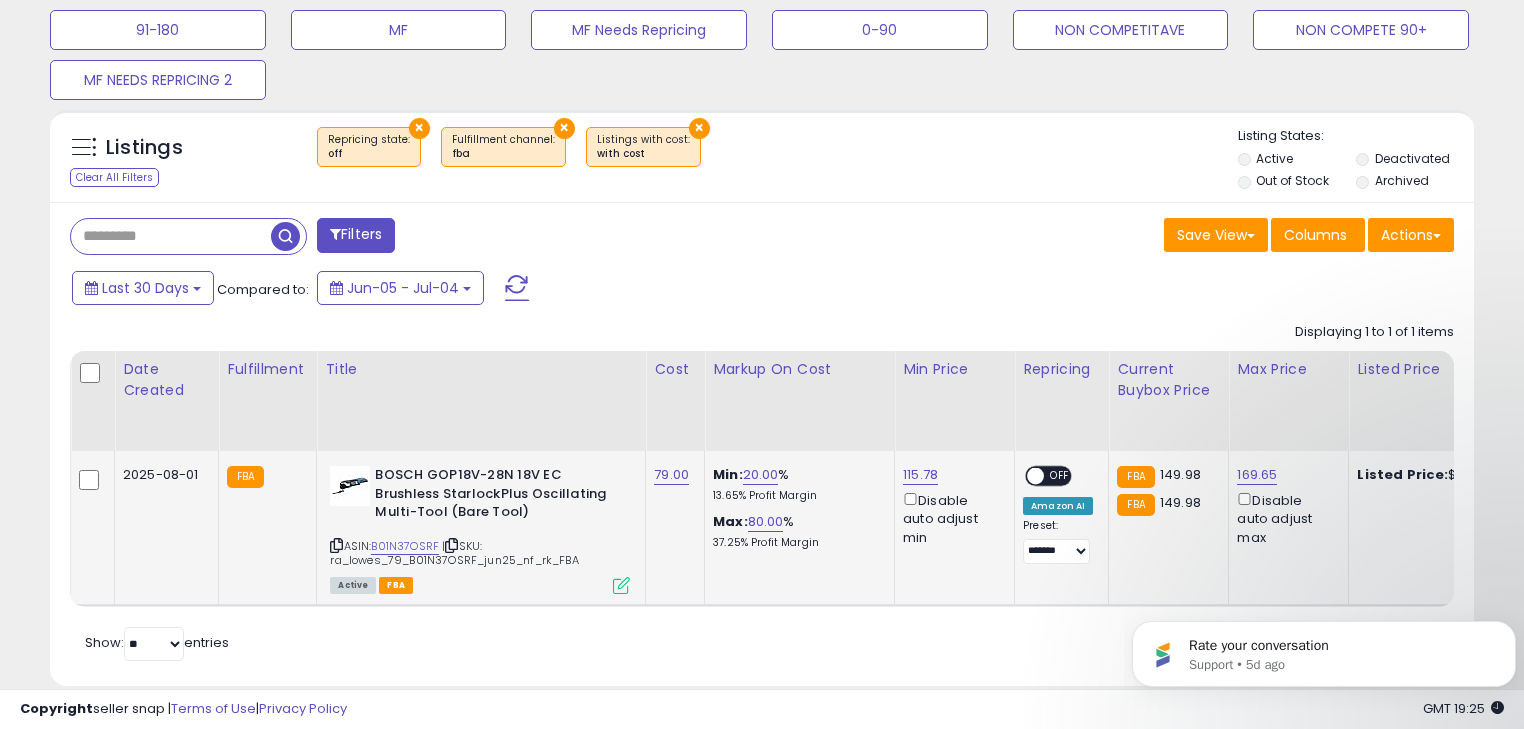 click on "OFF" at bounding box center (1060, 476) 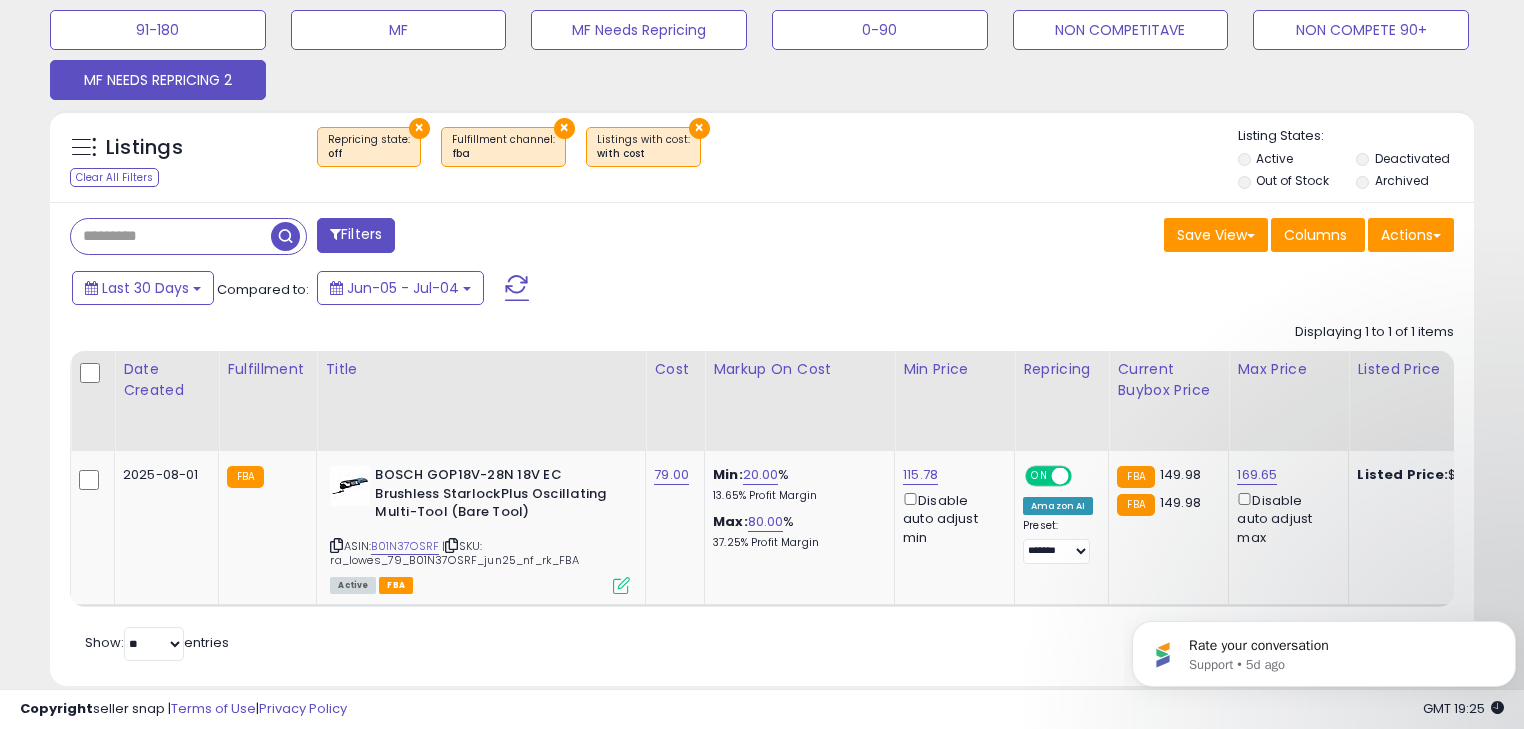 click on "MF NEEDS REPRICING 2" at bounding box center [158, -70] 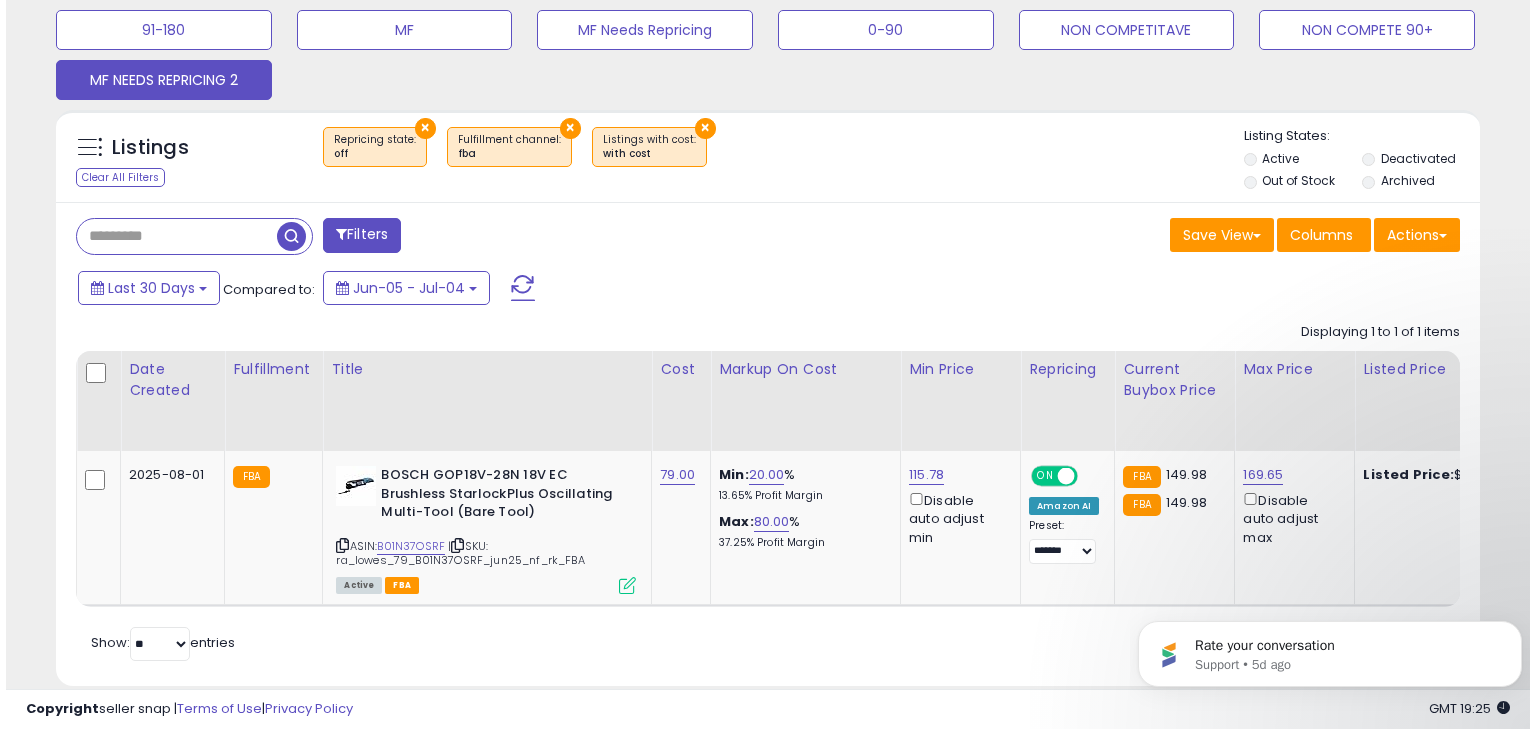 scroll, scrollTop: 608, scrollLeft: 0, axis: vertical 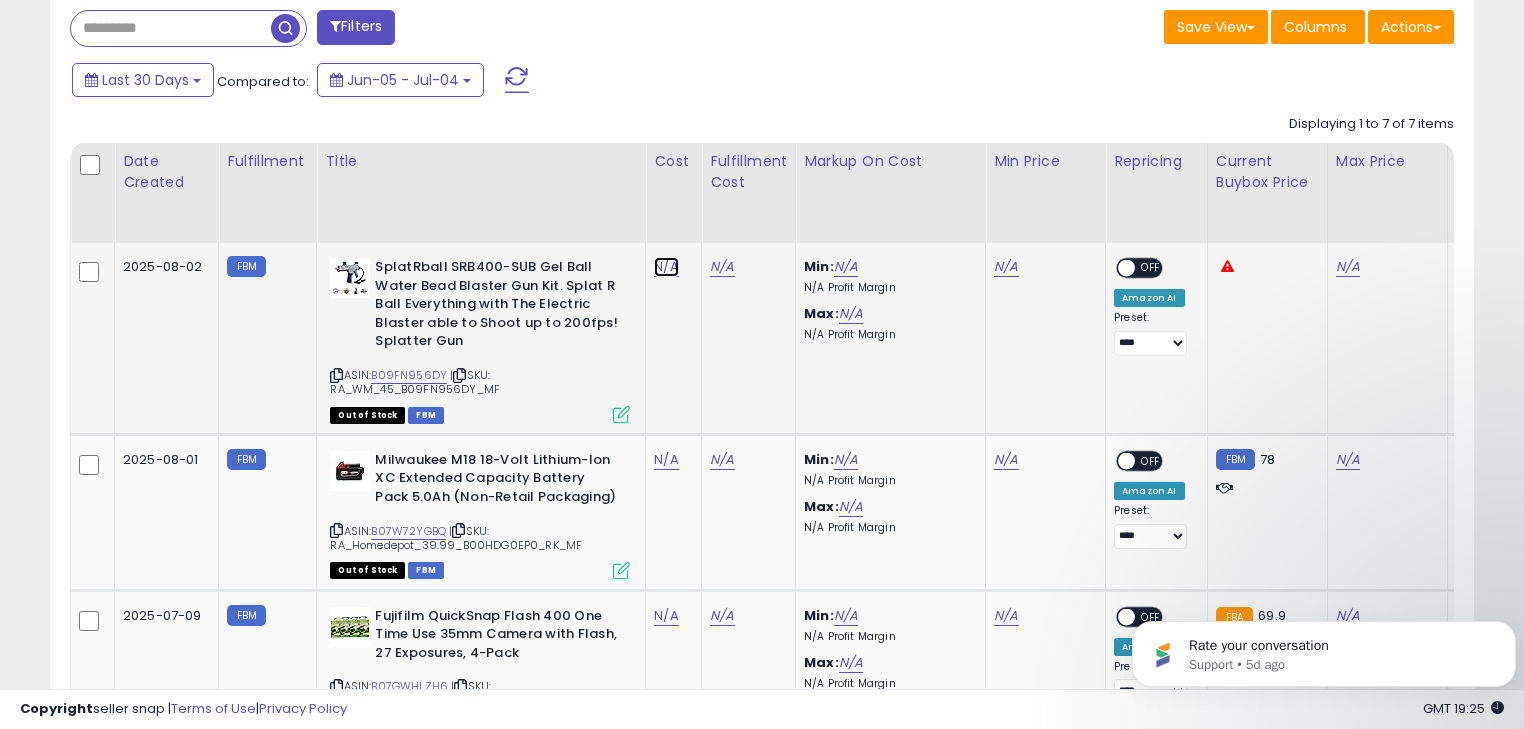 click on "N/A" at bounding box center [666, 267] 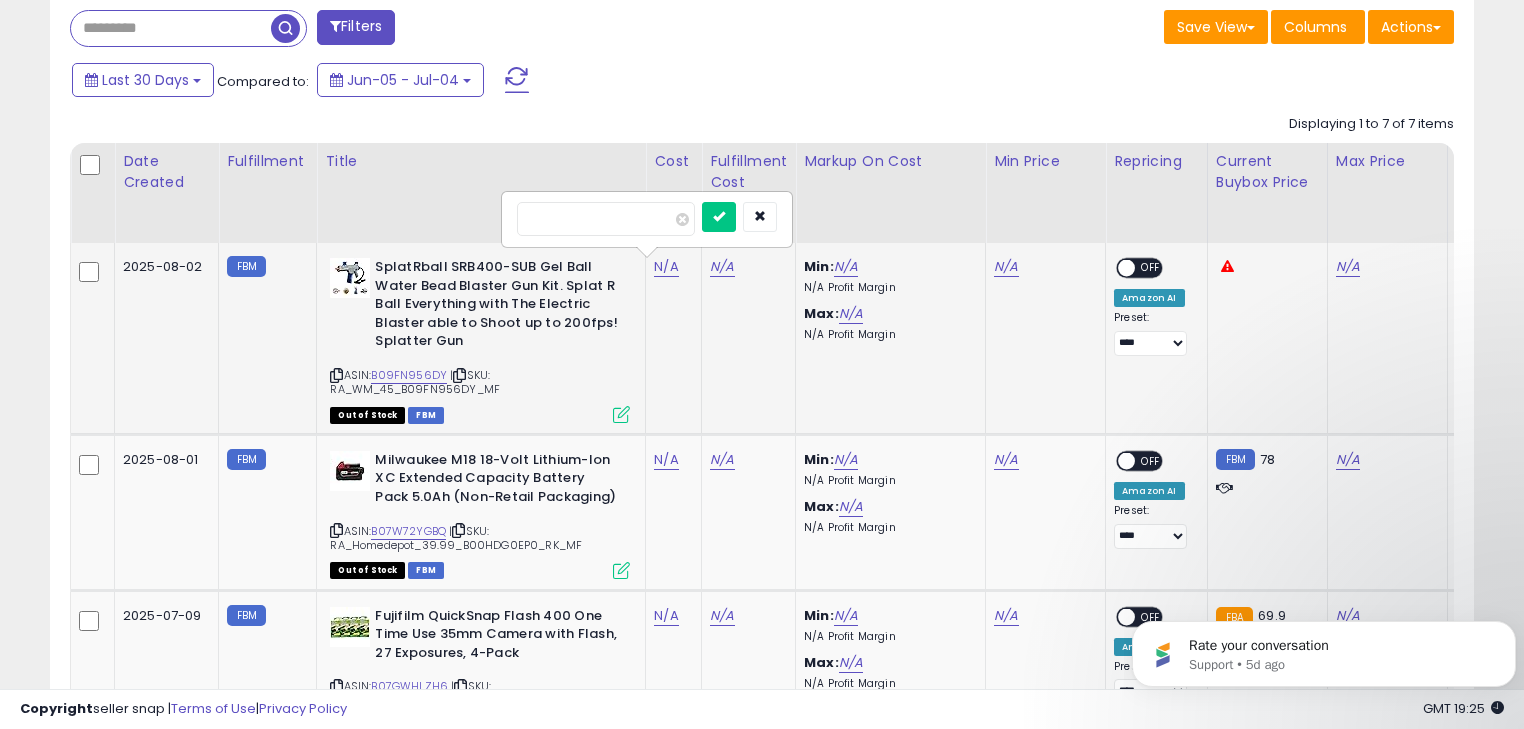 type on "**" 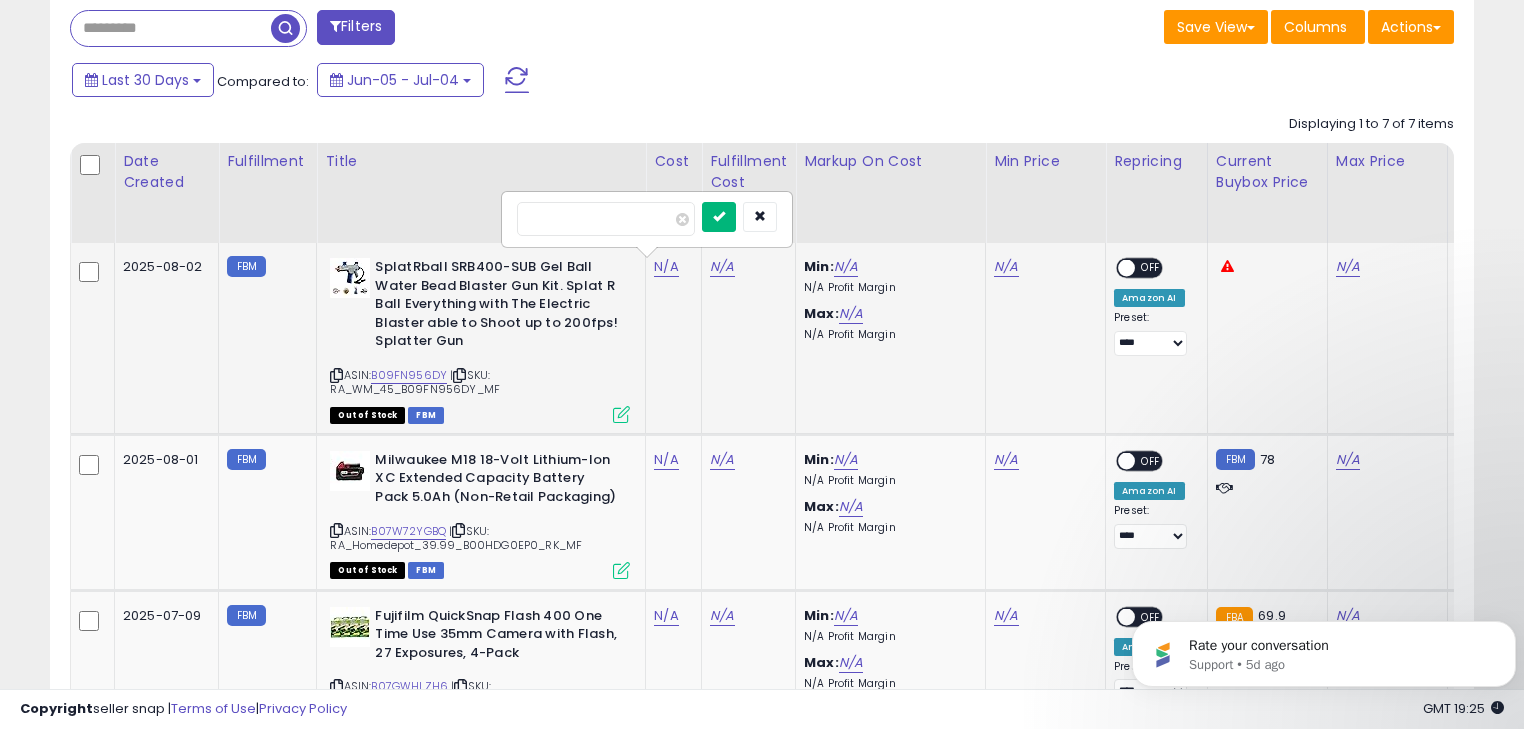 type 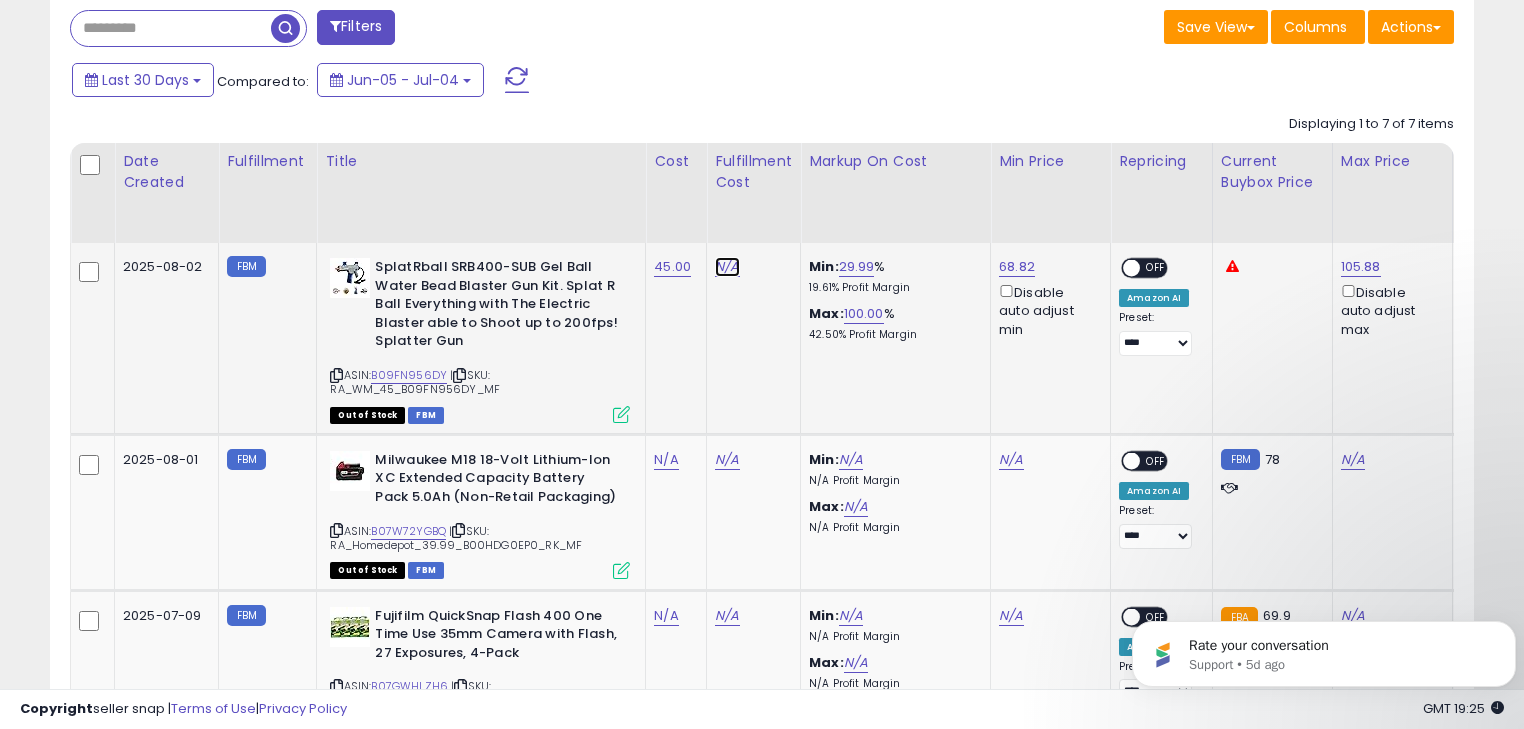 click on "N/A" at bounding box center [727, 267] 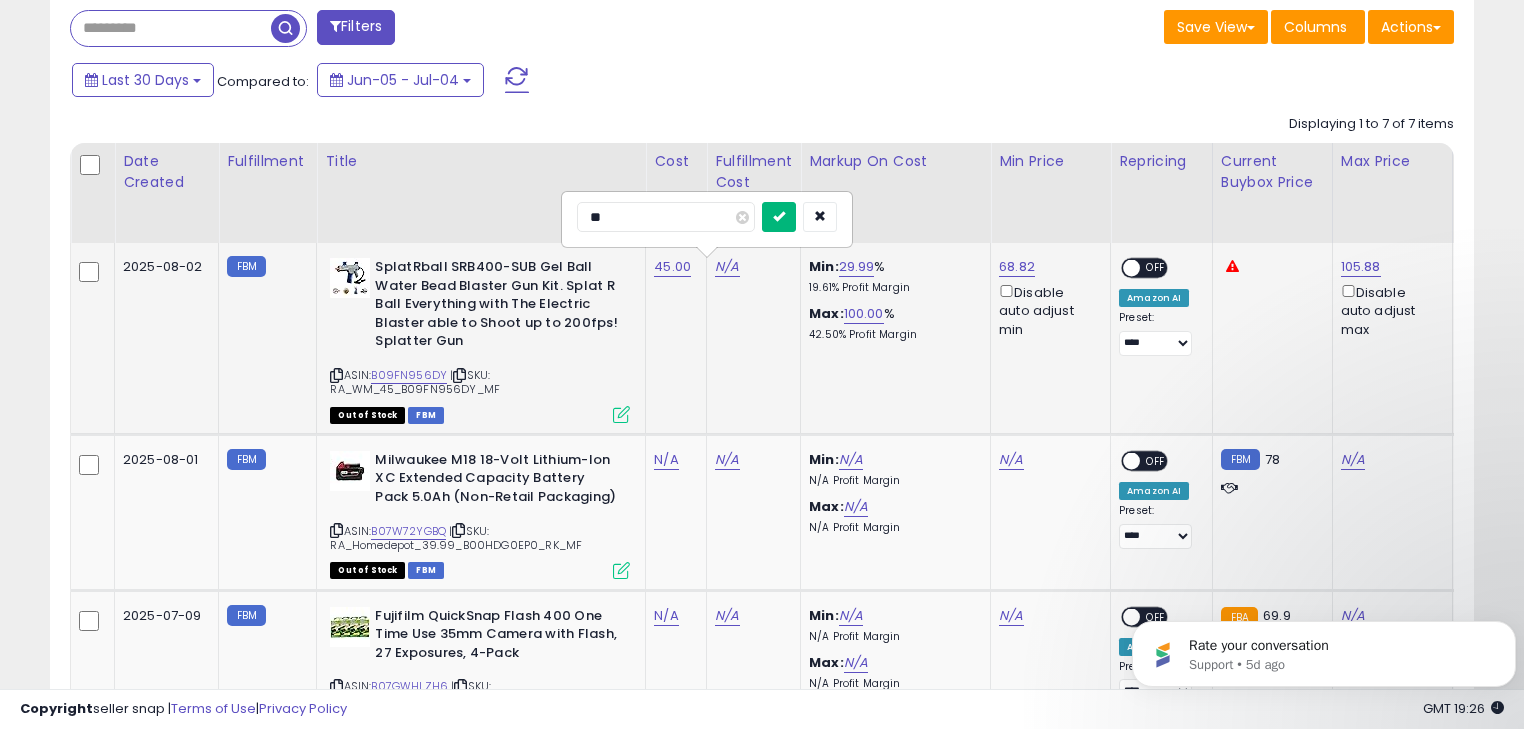 type on "**" 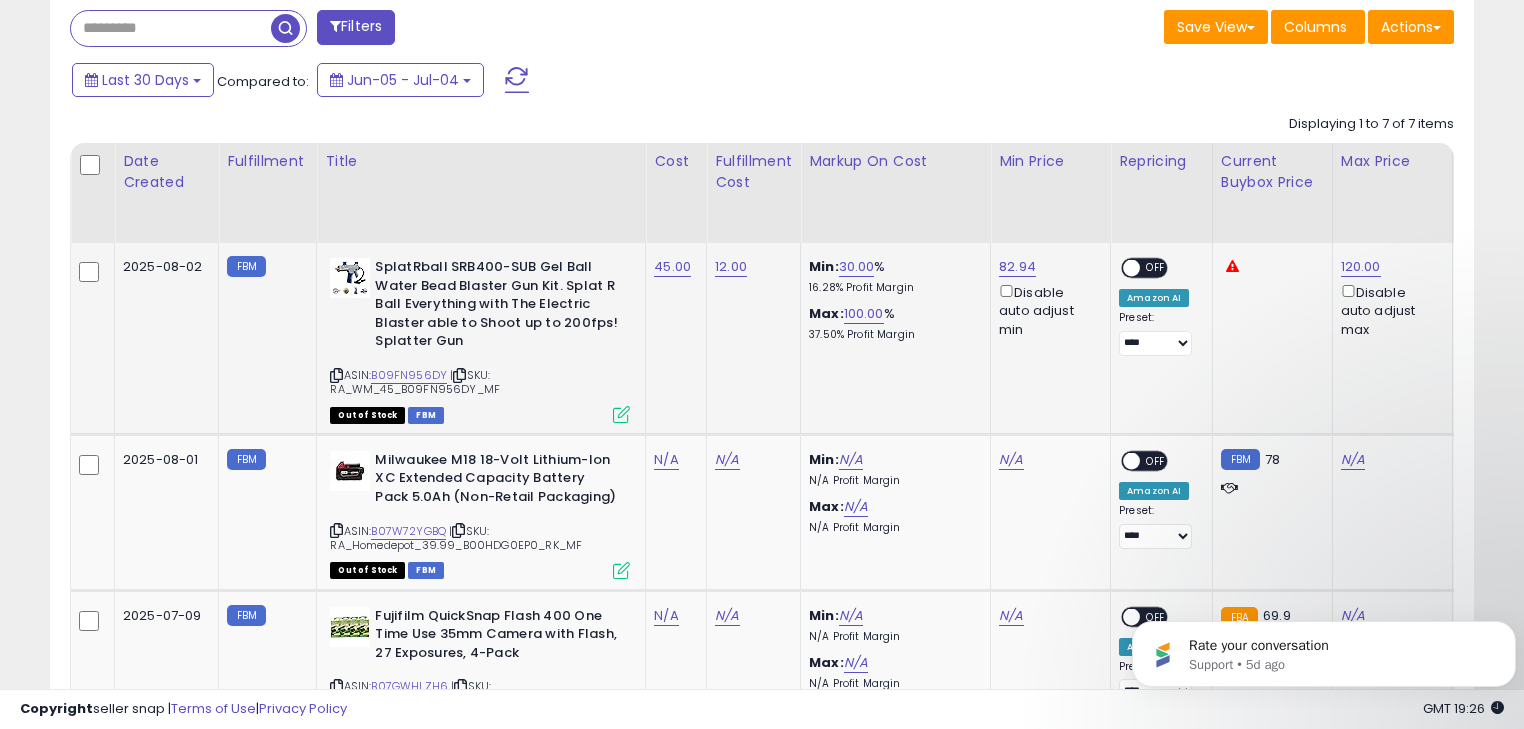 scroll, scrollTop: 0, scrollLeft: 56, axis: horizontal 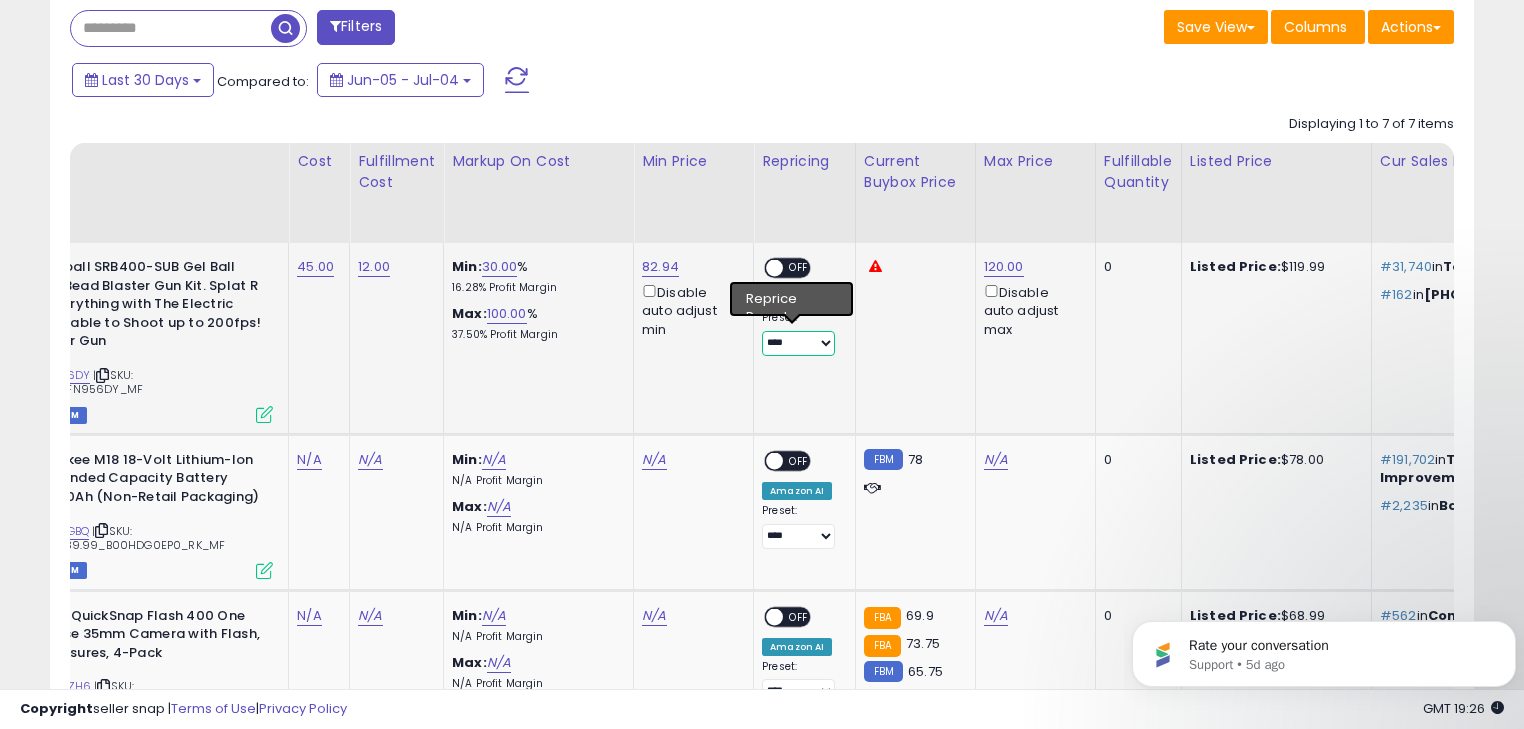 click on "**********" at bounding box center (798, 343) 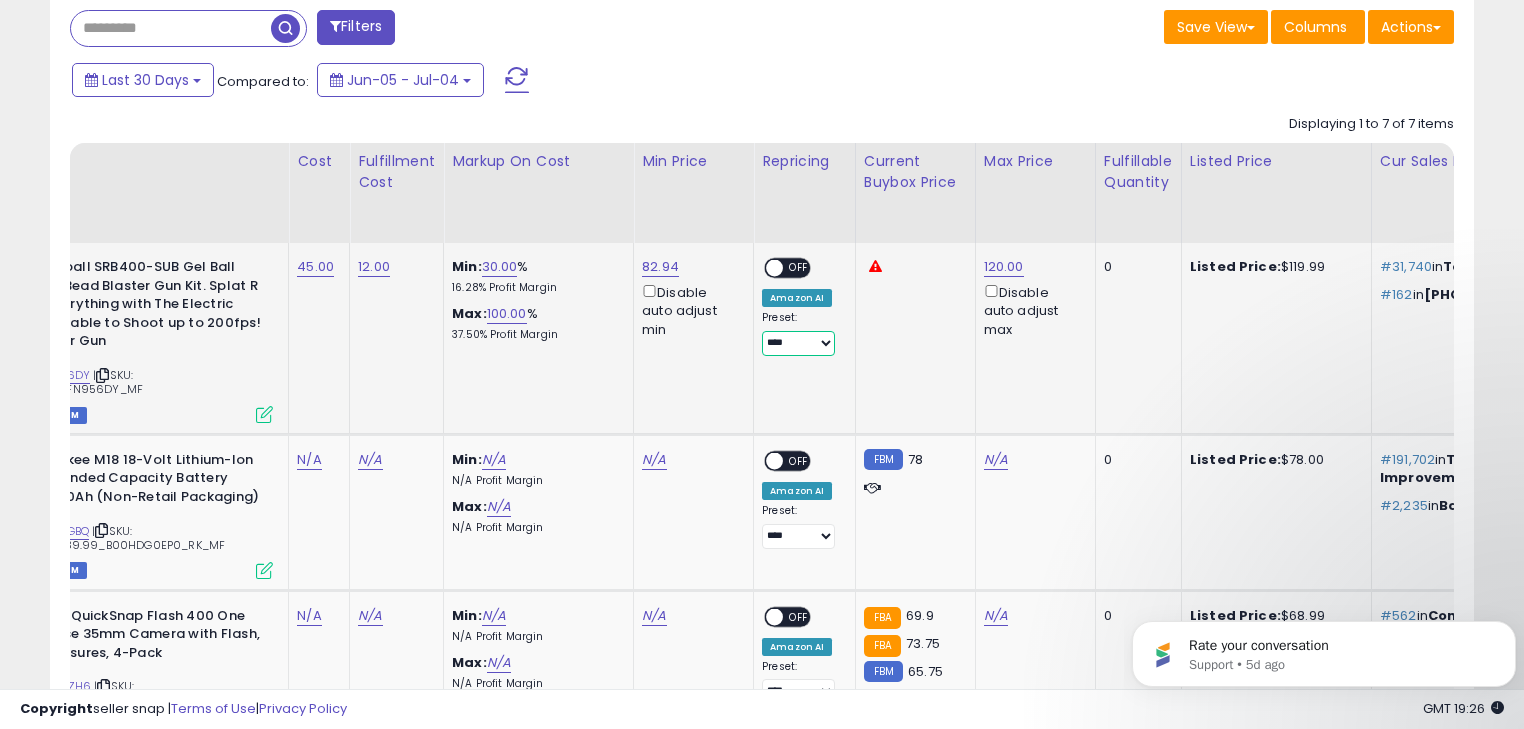 select on "**********" 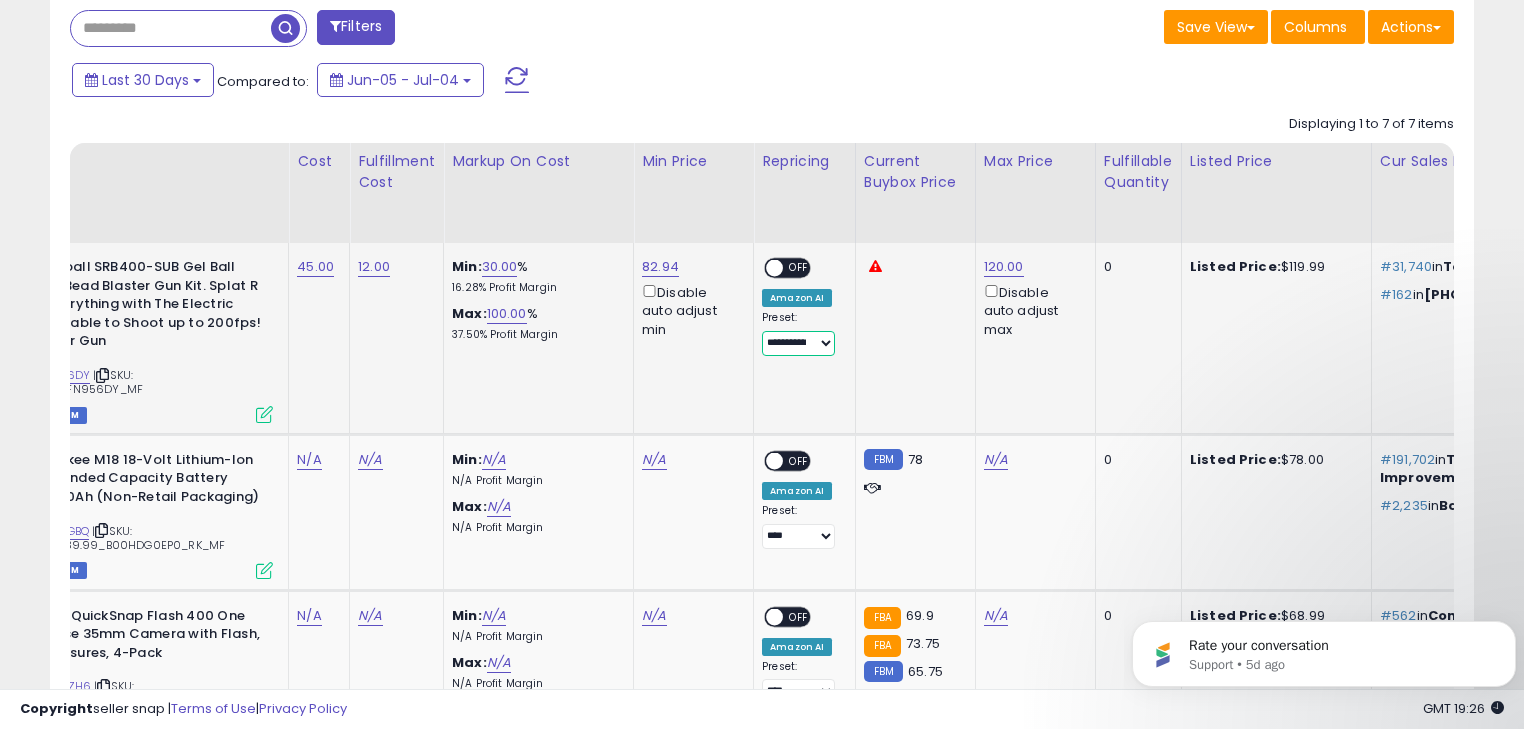 click on "**********" at bounding box center [798, 343] 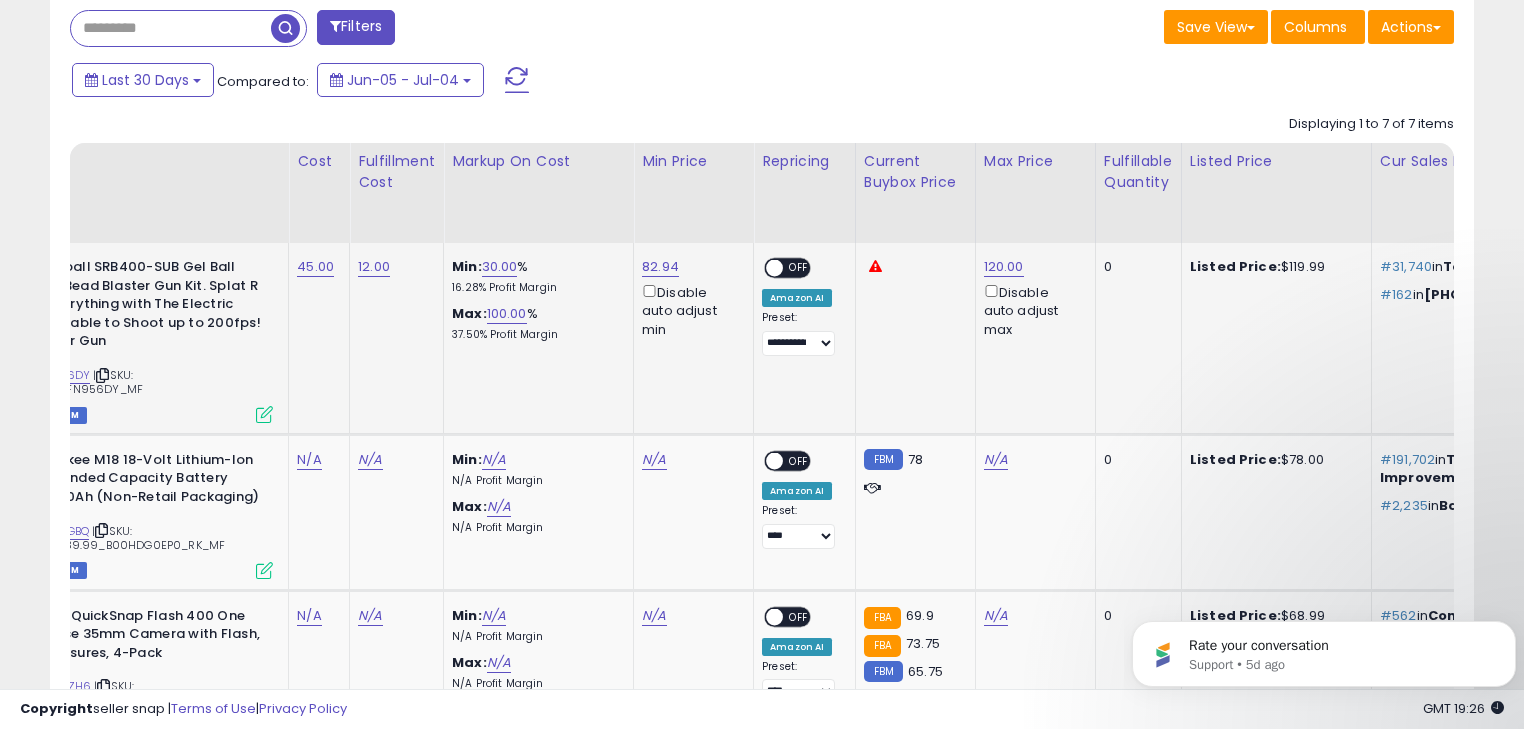 click on "OFF" at bounding box center [799, 268] 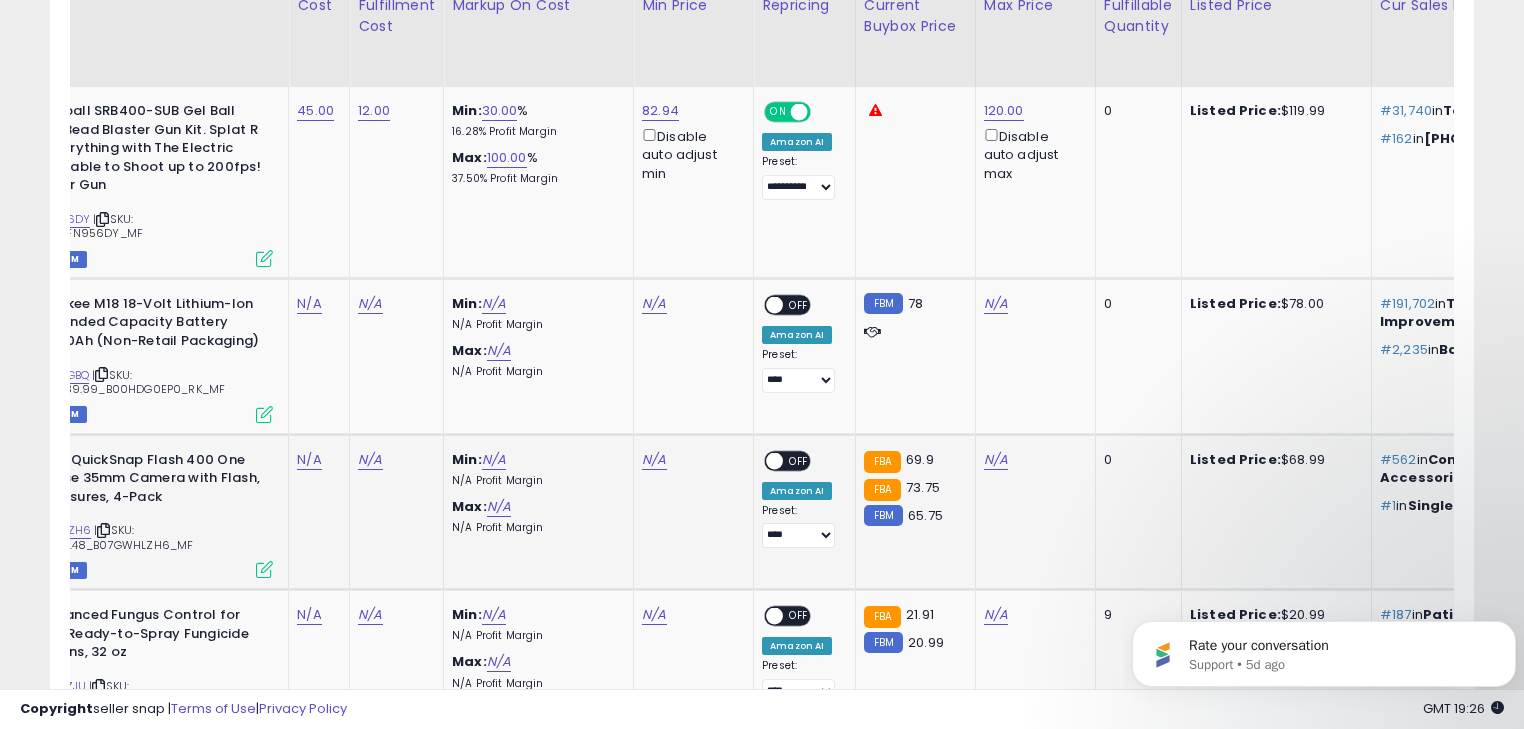 scroll, scrollTop: 1088, scrollLeft: 0, axis: vertical 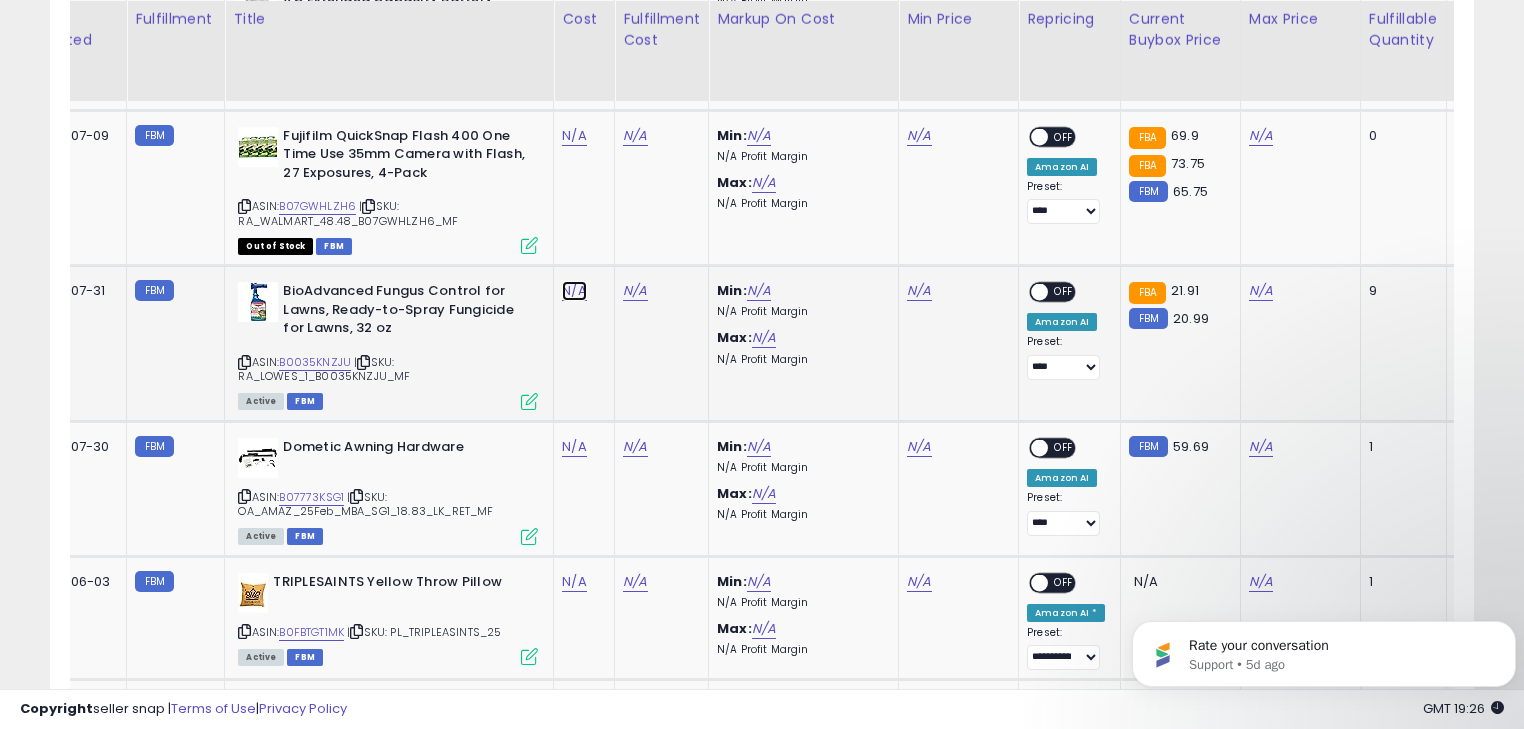click on "N/A" at bounding box center (574, -20) 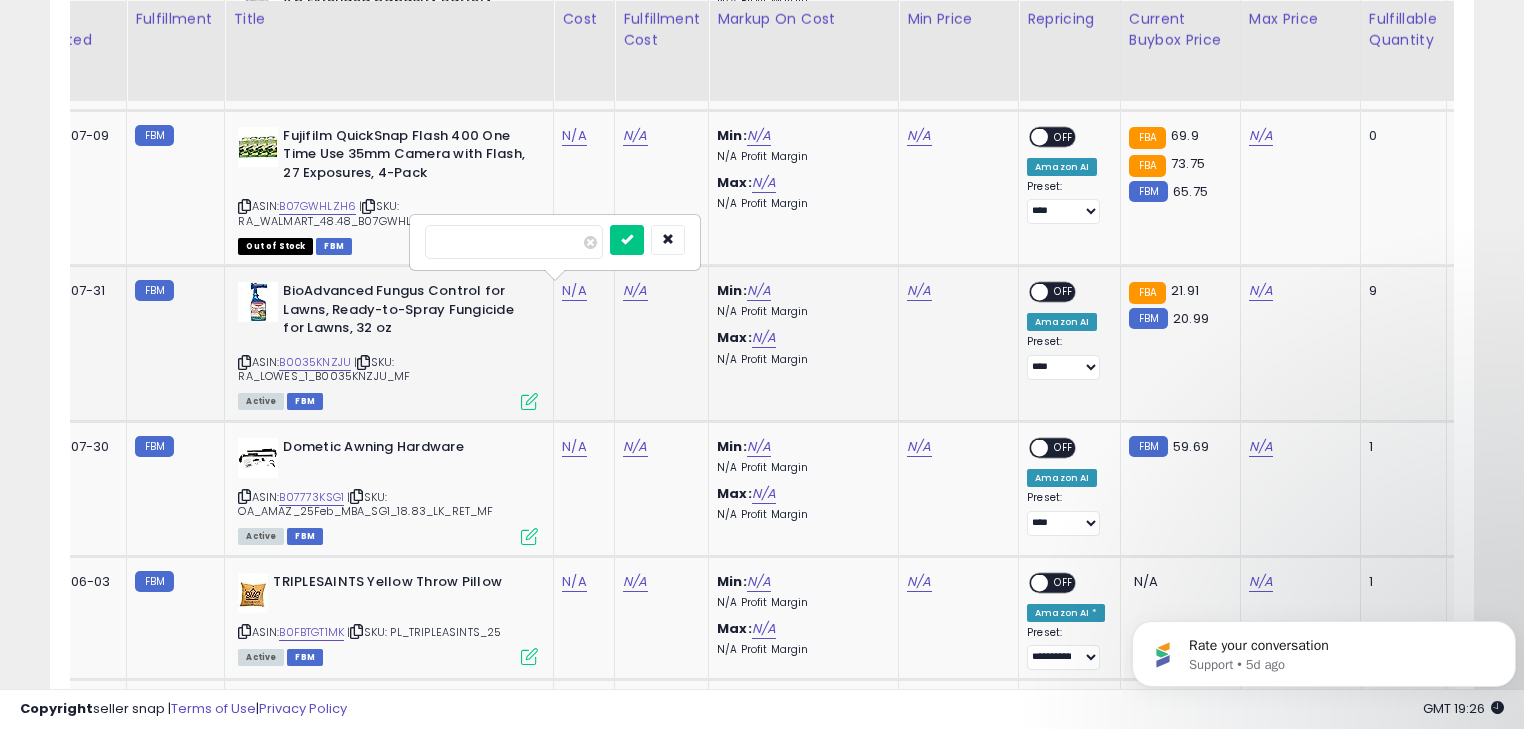 type on "*" 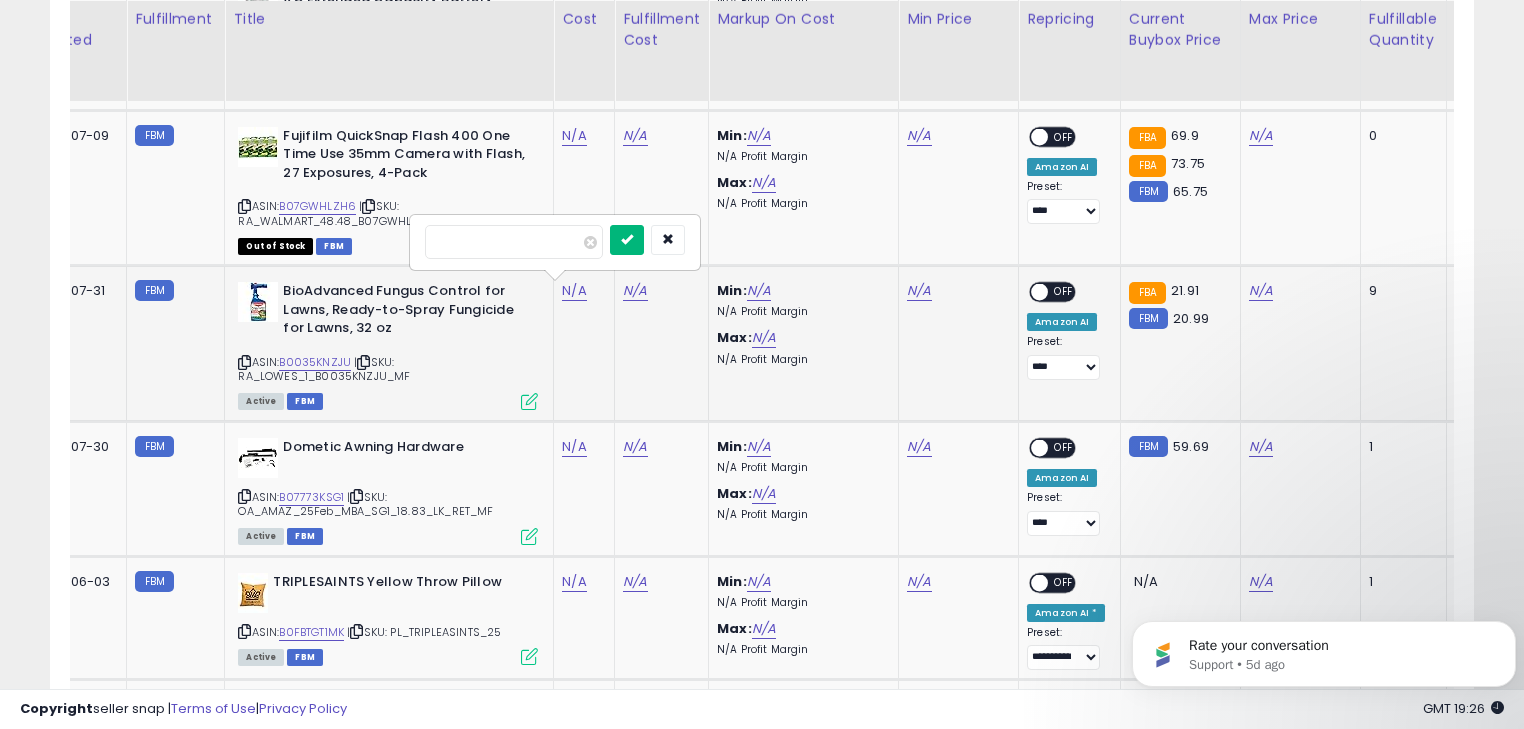 type 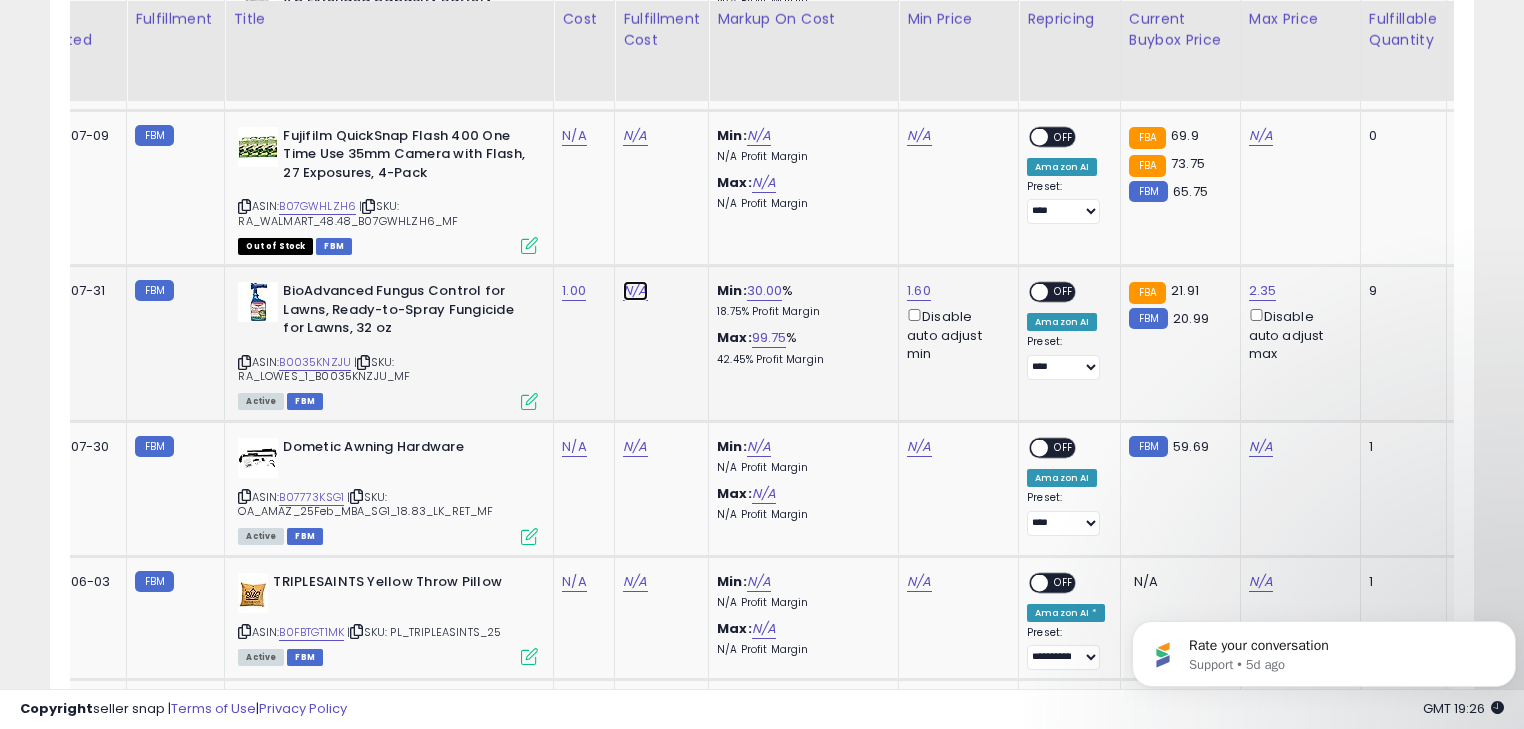 click on "N/A" at bounding box center [635, -20] 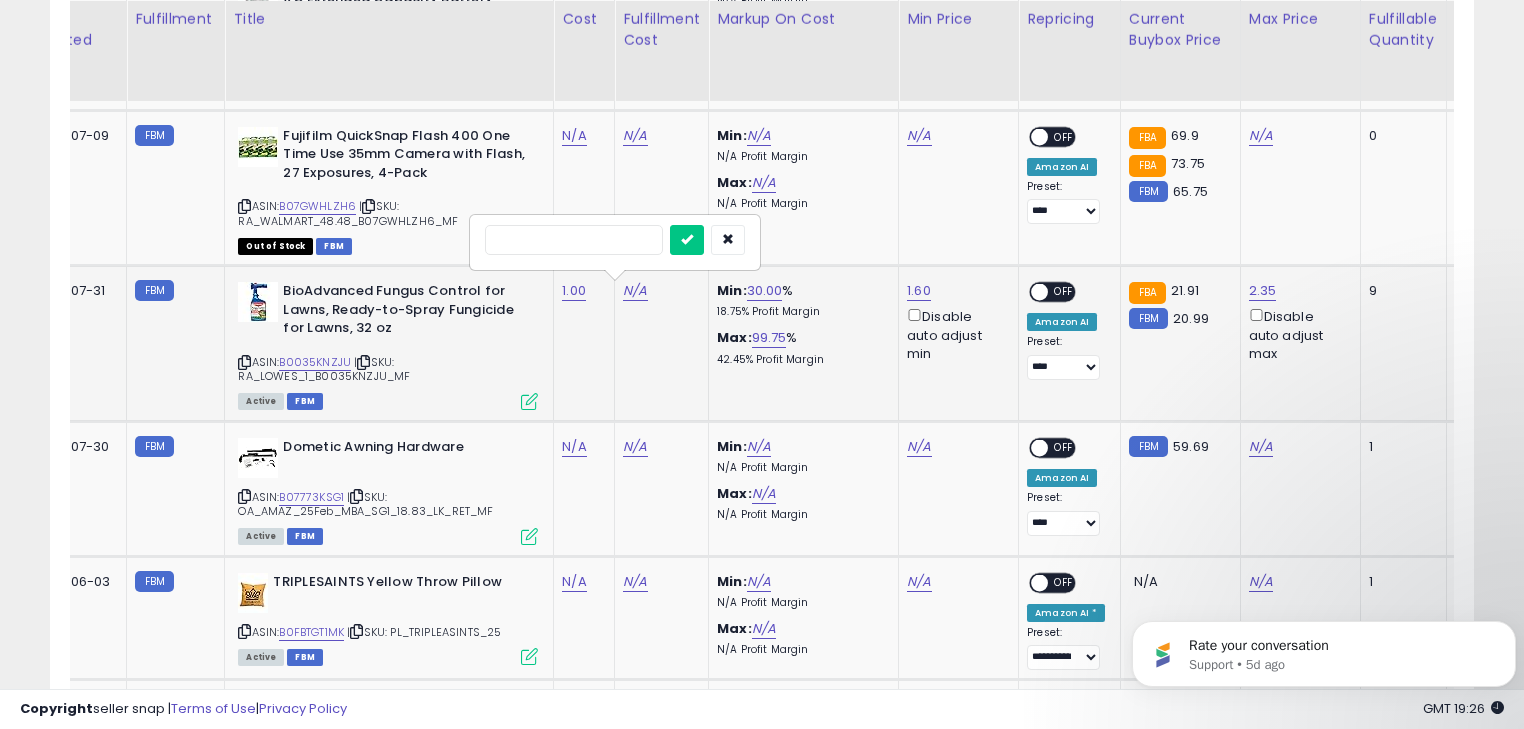 type on "*" 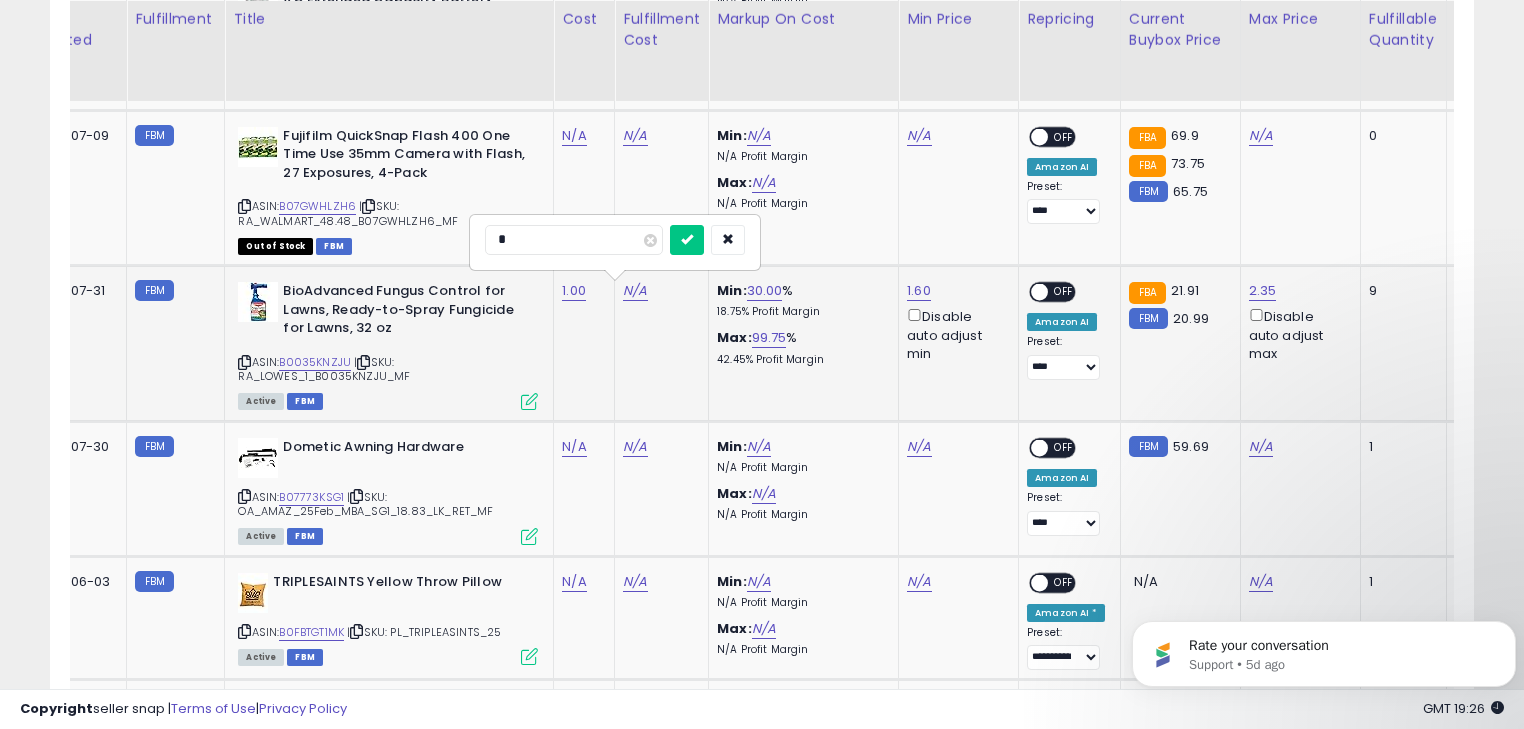 click at bounding box center [687, 240] 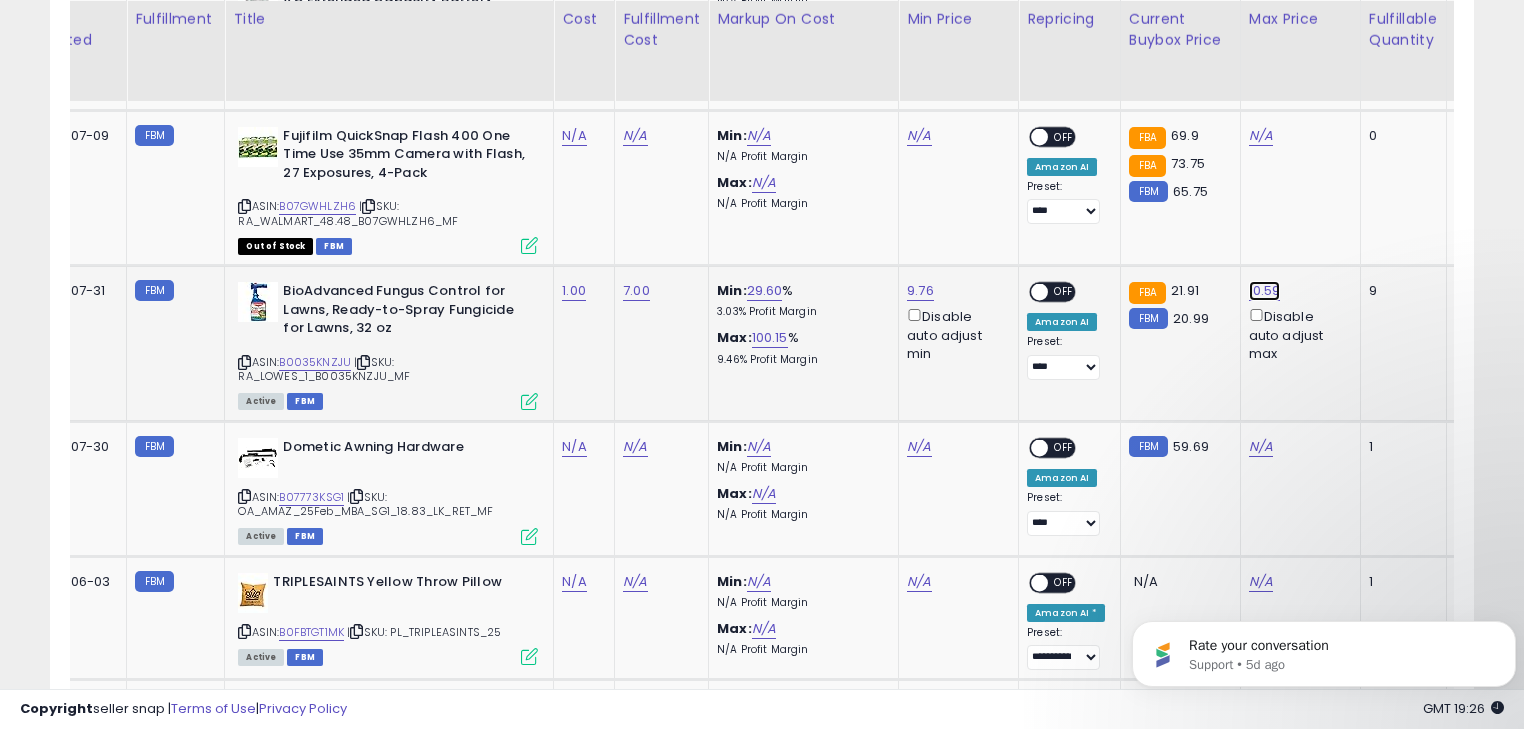click on "10.59" at bounding box center (1269, -213) 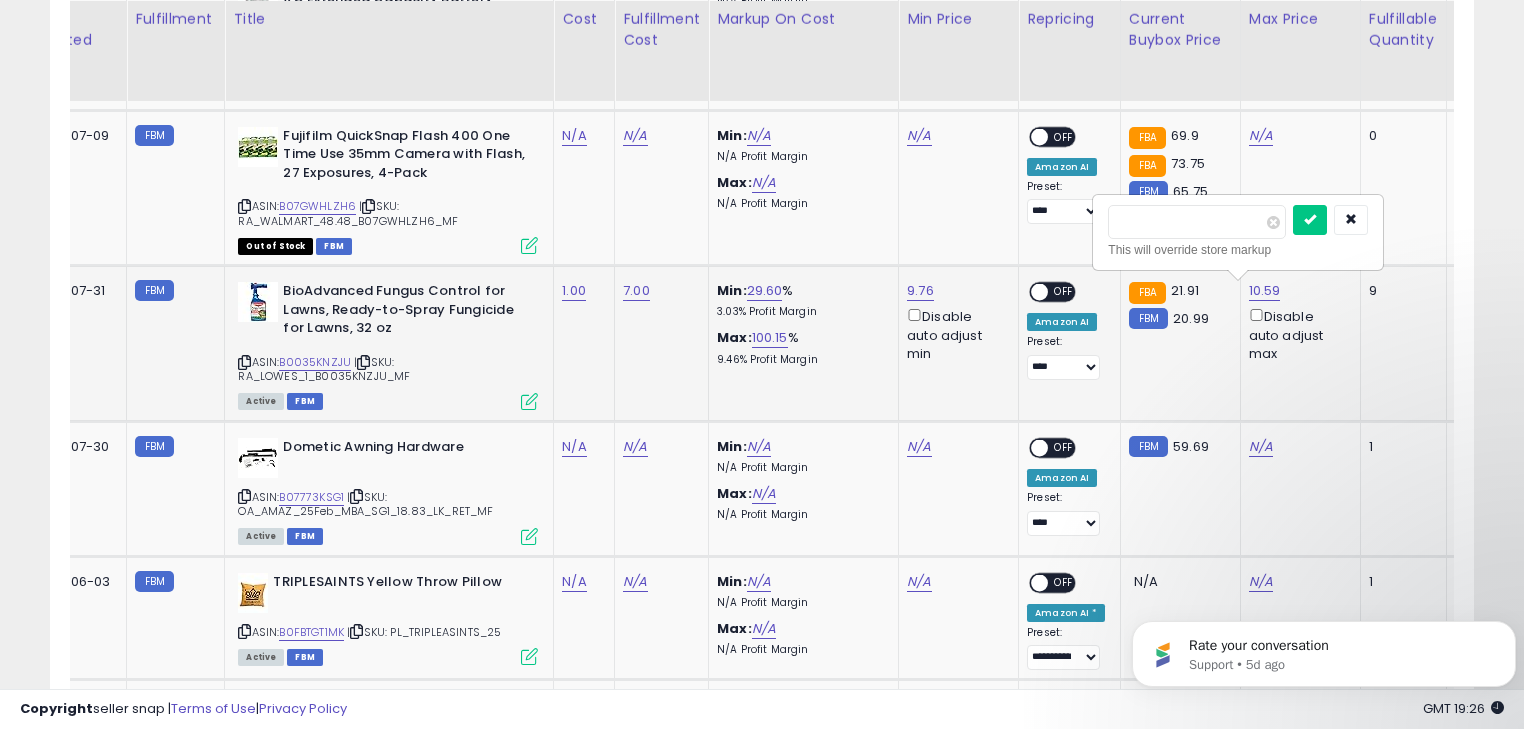 type on "*" 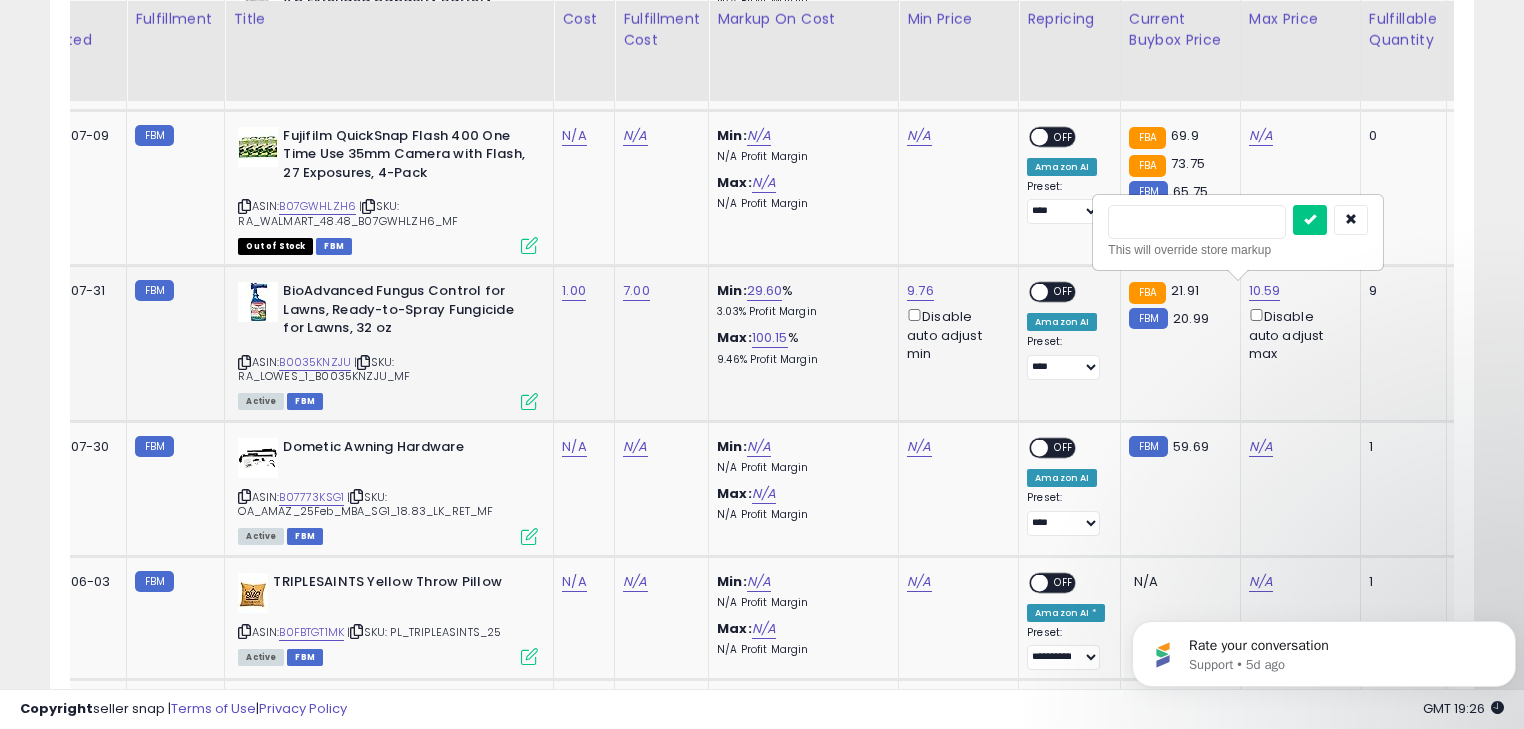 type on "**" 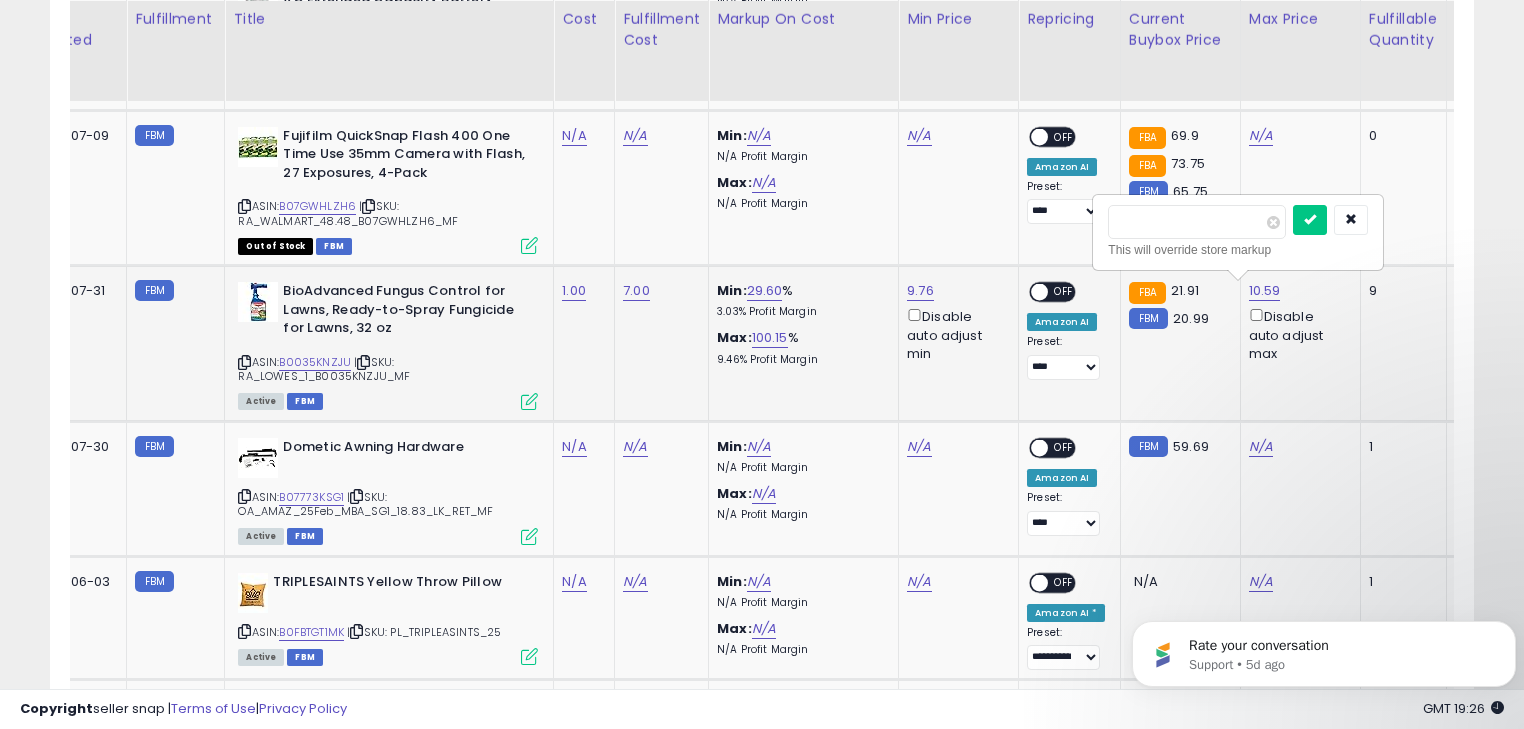 click at bounding box center (1310, 220) 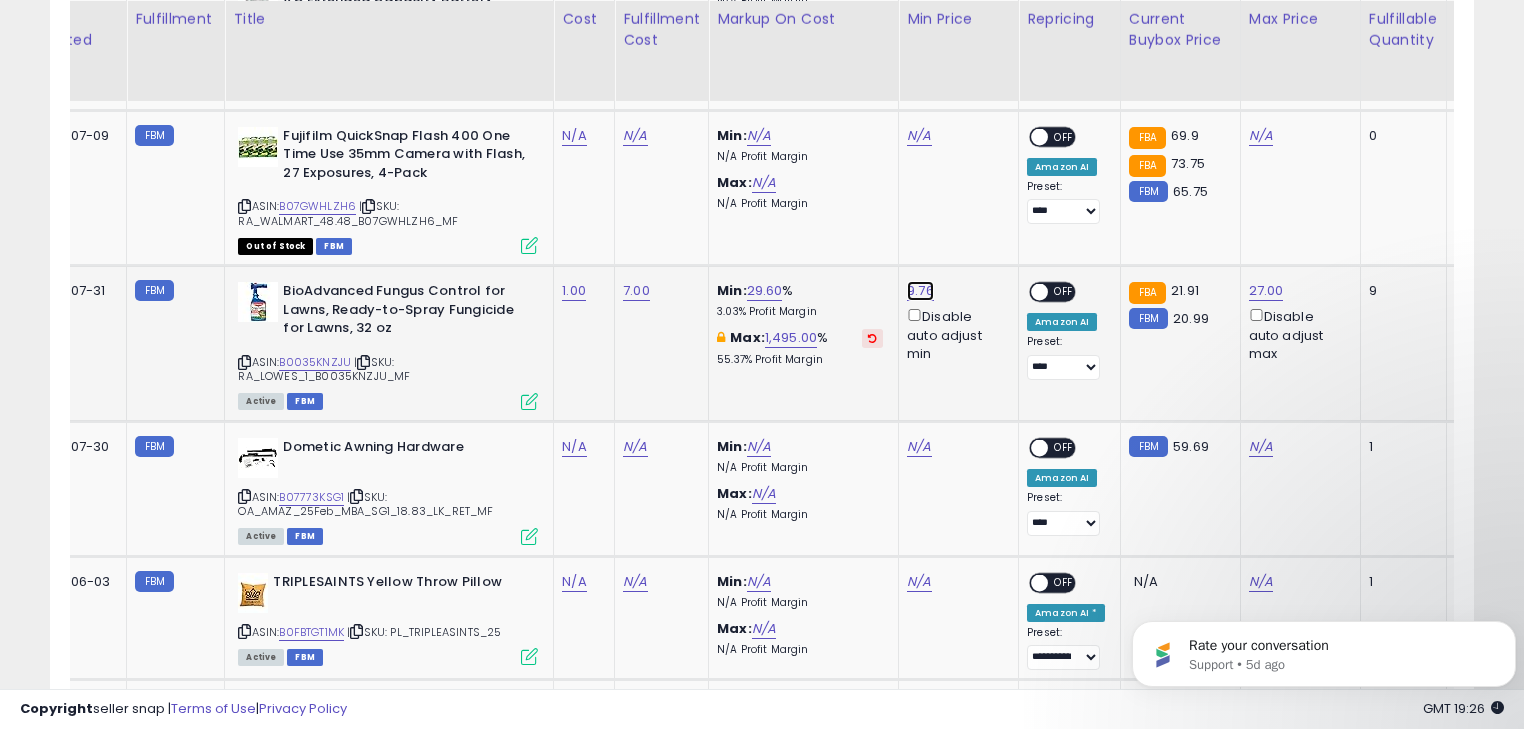 click on "9.76" at bounding box center (925, -213) 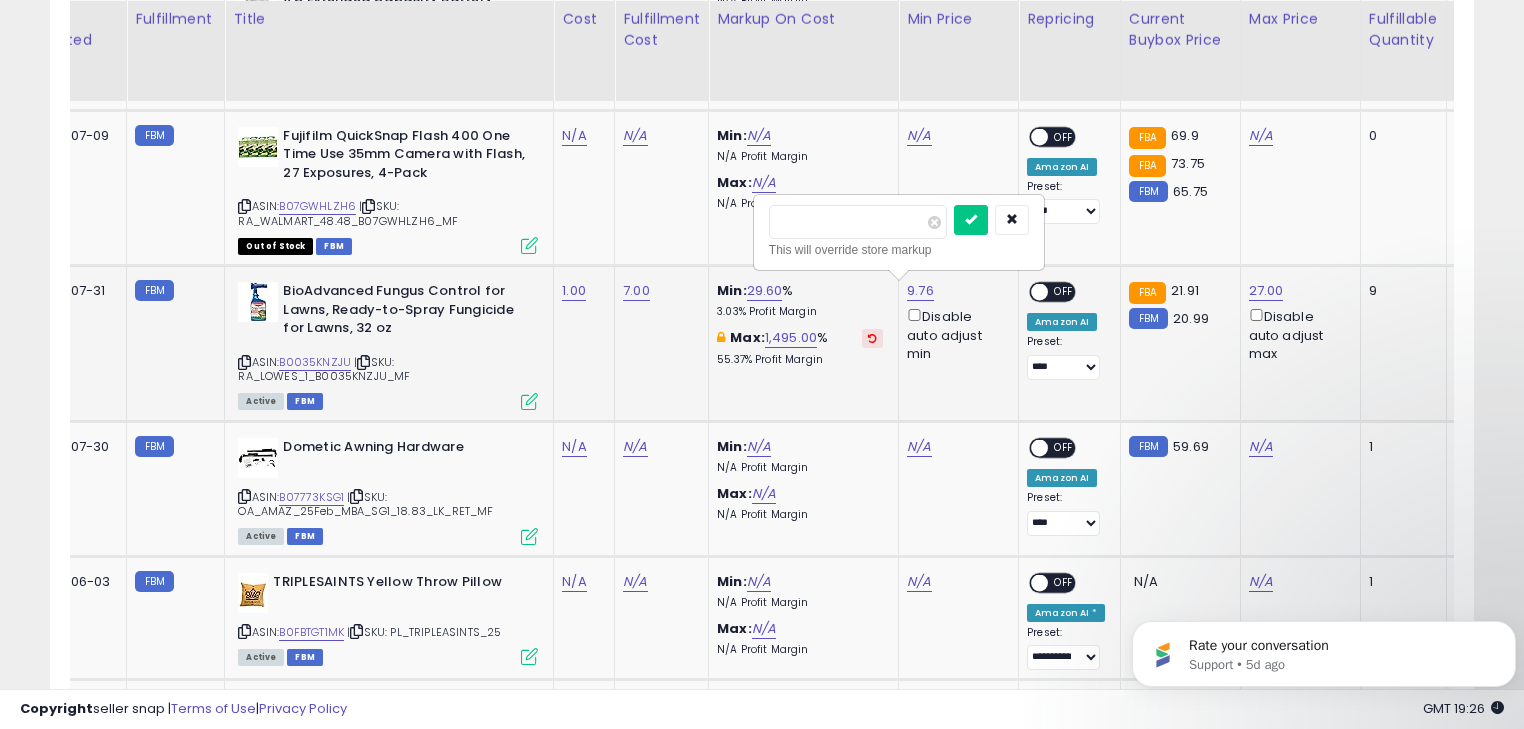 type on "*" 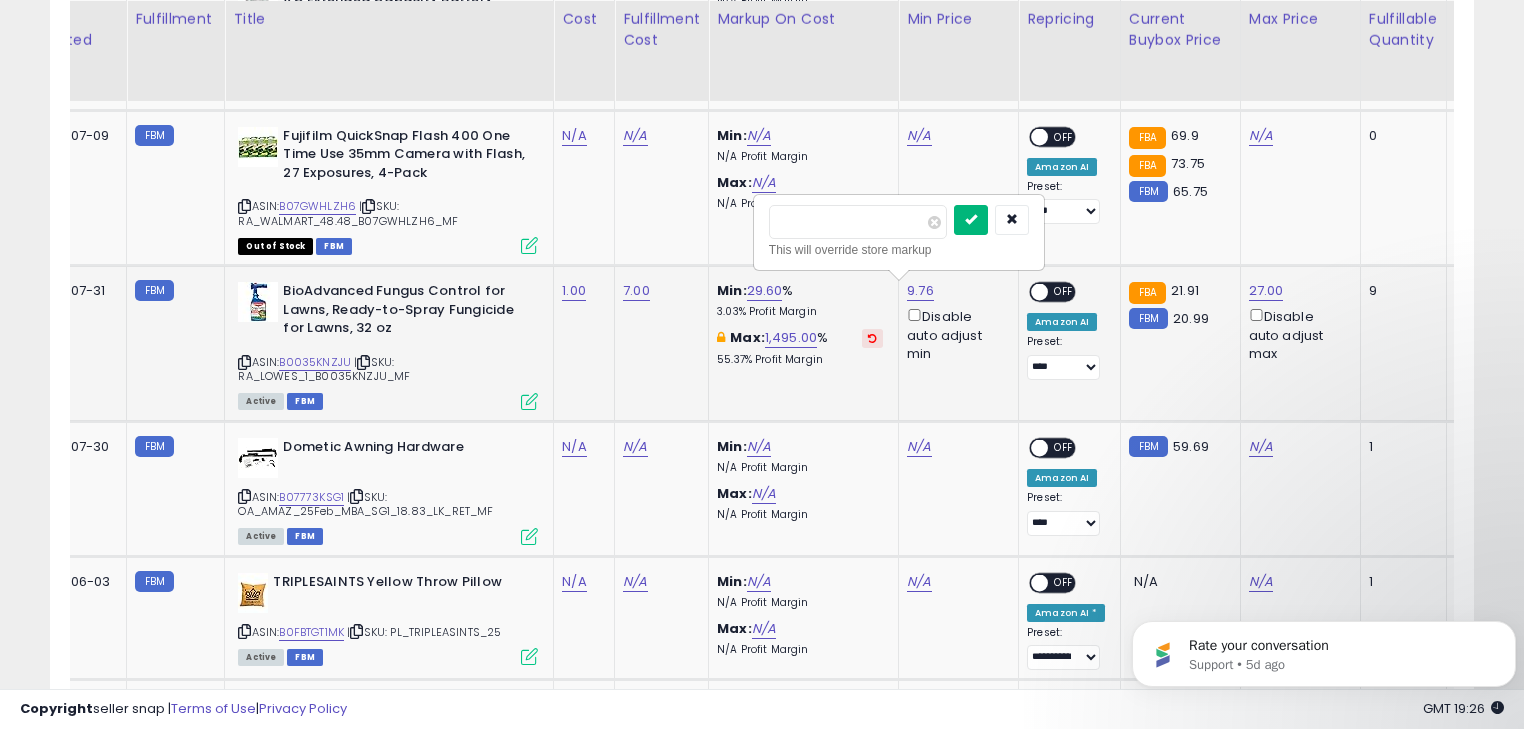 type on "*****" 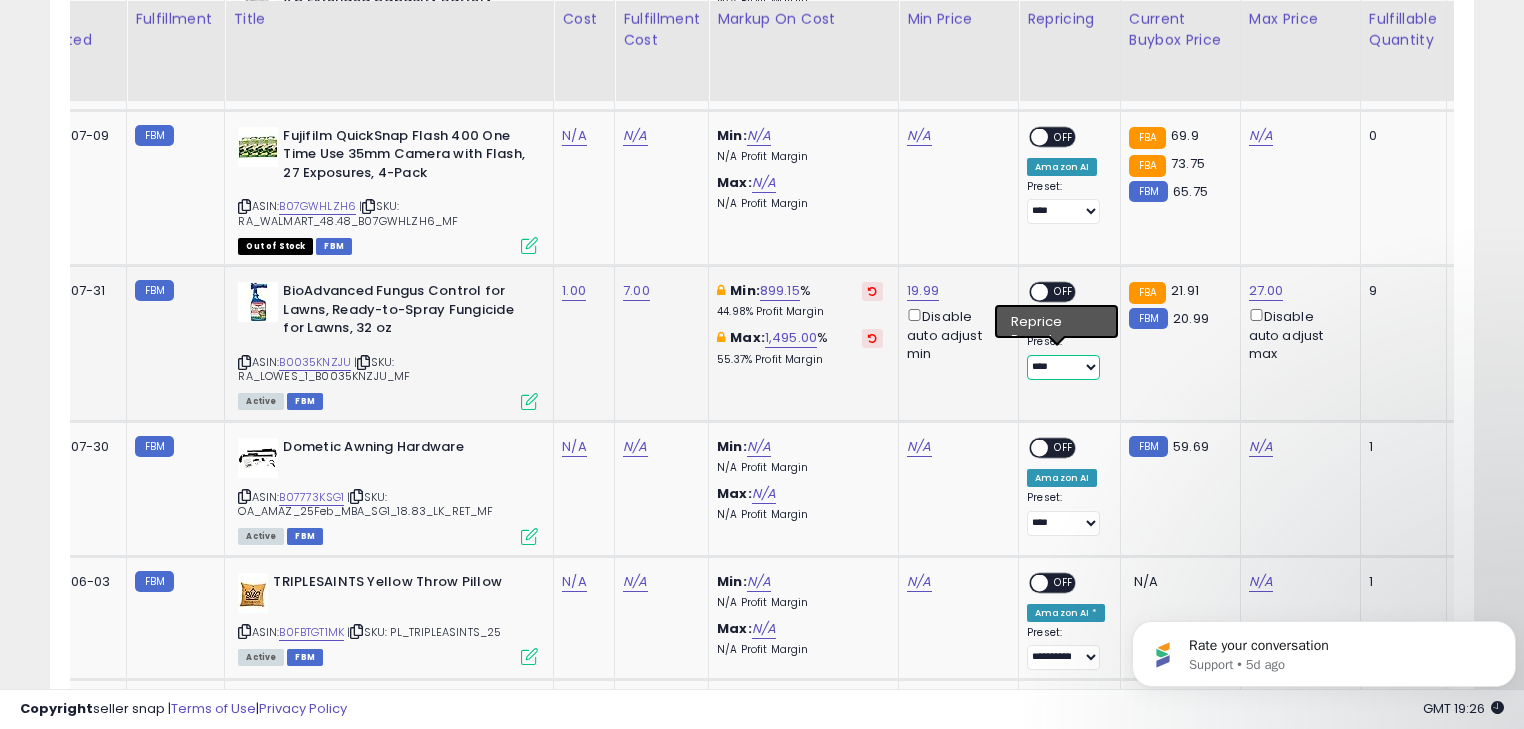 click on "**********" at bounding box center (1063, 367) 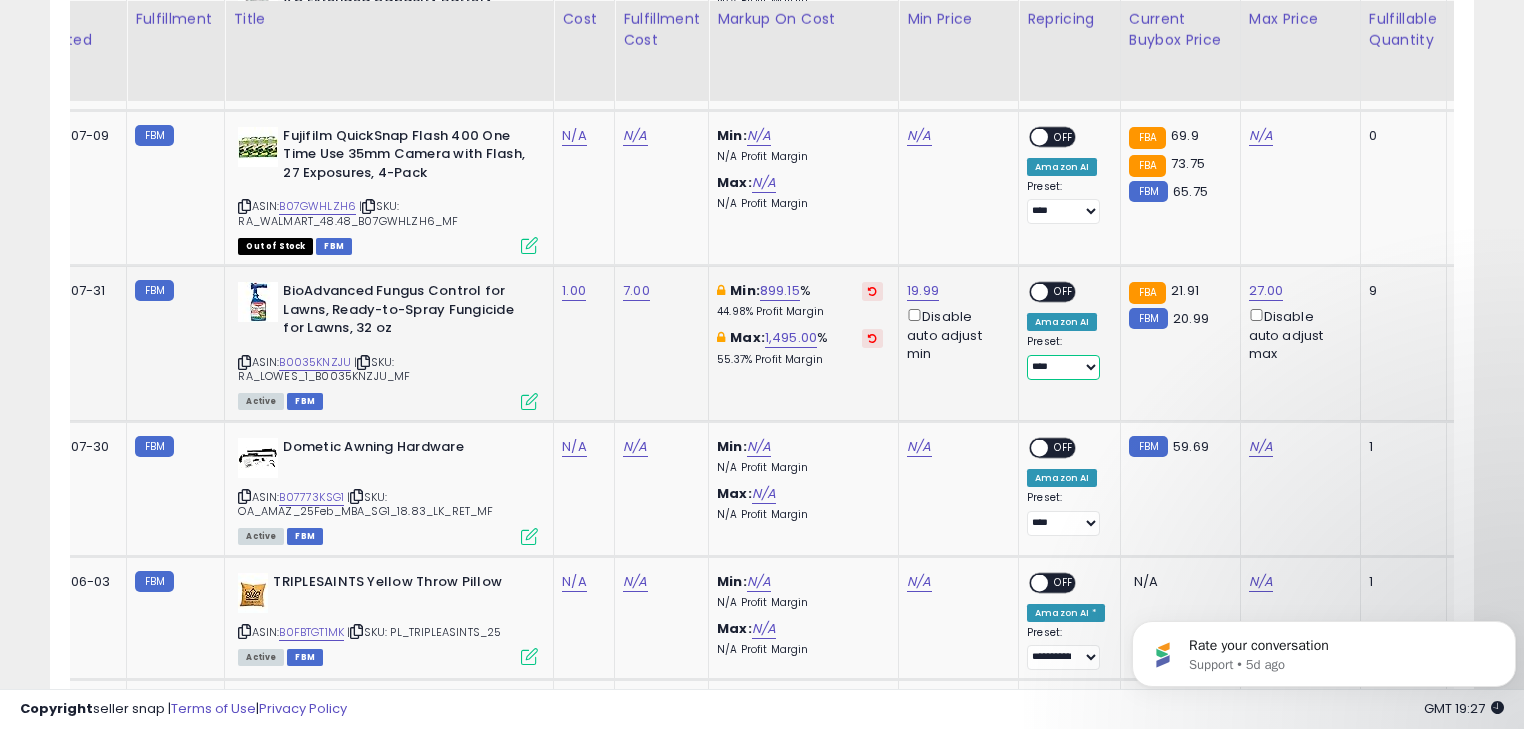 select on "**********" 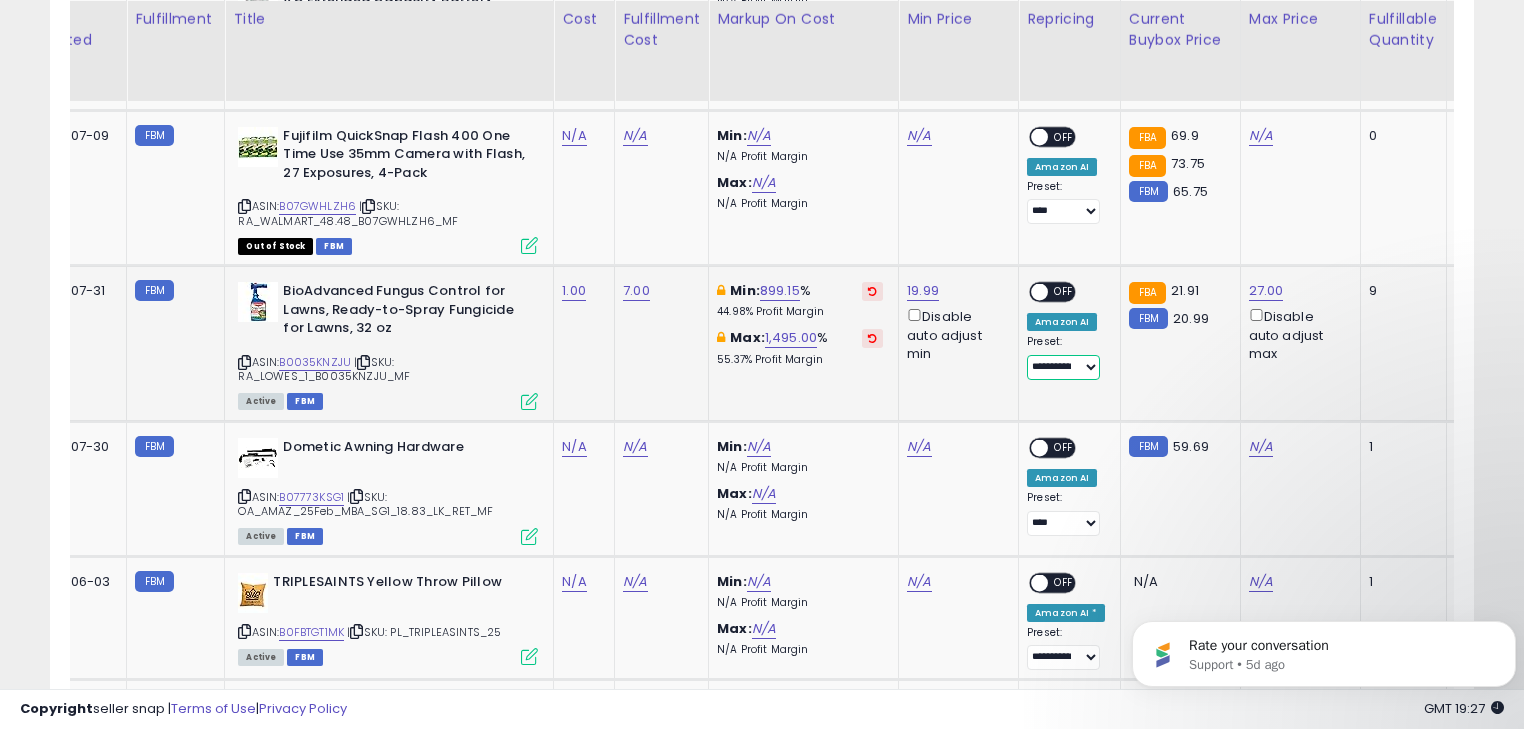click on "**********" at bounding box center [1063, 367] 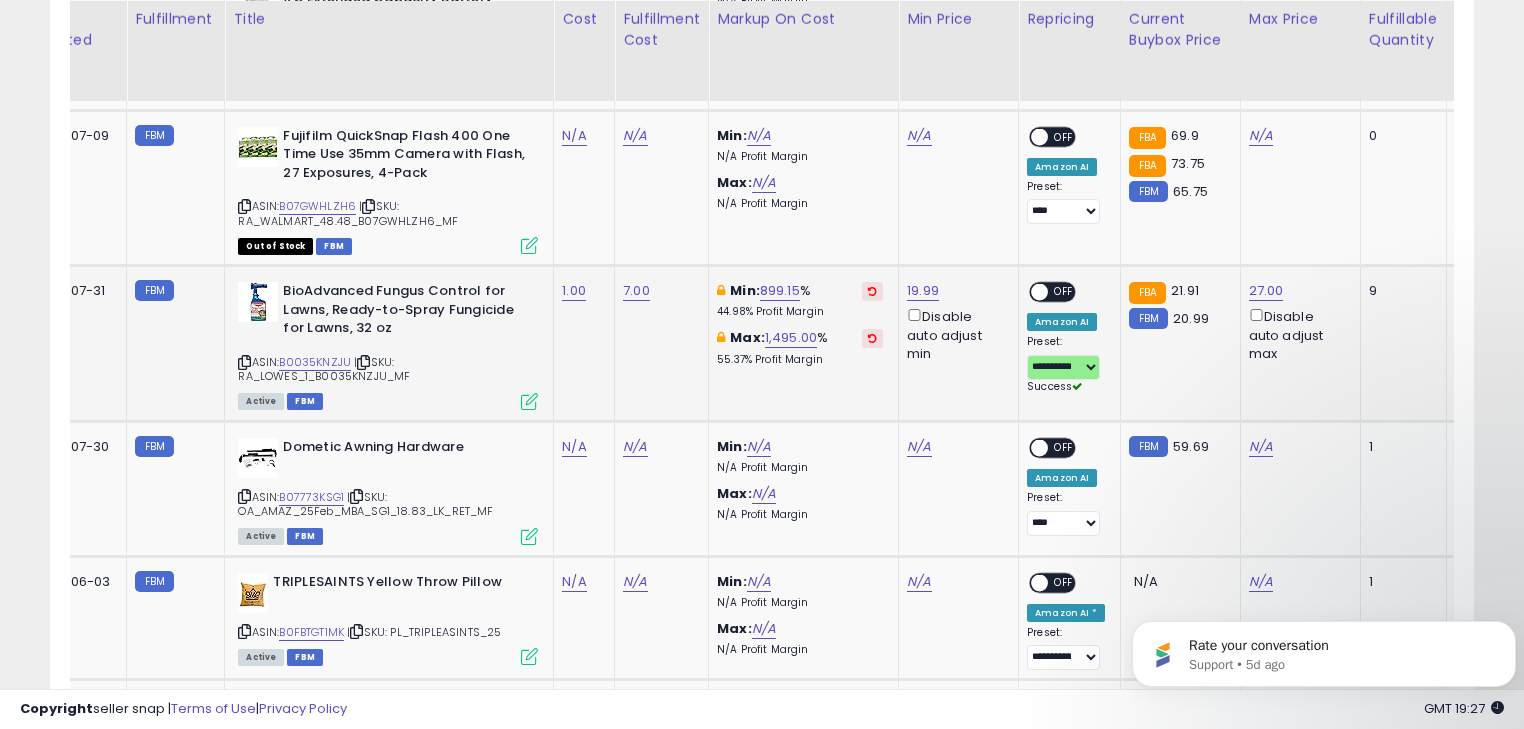 click on "OFF" at bounding box center (1064, 292) 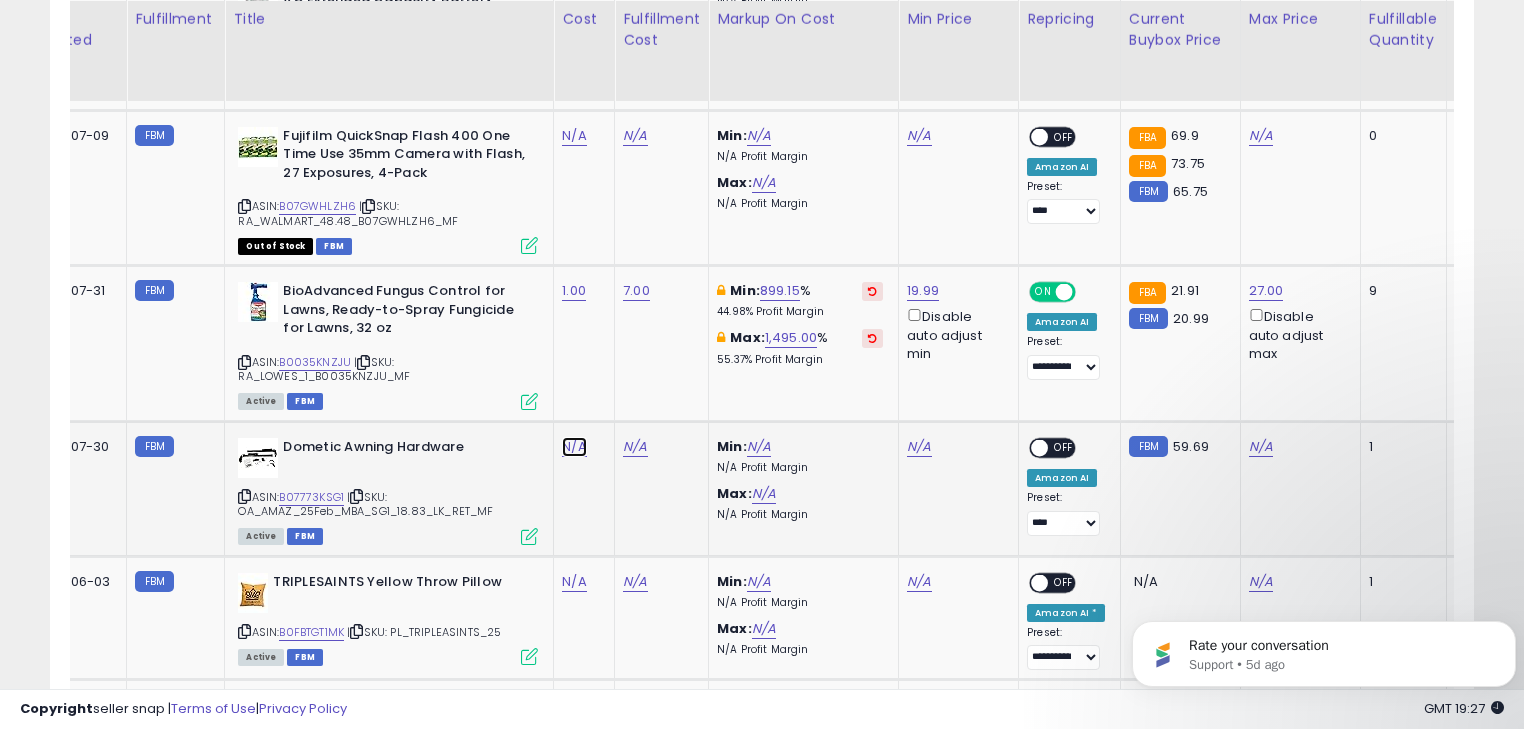 click on "N/A" at bounding box center (574, -20) 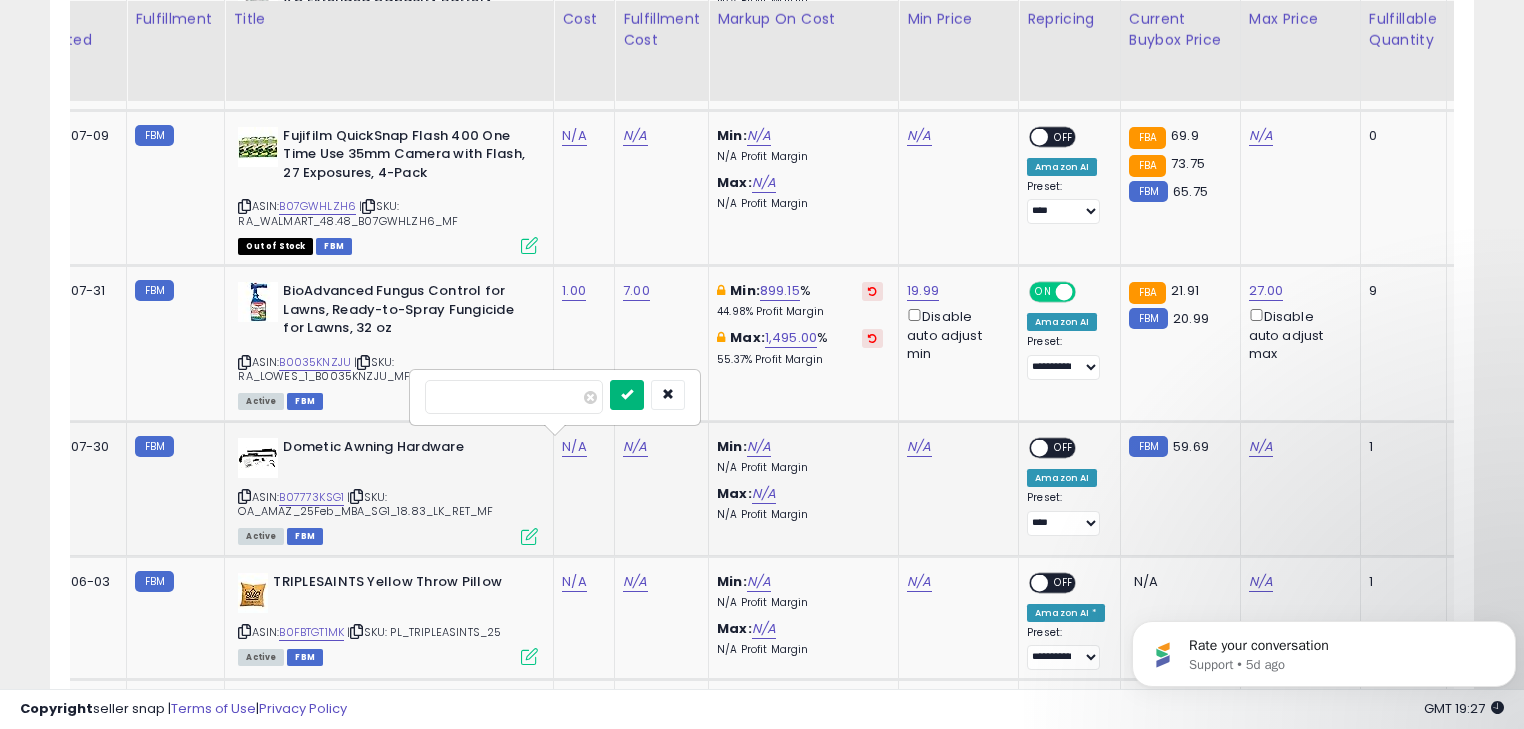type on "*****" 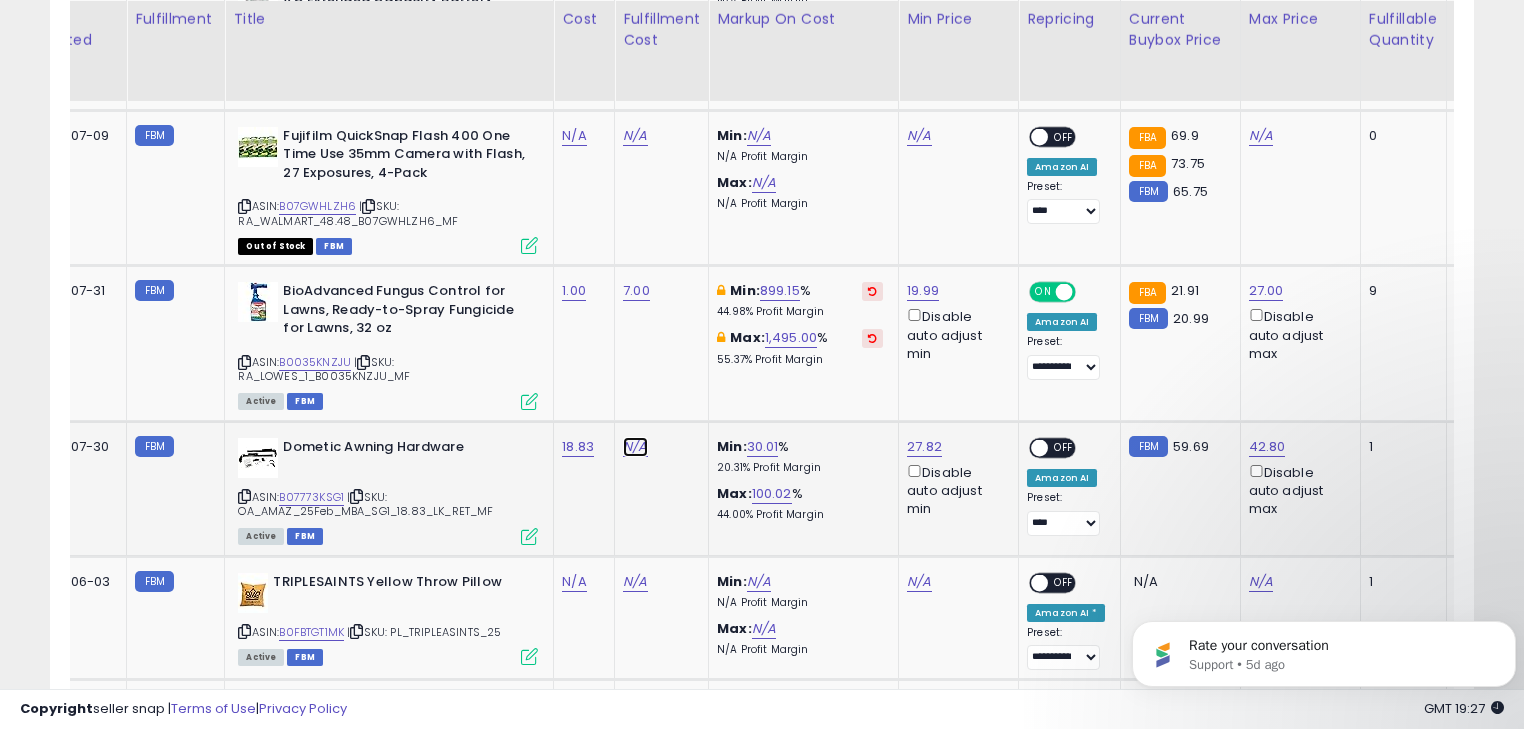 click on "N/A" at bounding box center (635, -20) 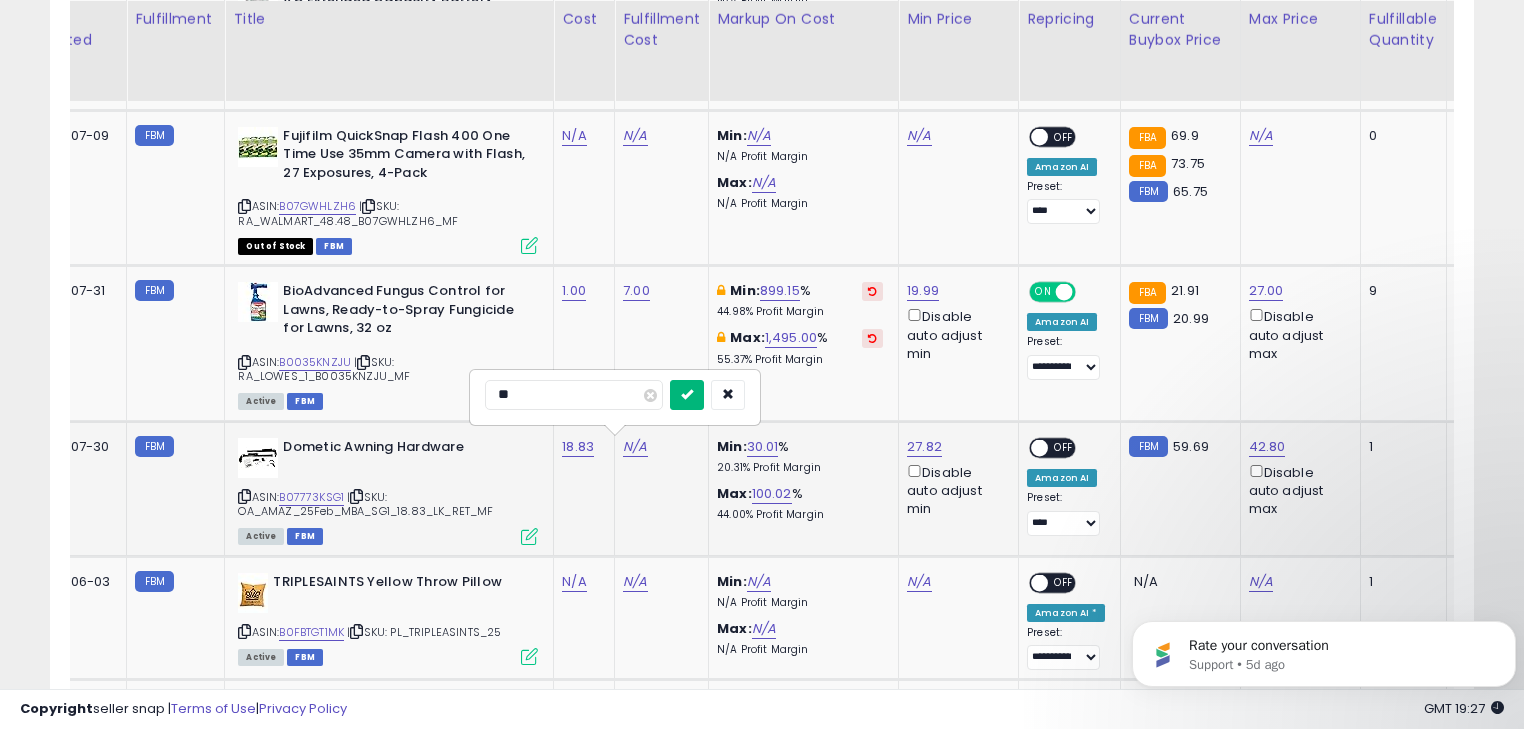 type on "**" 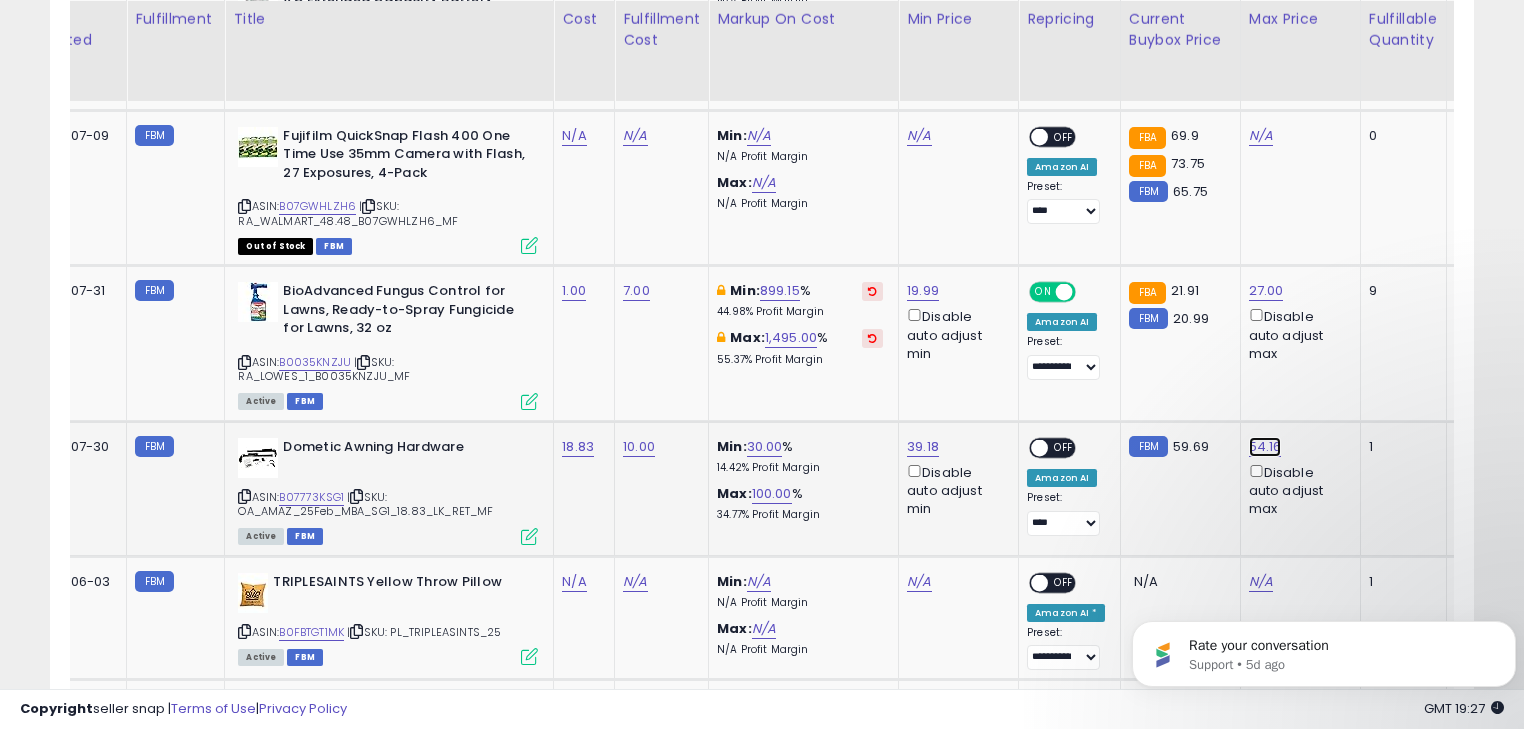 click on "54.16" at bounding box center [1269, -213] 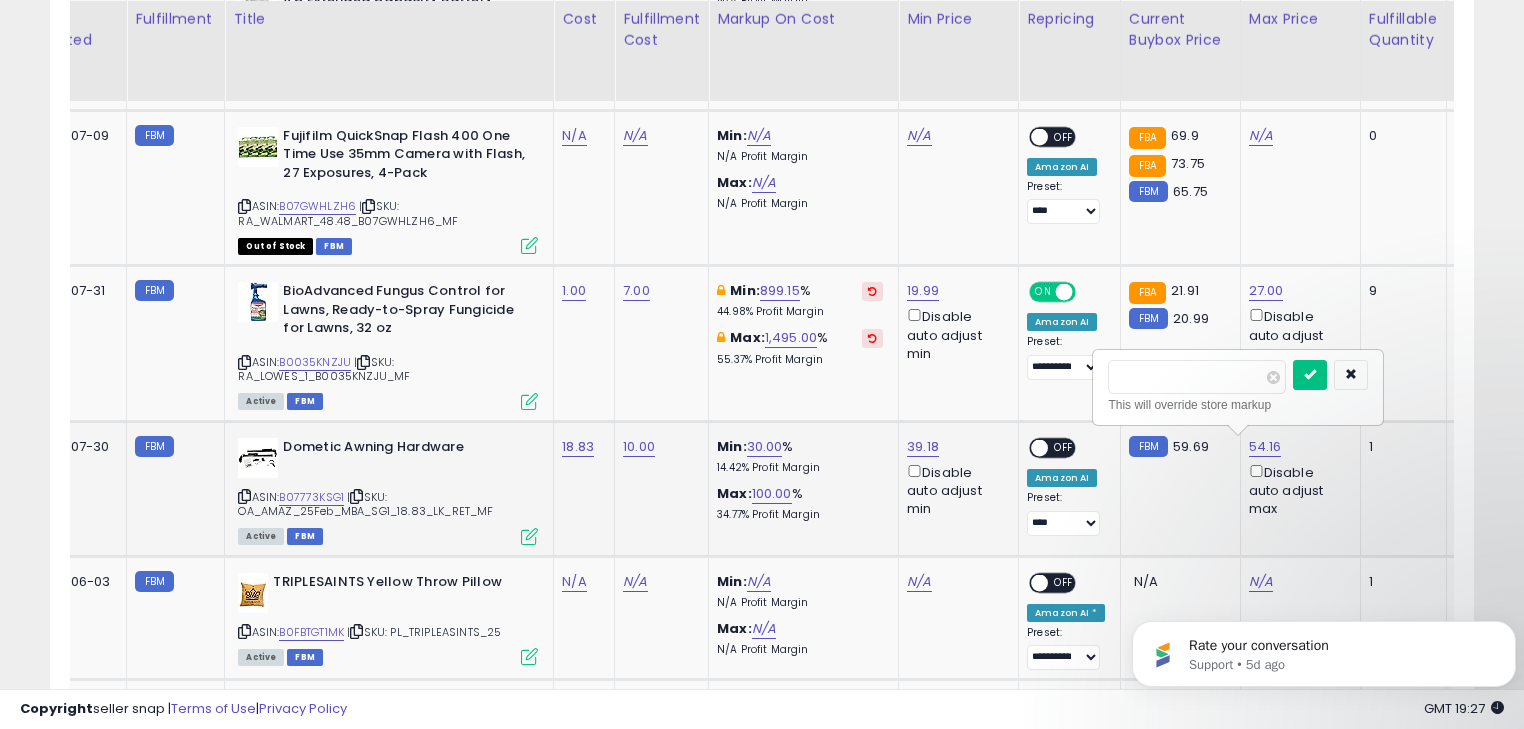type on "*" 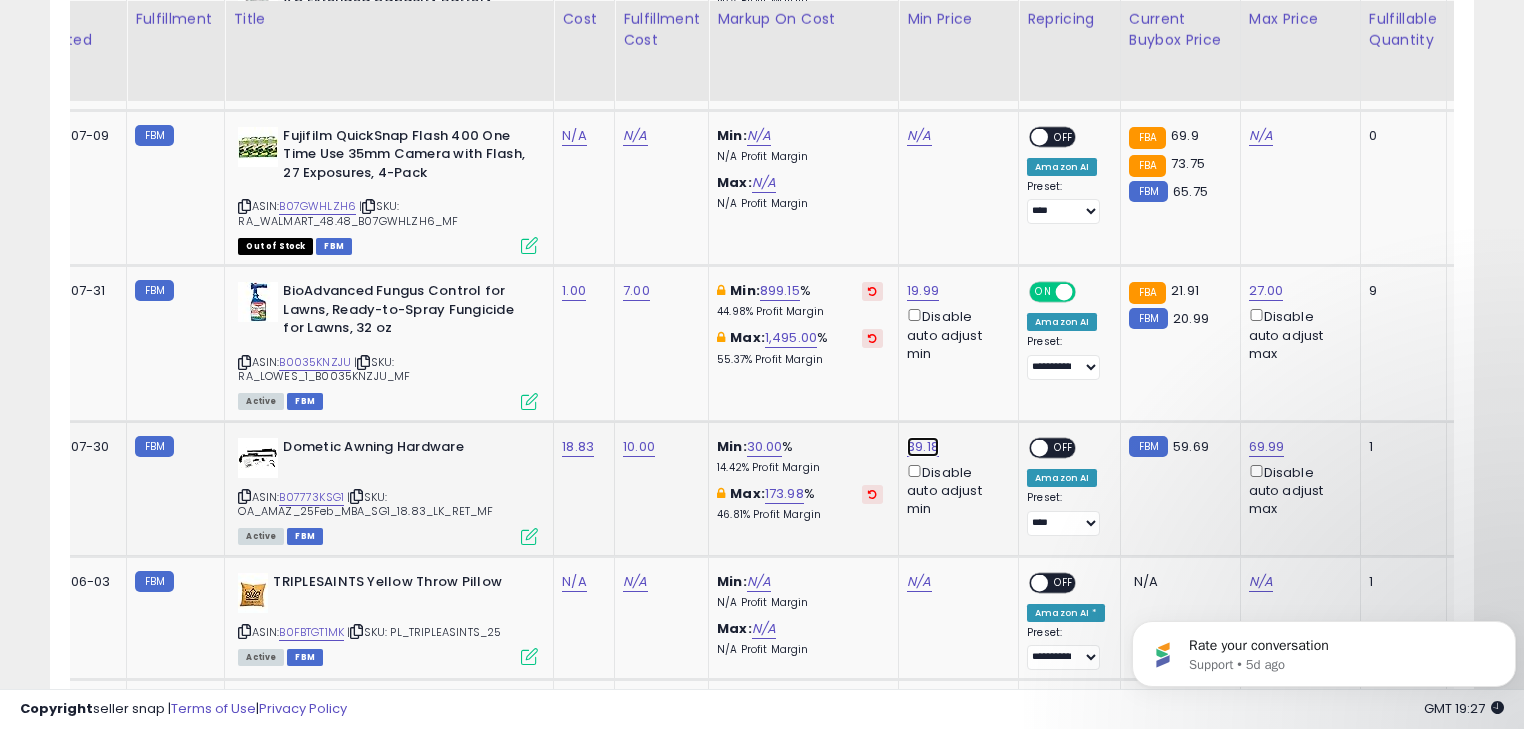 click on "39.18" at bounding box center [925, -213] 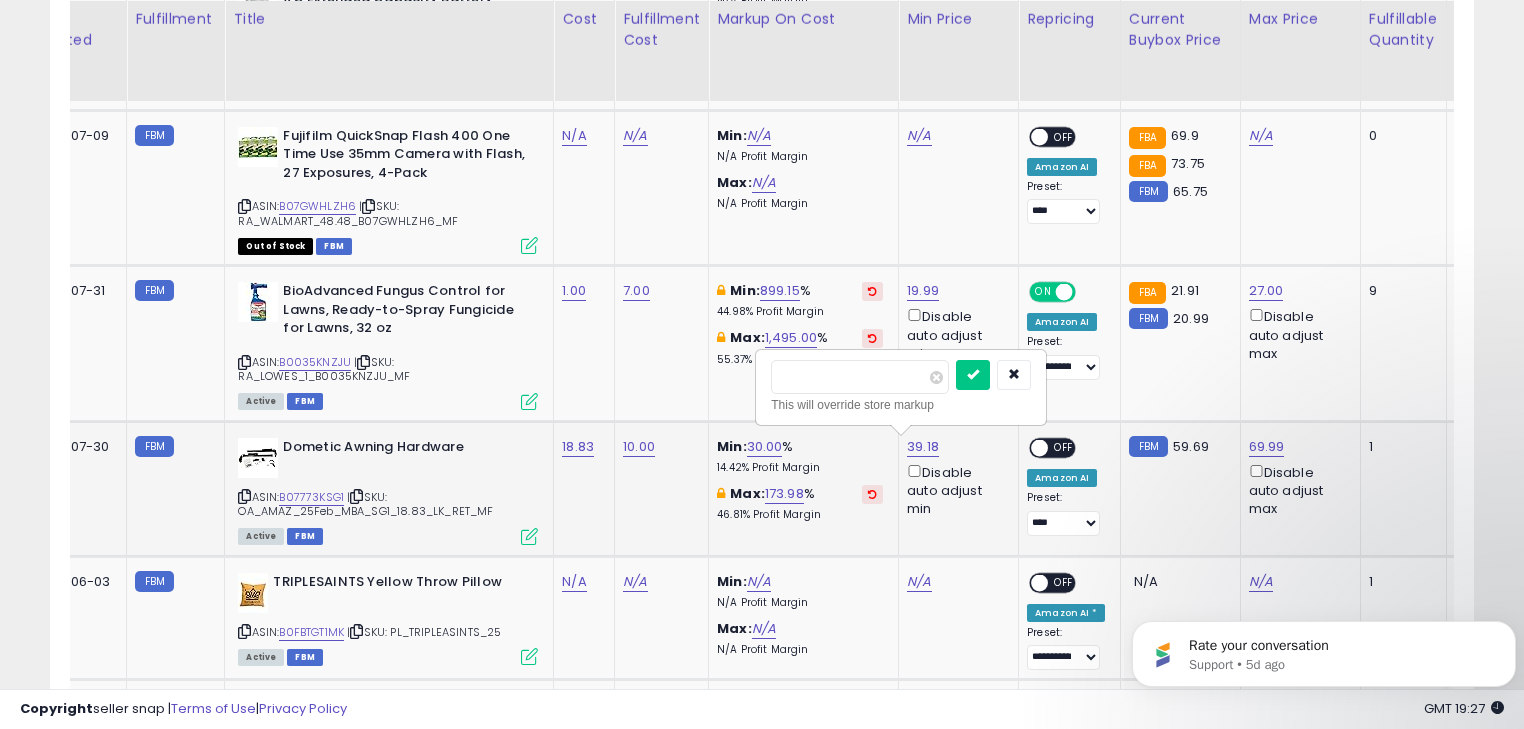 type on "*" 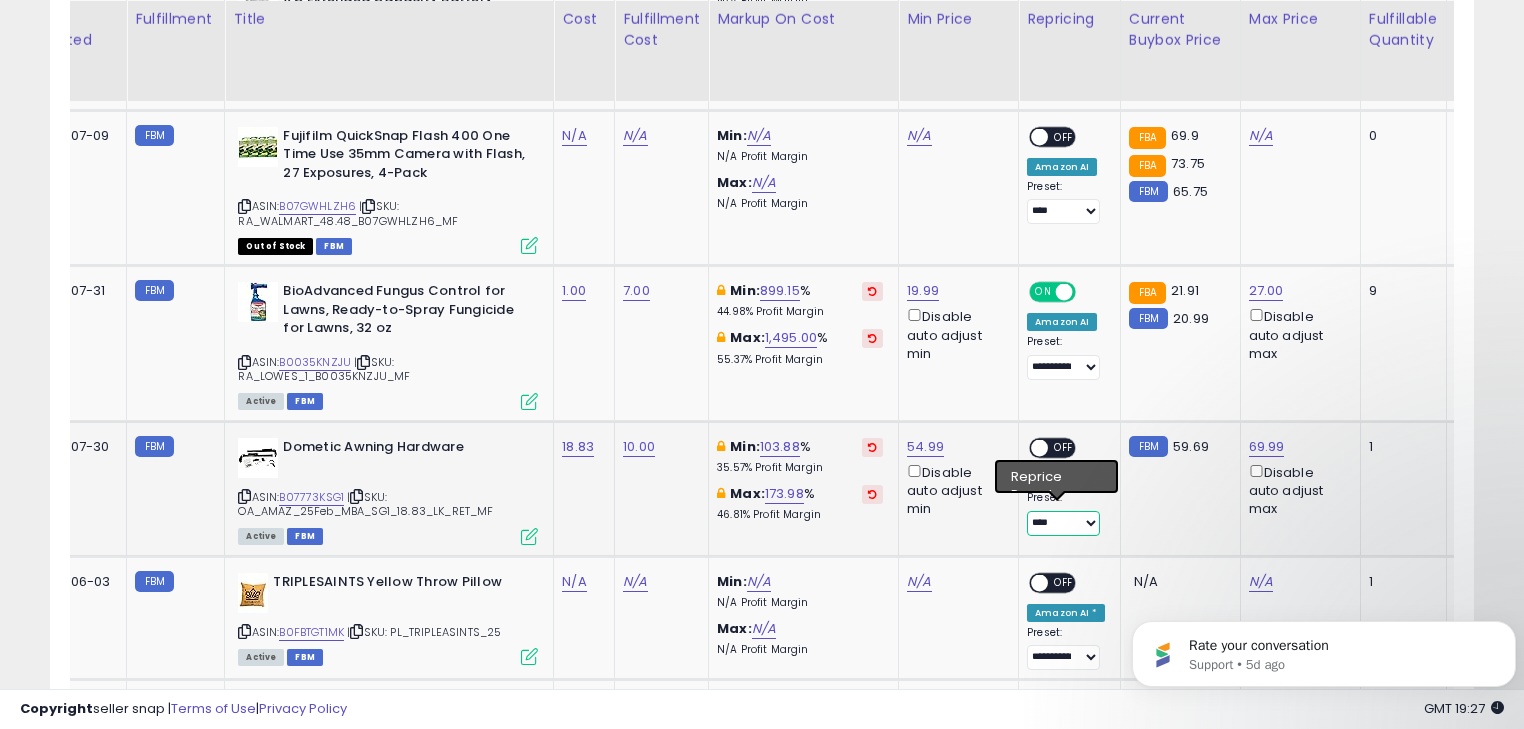 click on "**********" at bounding box center (1063, 523) 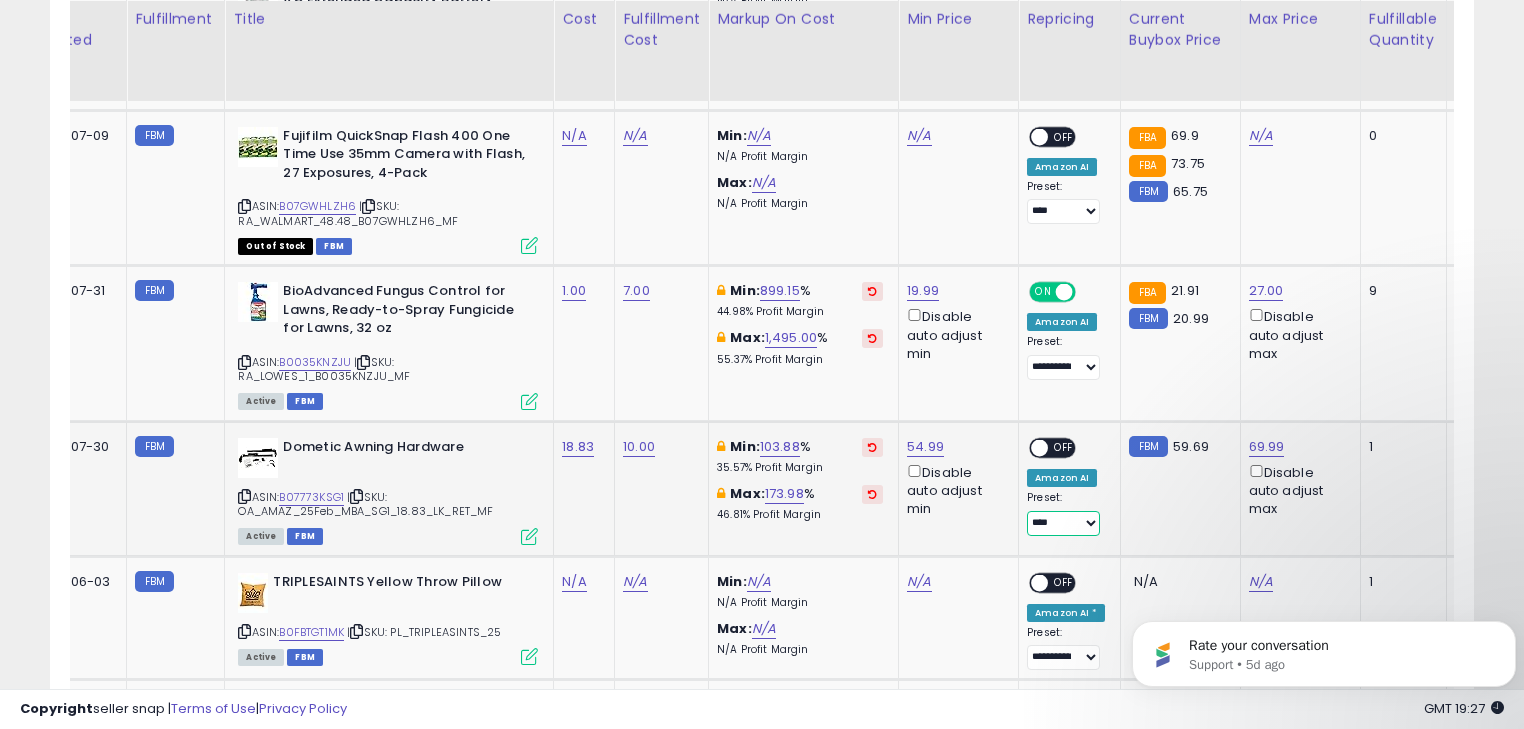 select on "**********" 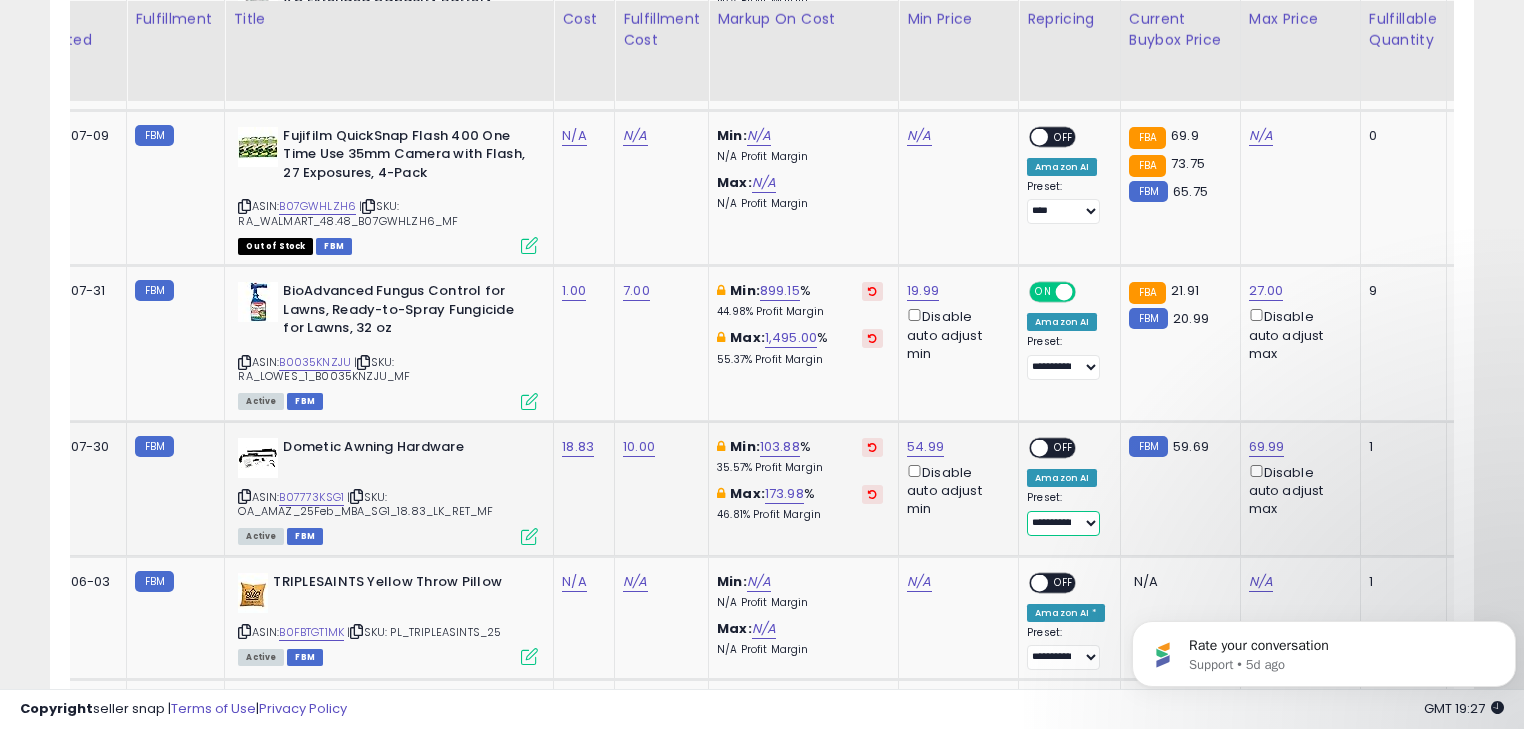click on "**********" at bounding box center [1063, 523] 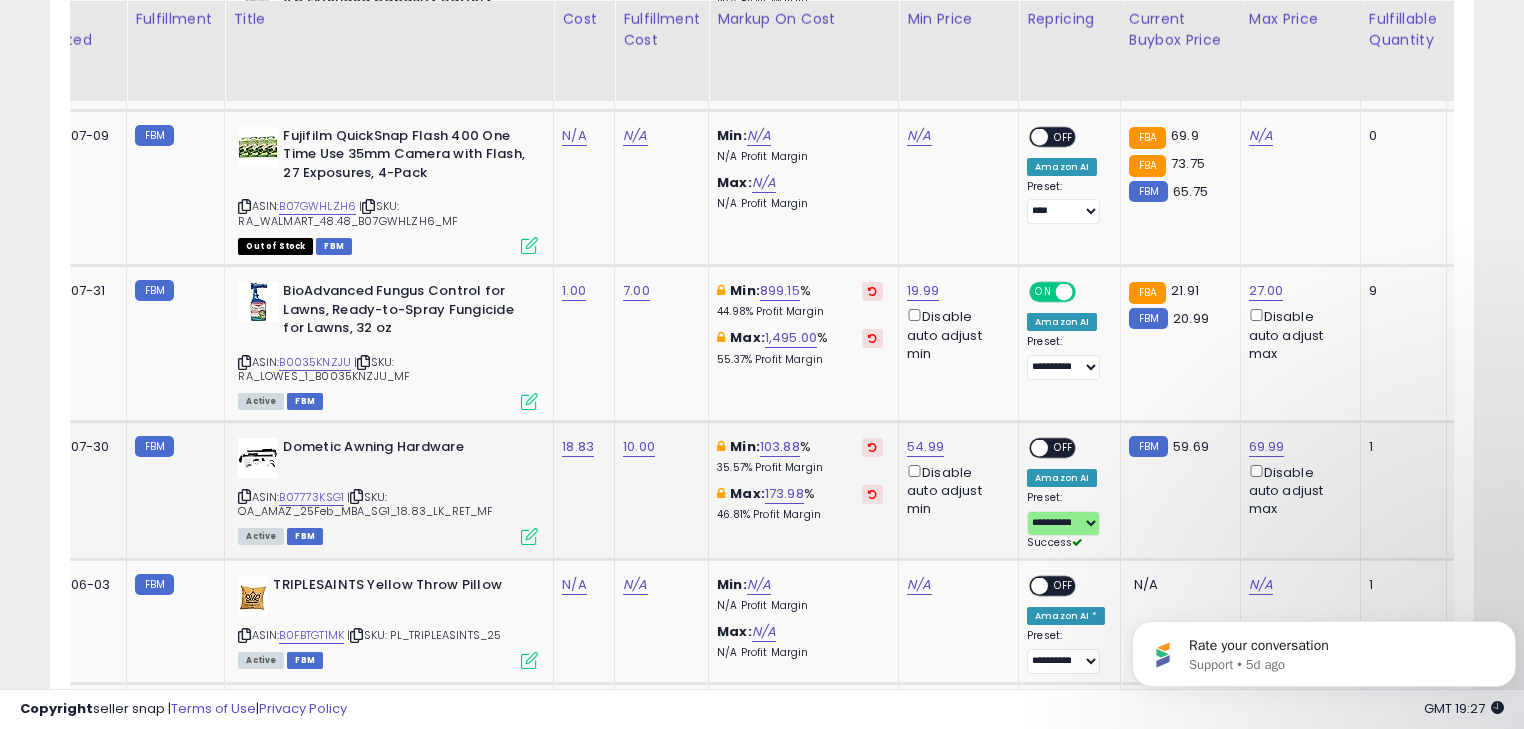 click on "OFF" at bounding box center (1064, 447) 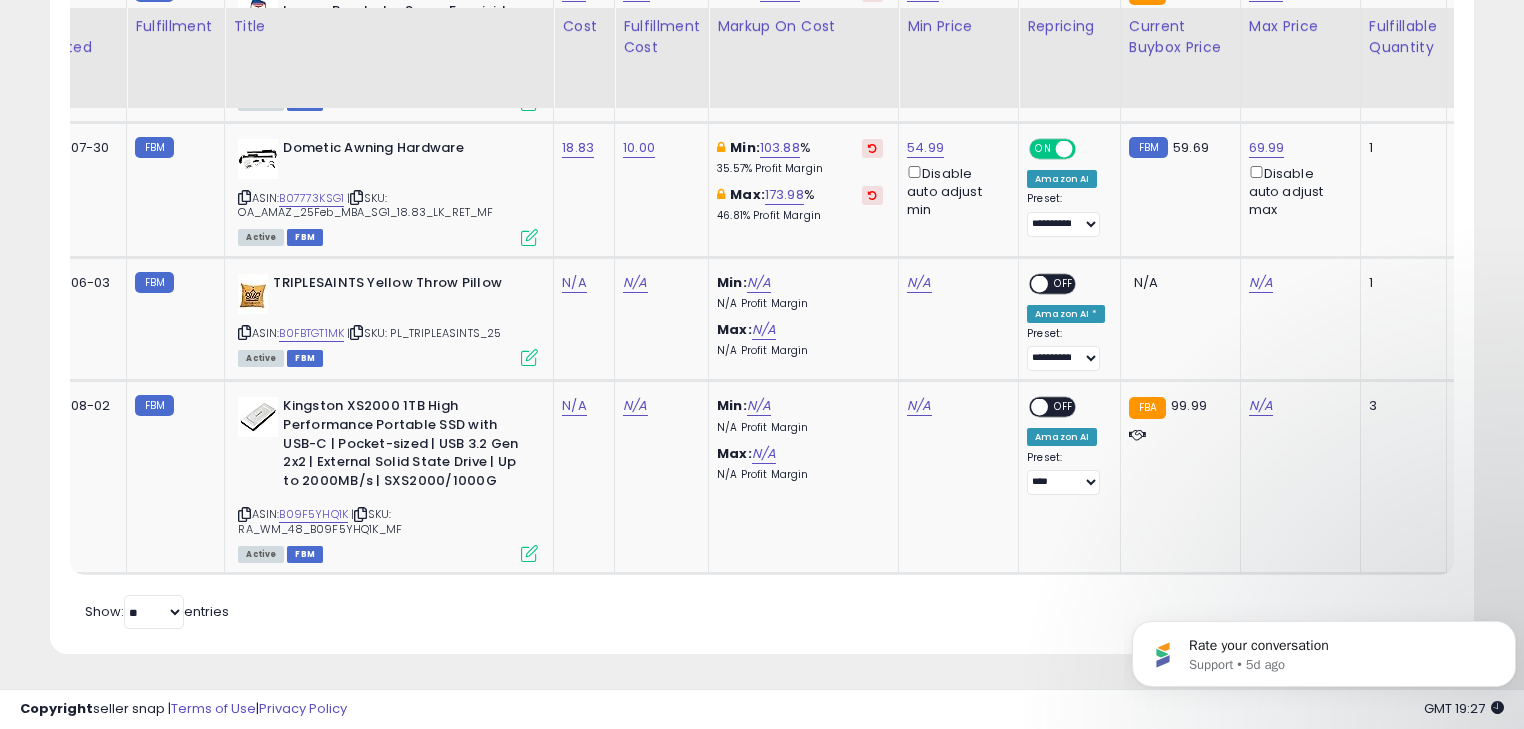 scroll, scrollTop: 1714, scrollLeft: 0, axis: vertical 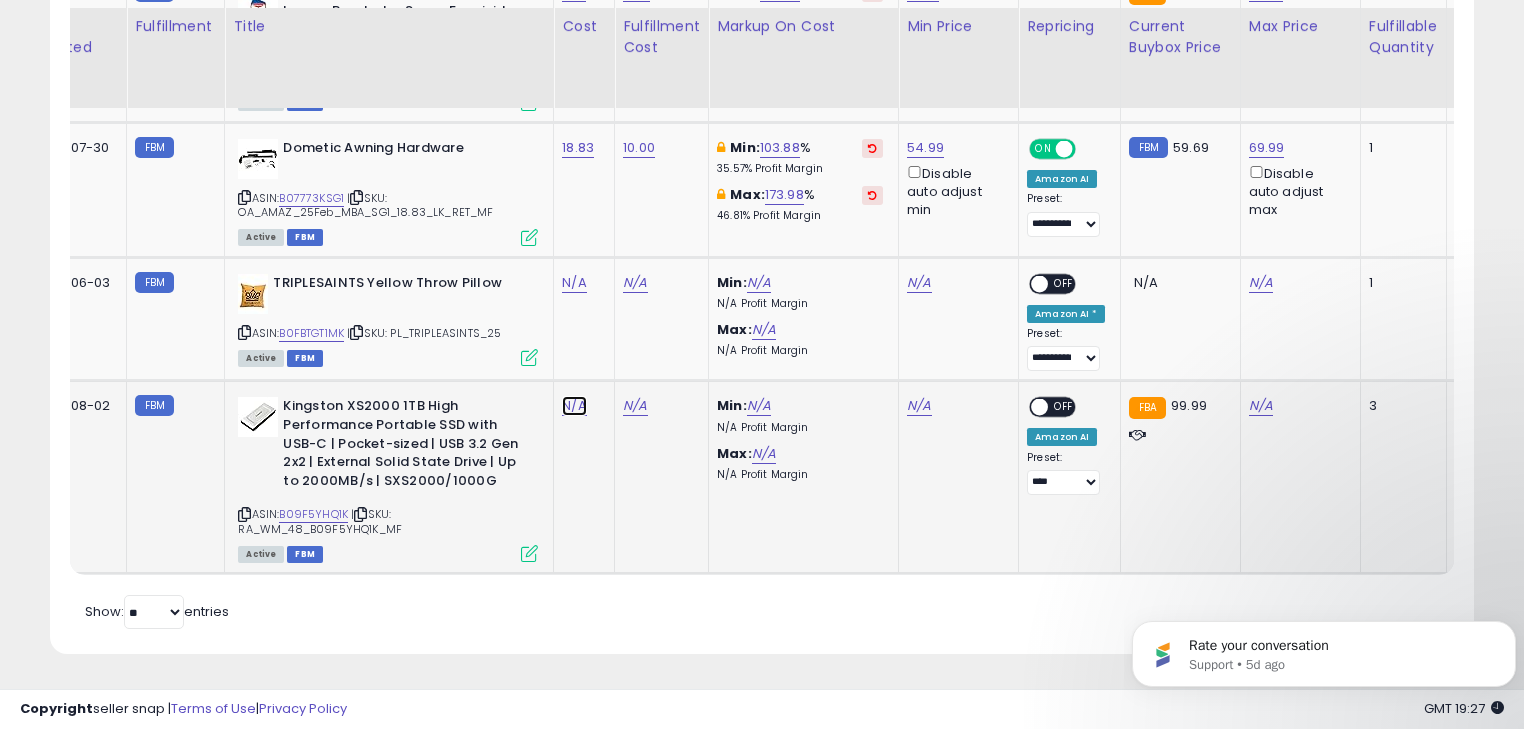 click on "N/A" at bounding box center (574, -319) 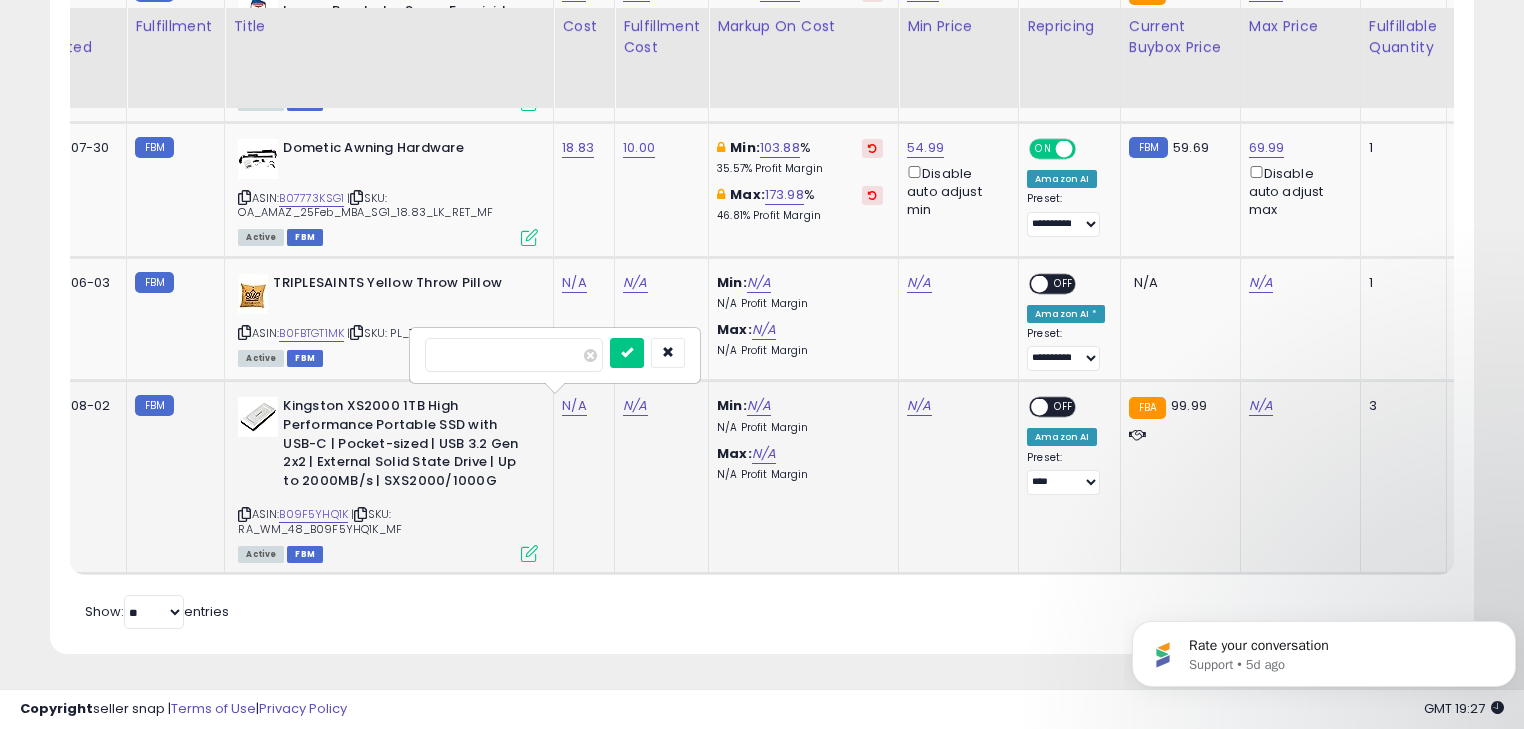 type on "**" 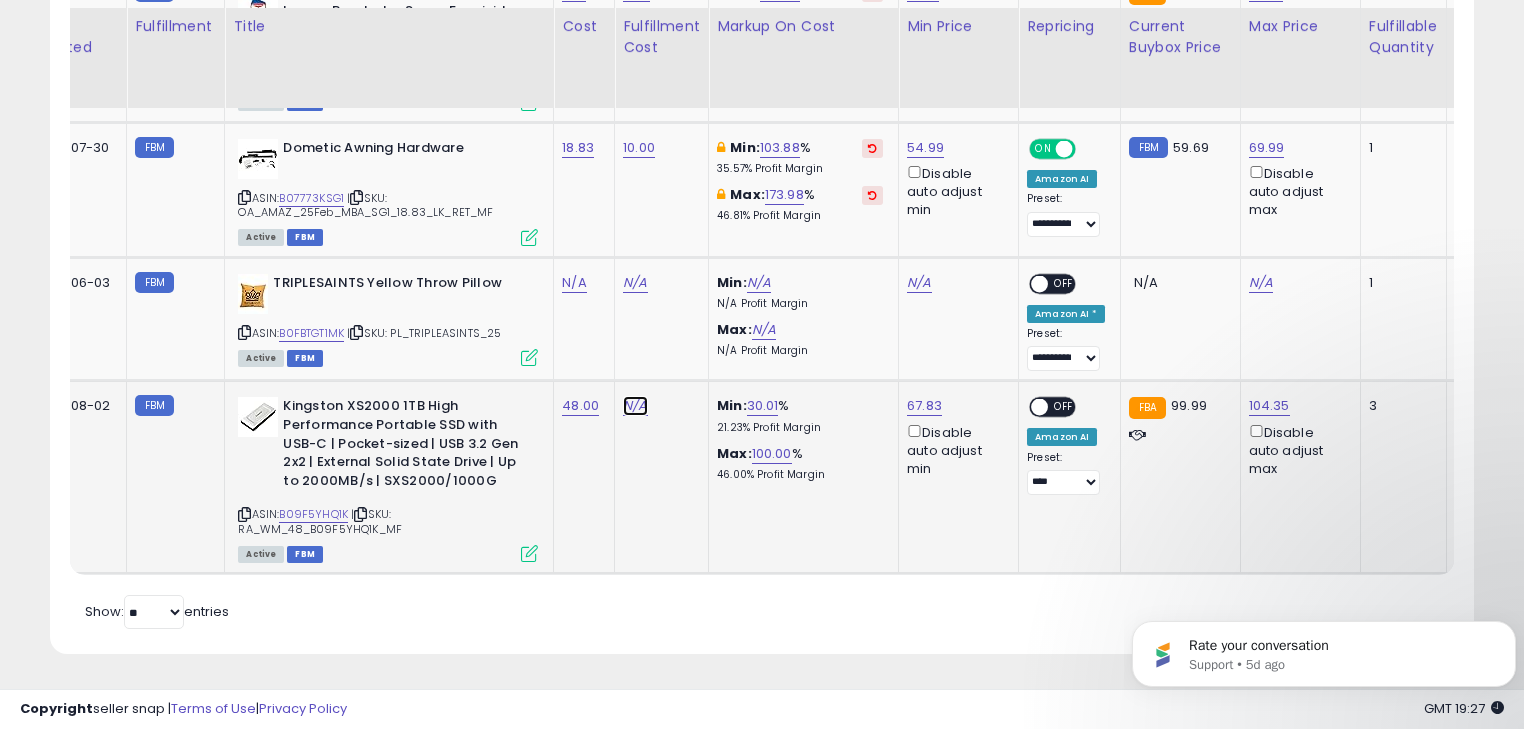 click on "N/A" at bounding box center [635, -319] 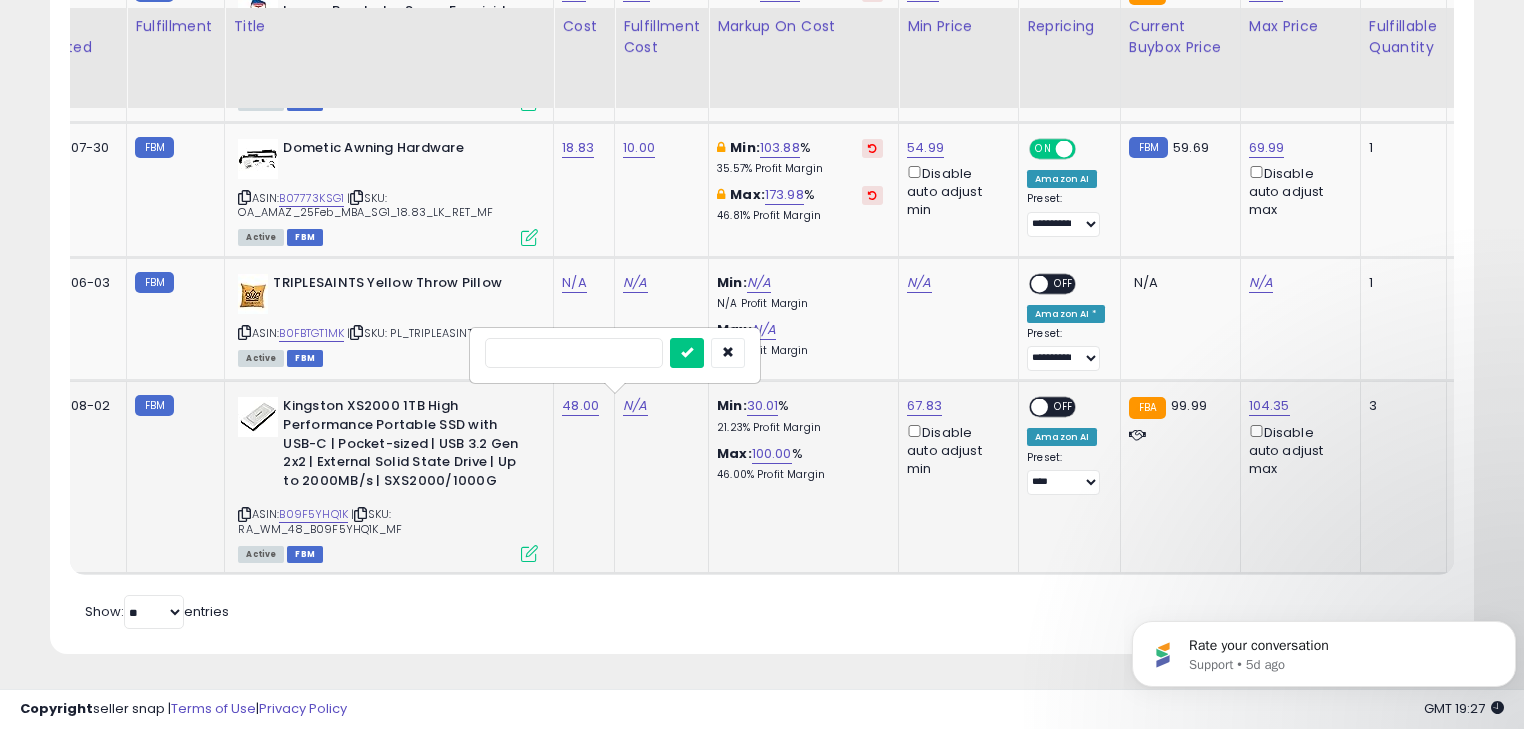 type on "*" 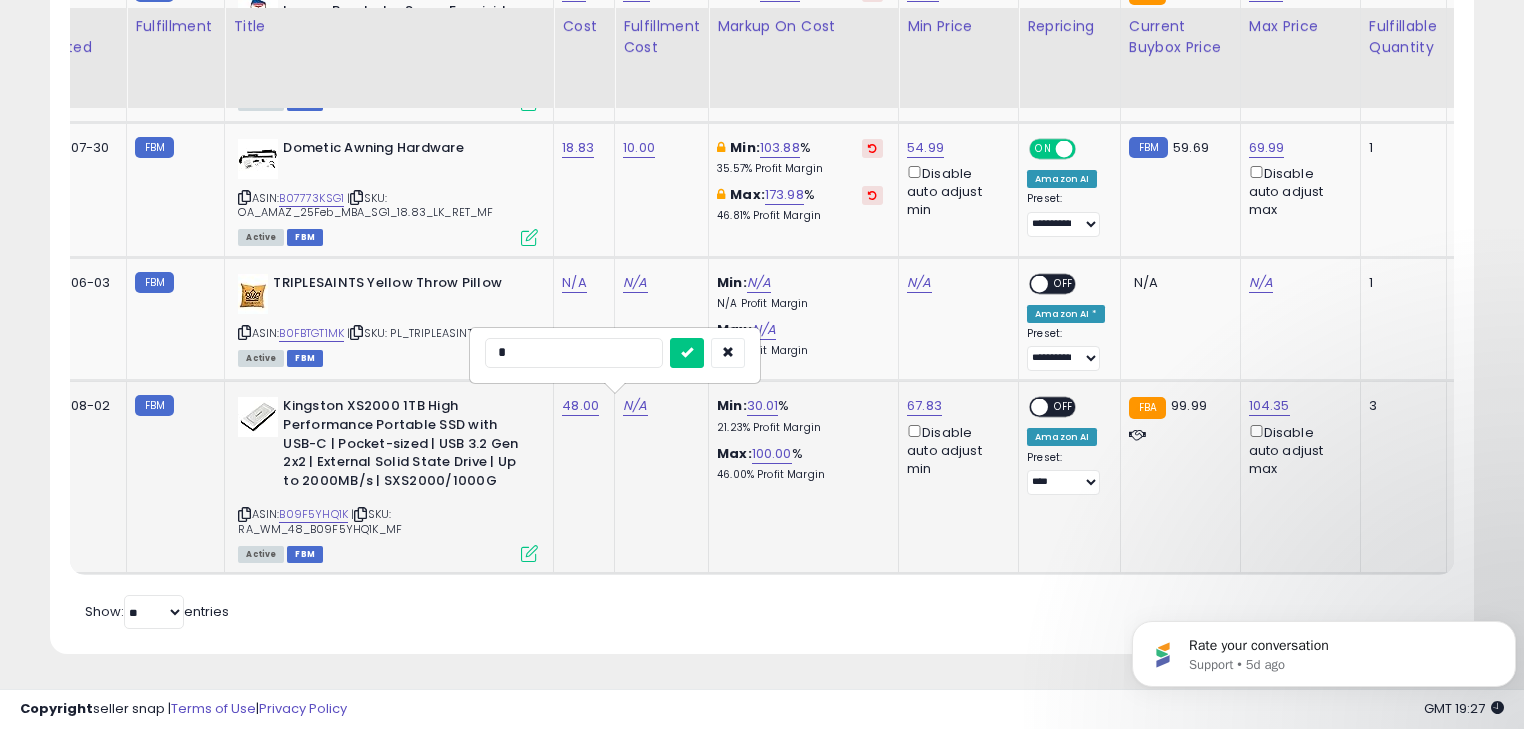 click at bounding box center [687, 353] 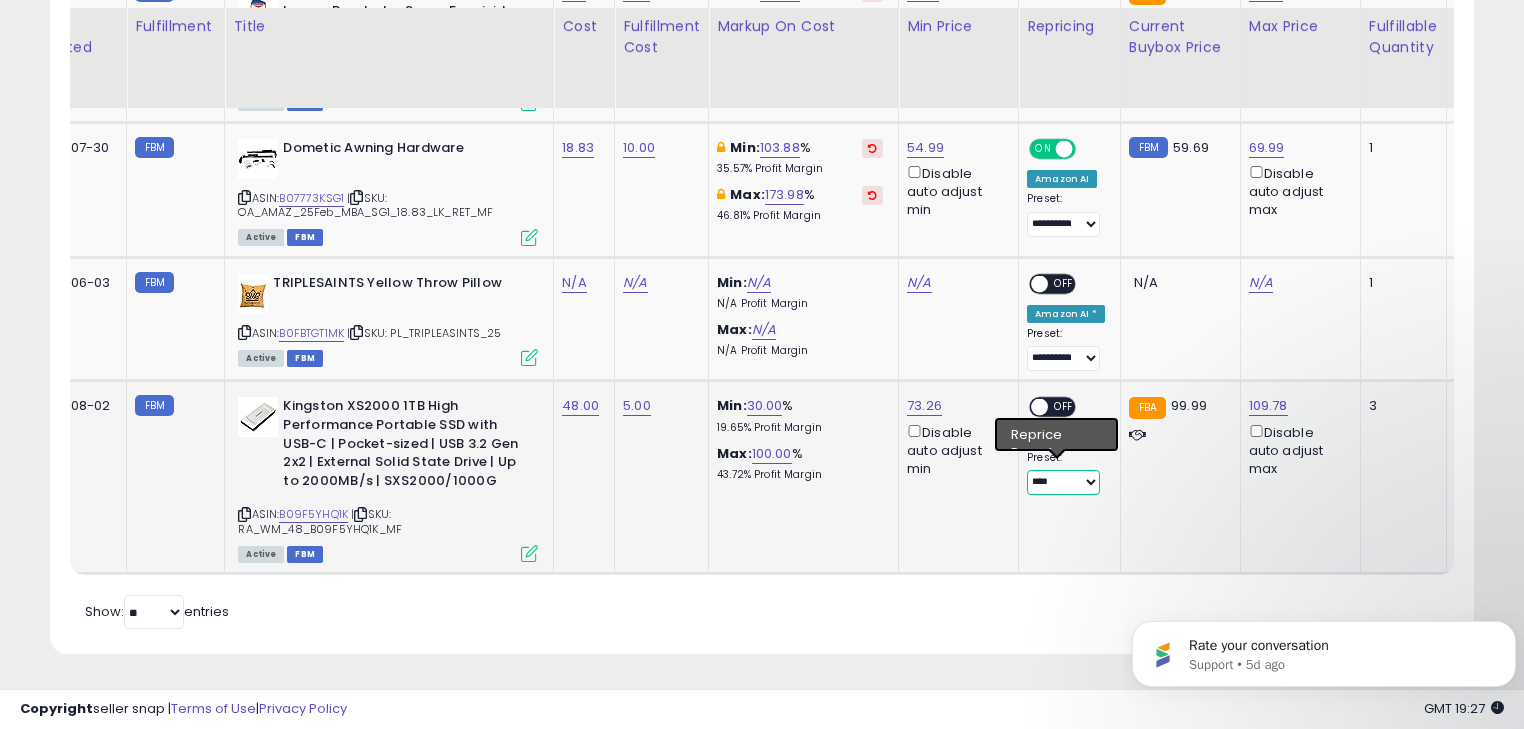 click on "**********" at bounding box center [1063, 482] 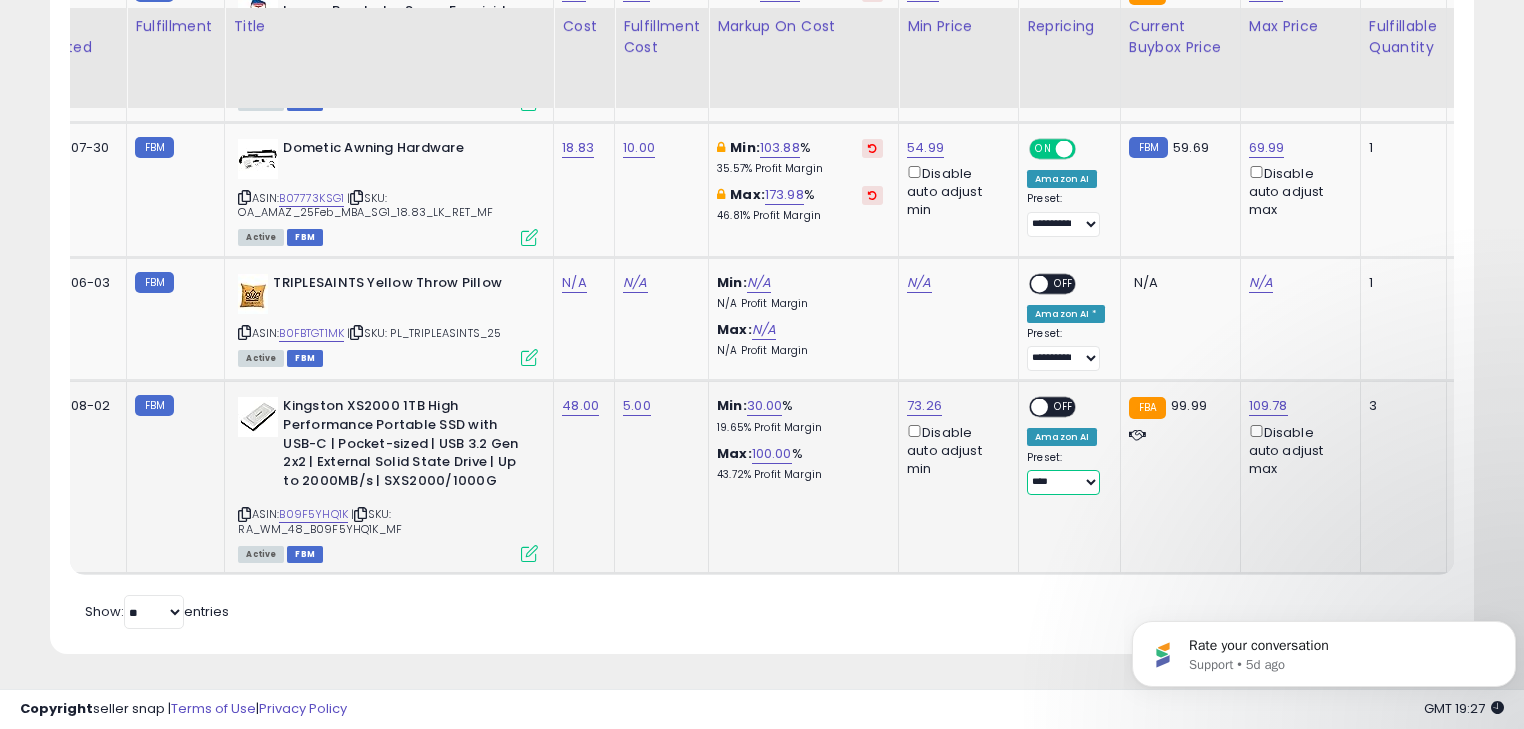 select on "**********" 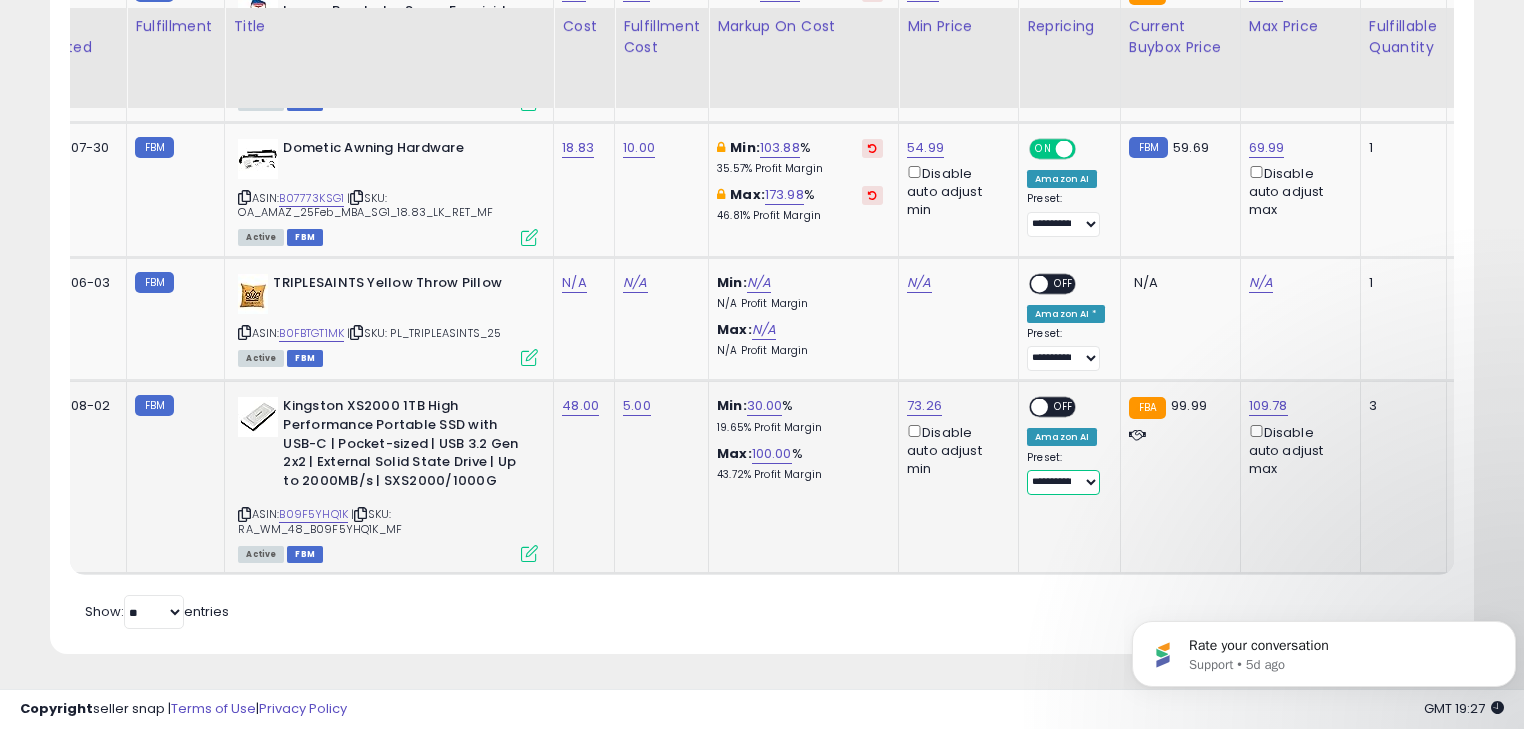 click on "**********" at bounding box center [1063, 482] 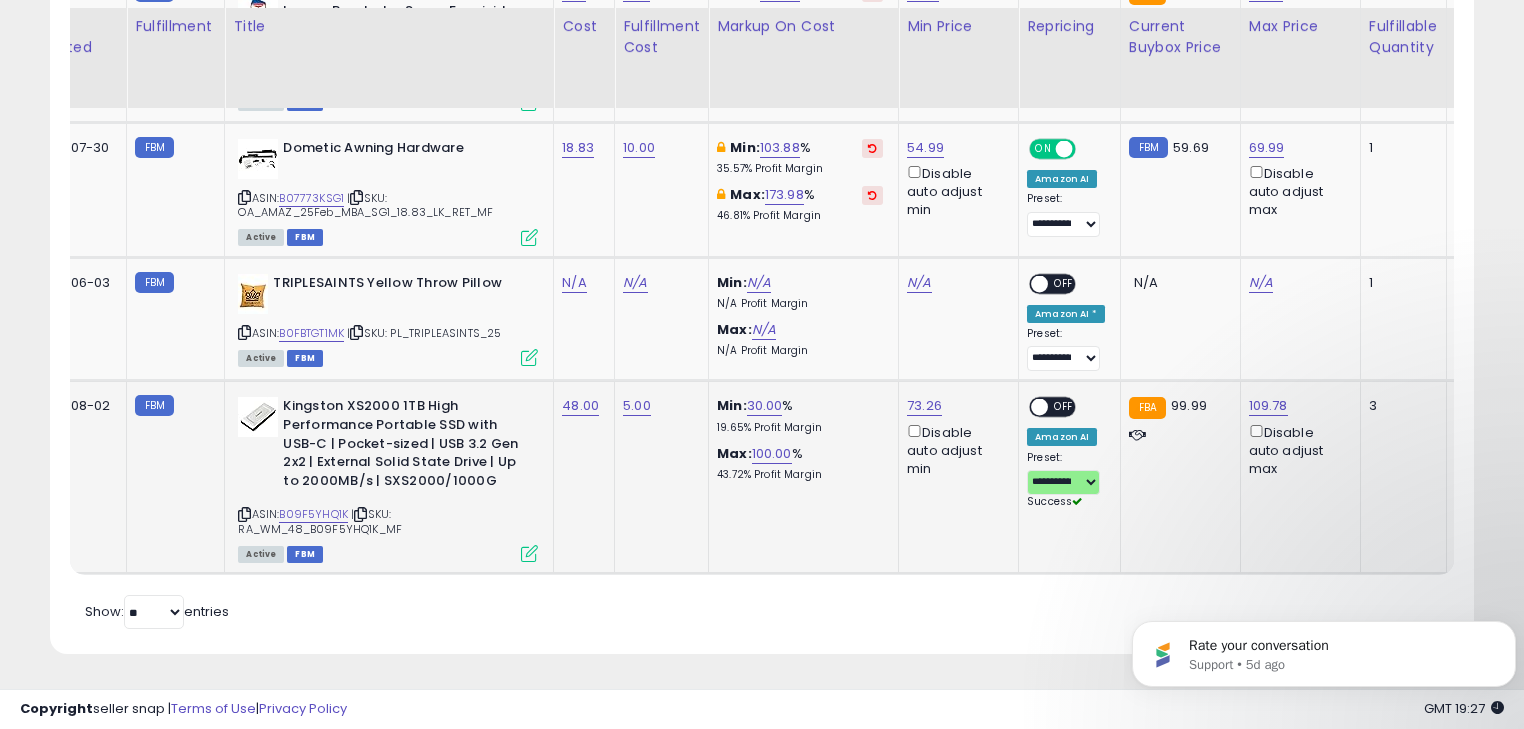 click on "OFF" at bounding box center [1064, 407] 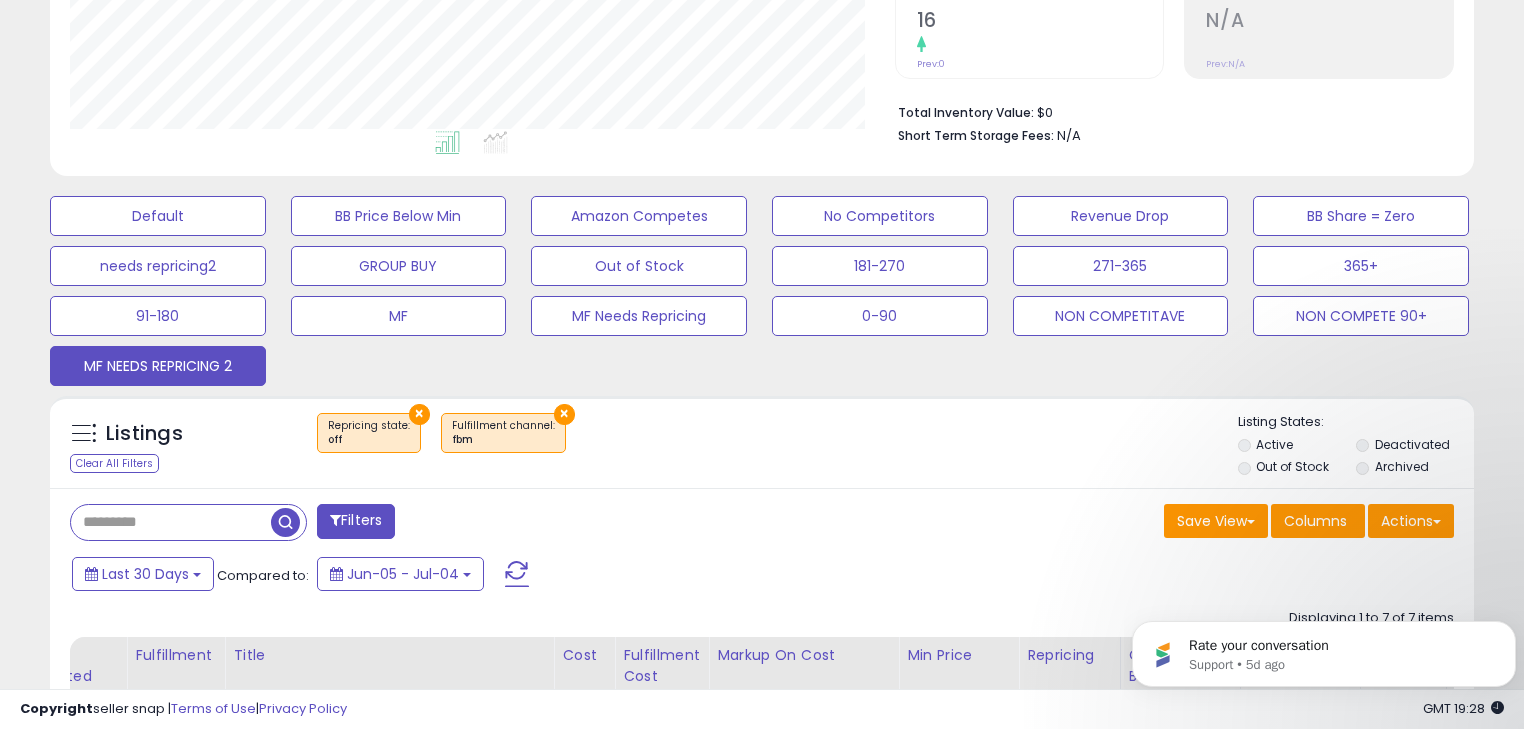 scroll, scrollTop: 0, scrollLeft: 0, axis: both 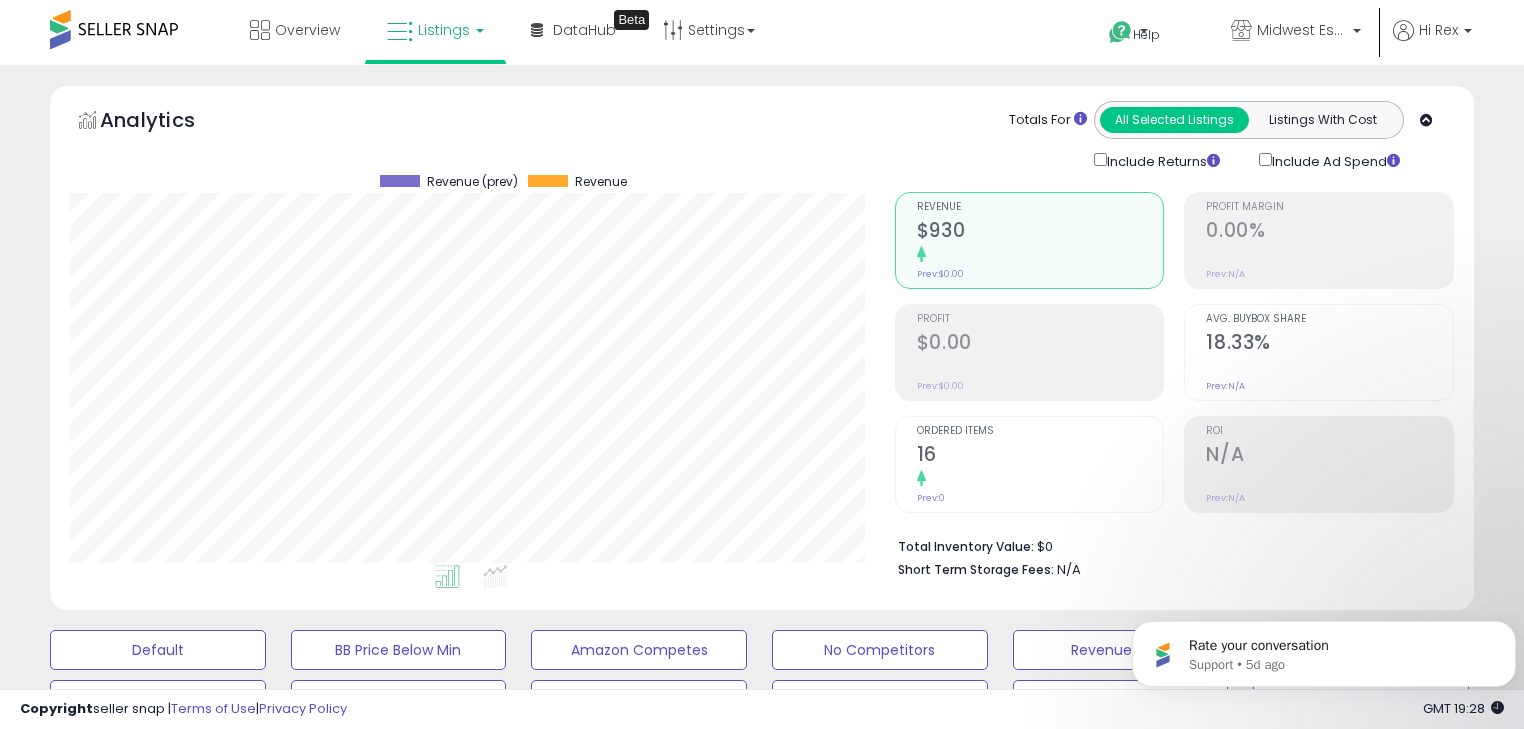 click on "Listings" at bounding box center [444, 30] 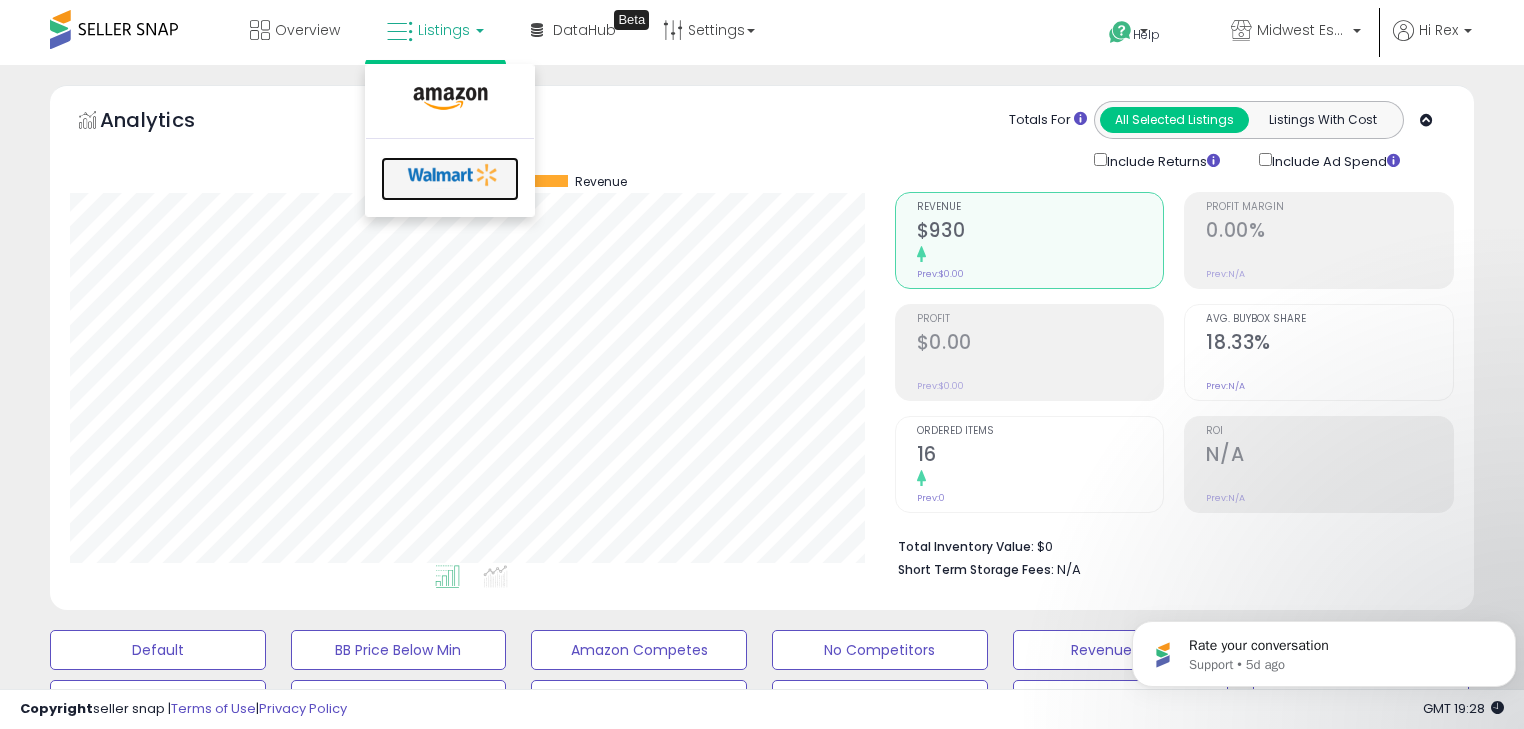 click at bounding box center (453, 175) 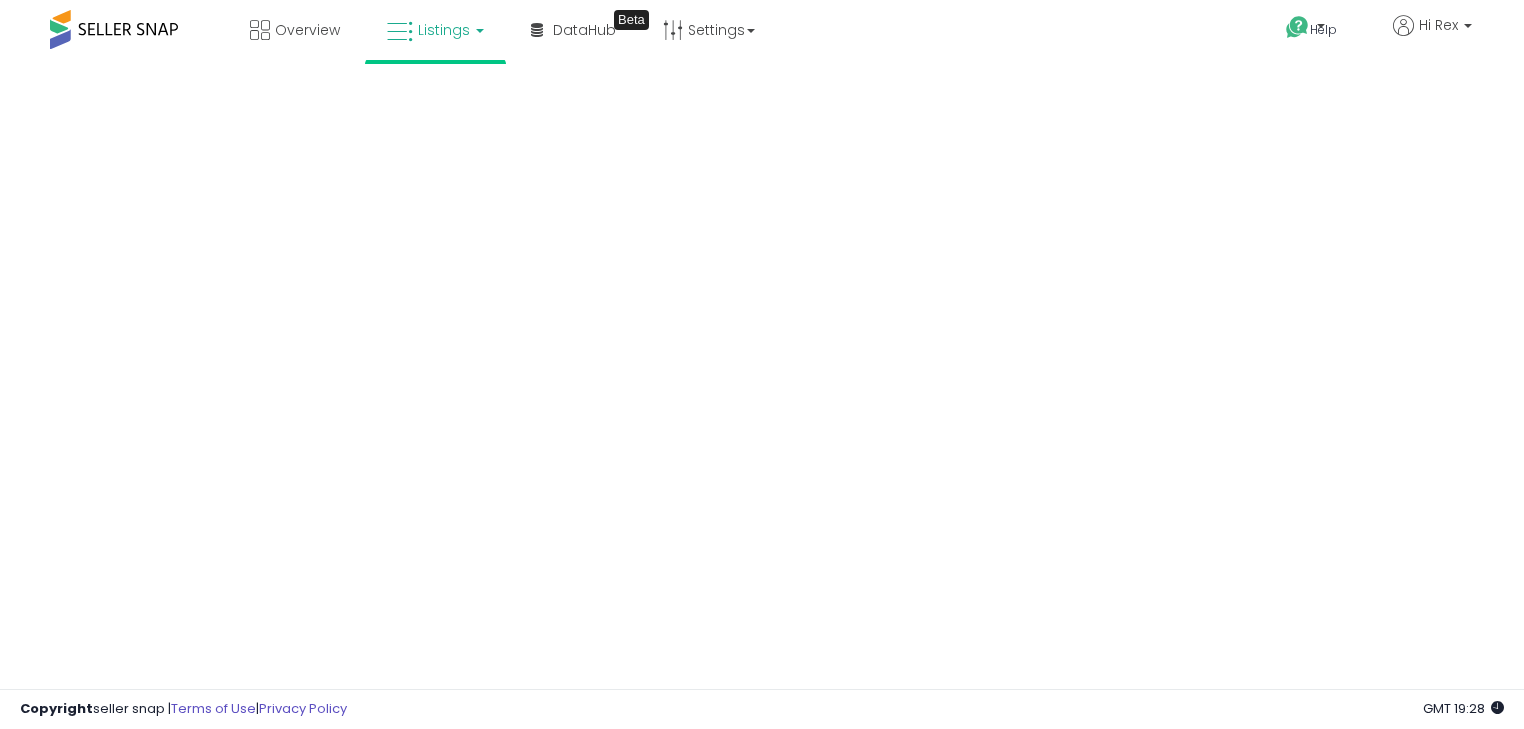 scroll, scrollTop: 0, scrollLeft: 0, axis: both 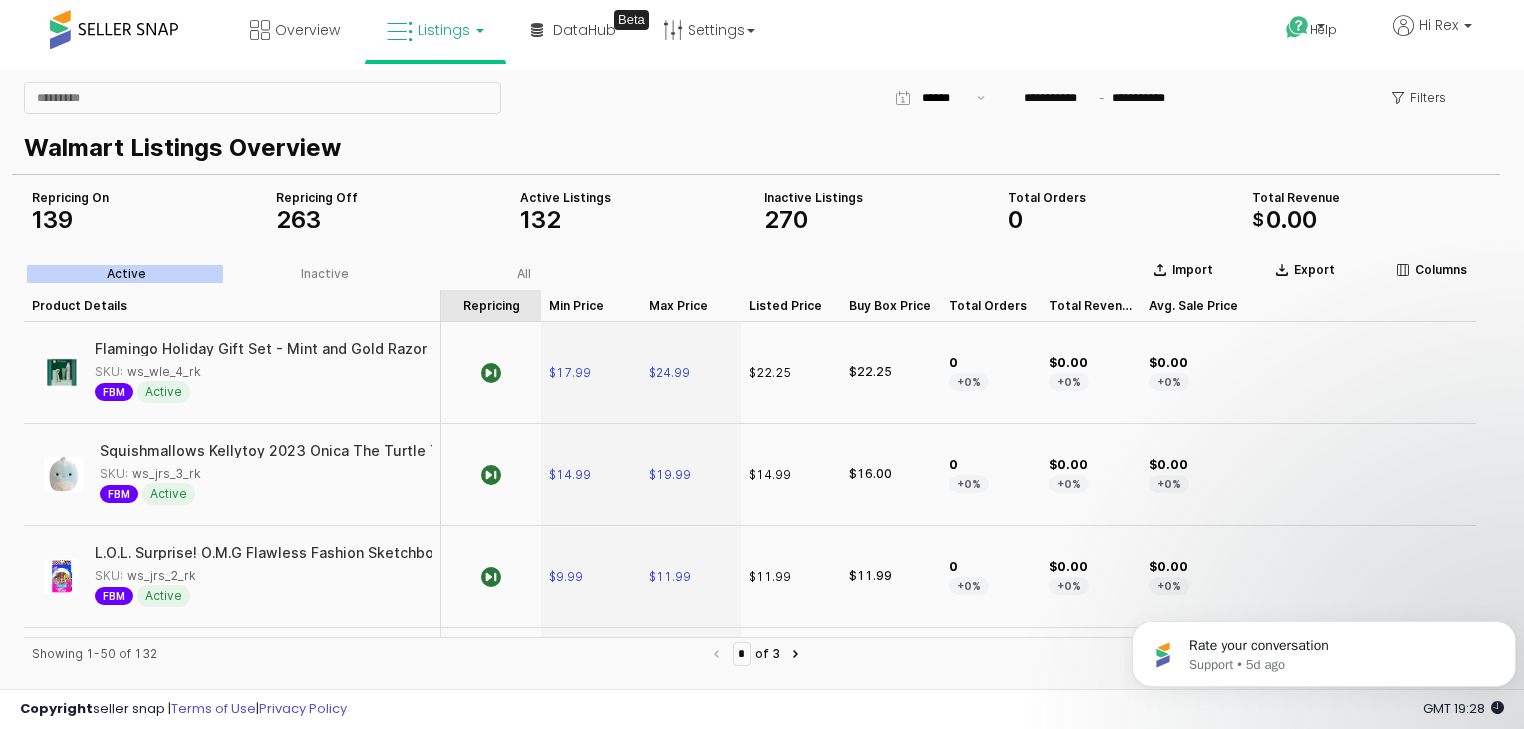 click on "Repricing Repricing" at bounding box center (491, 306) 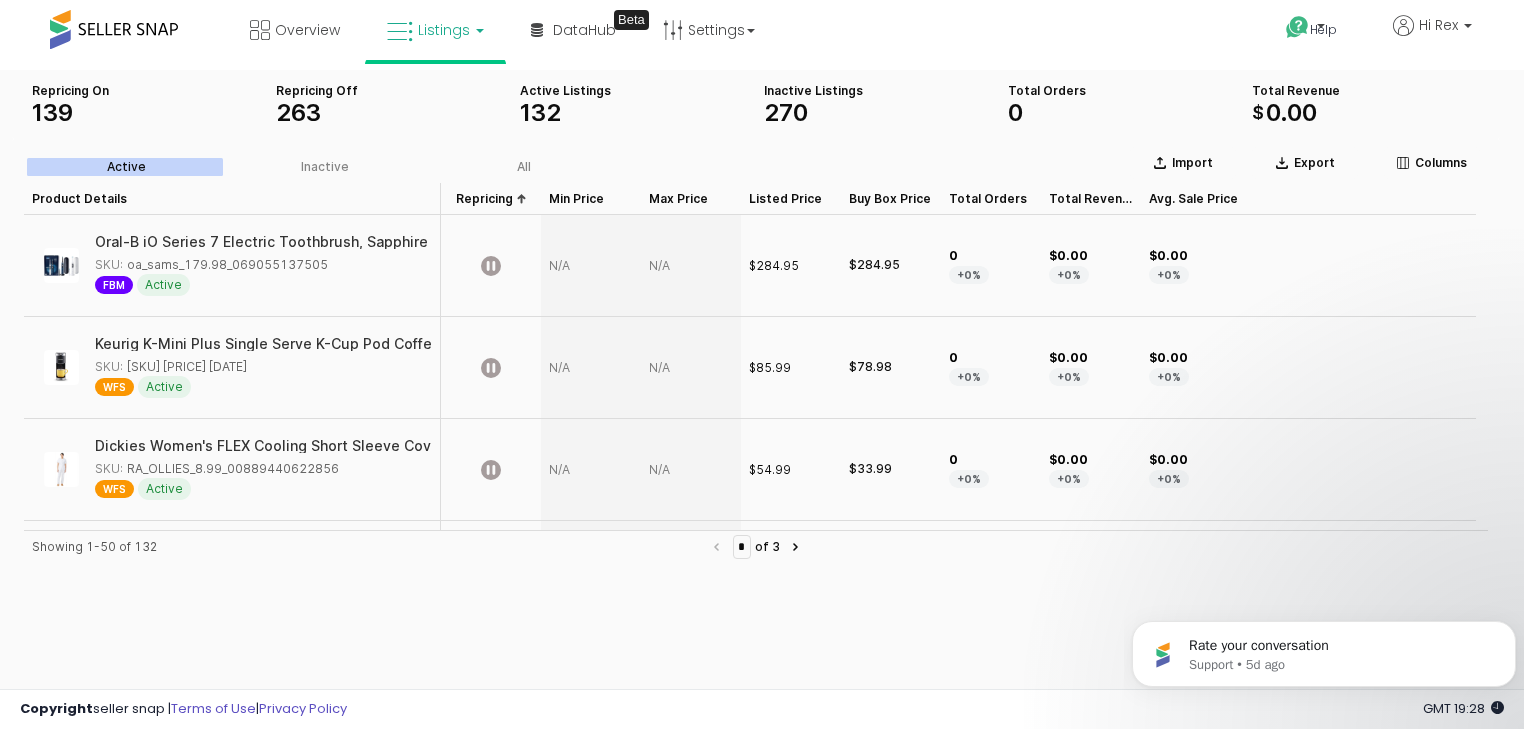 scroll, scrollTop: 160, scrollLeft: 0, axis: vertical 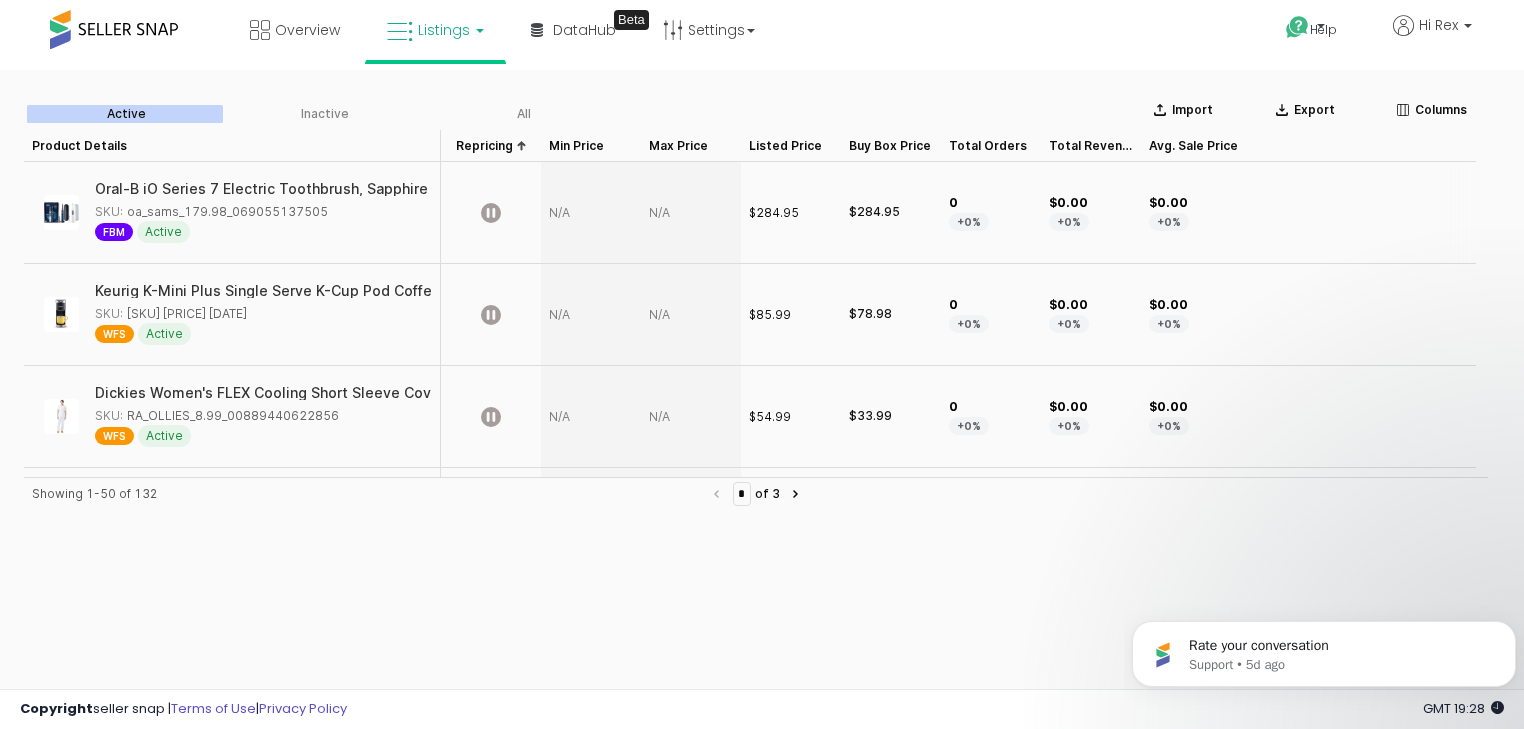 click at bounding box center (591, 213) 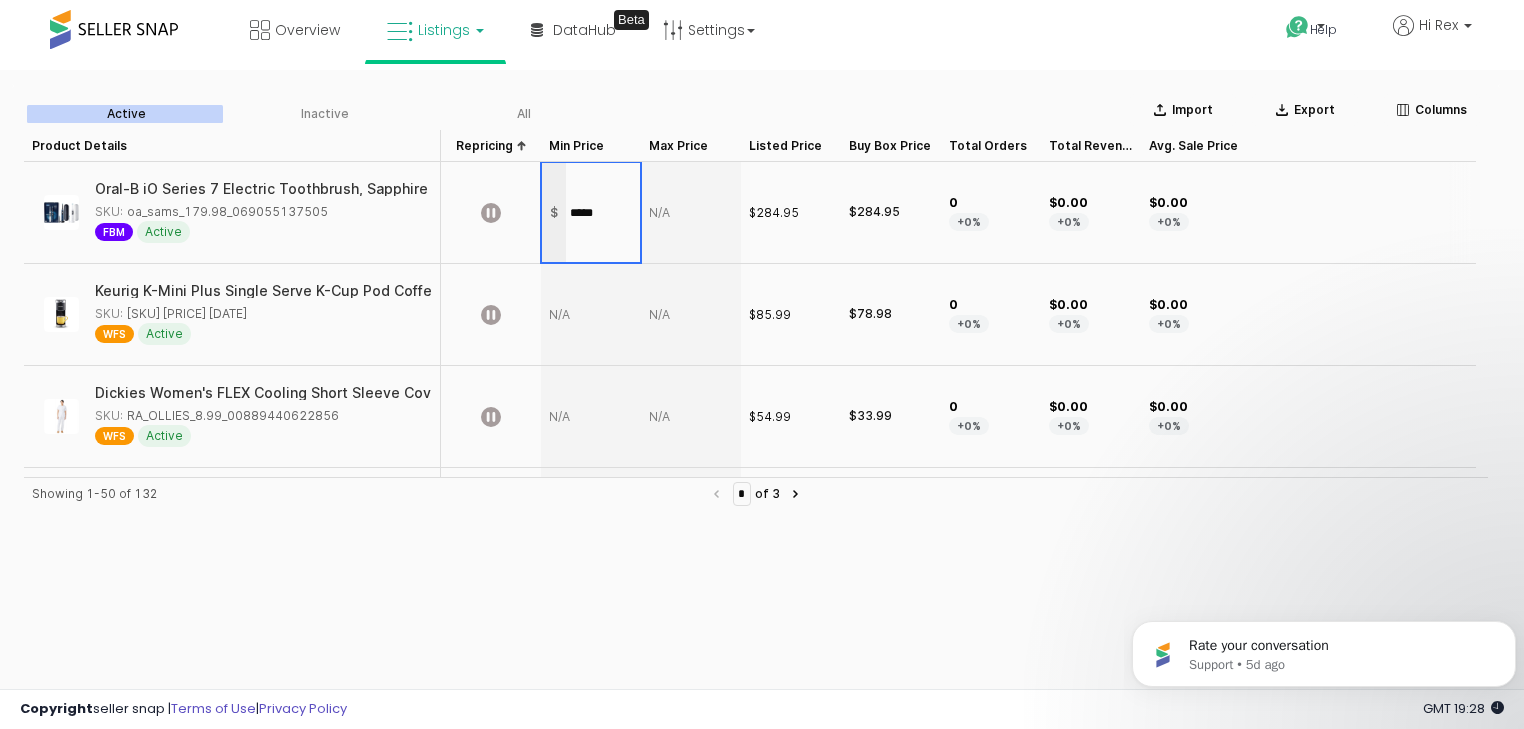 type on "******" 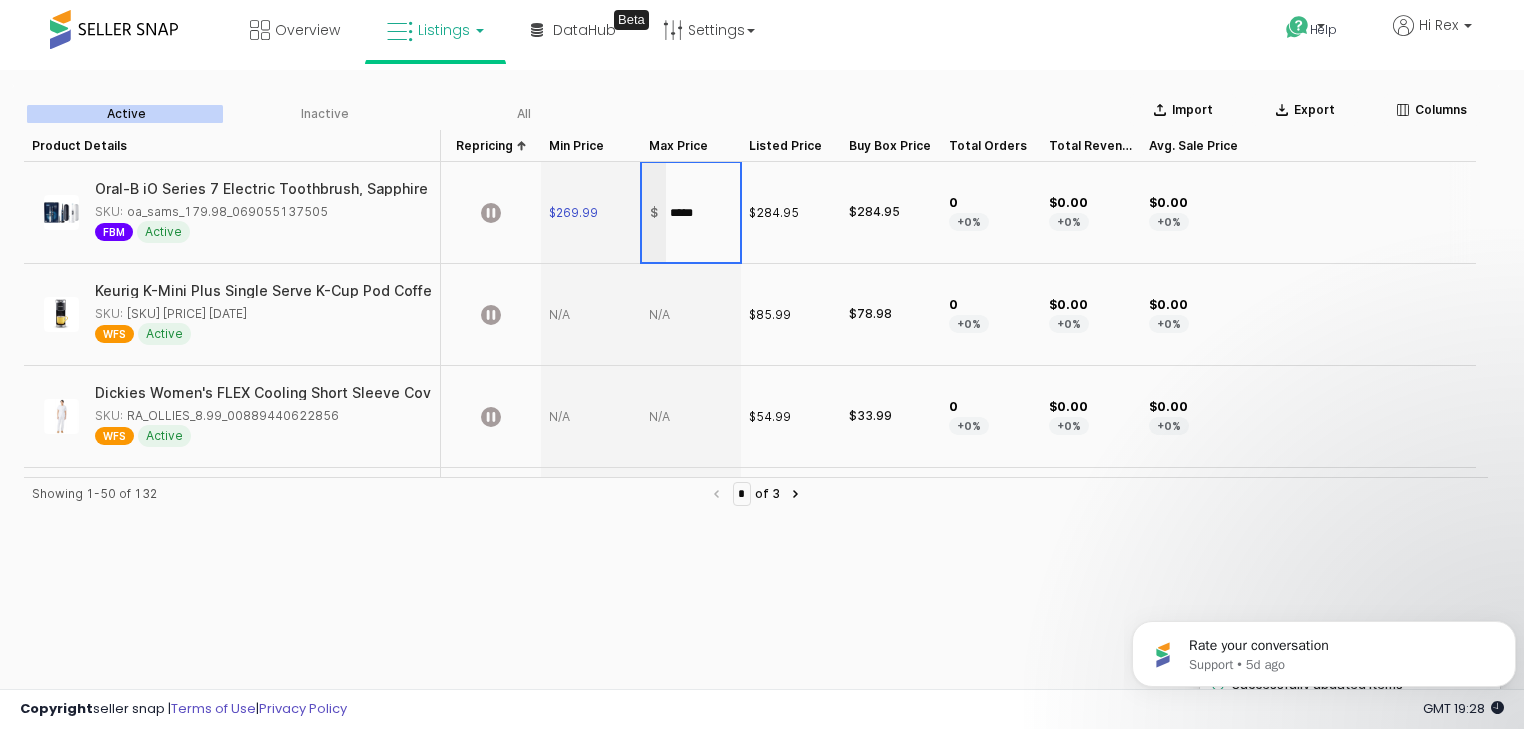 type on "******" 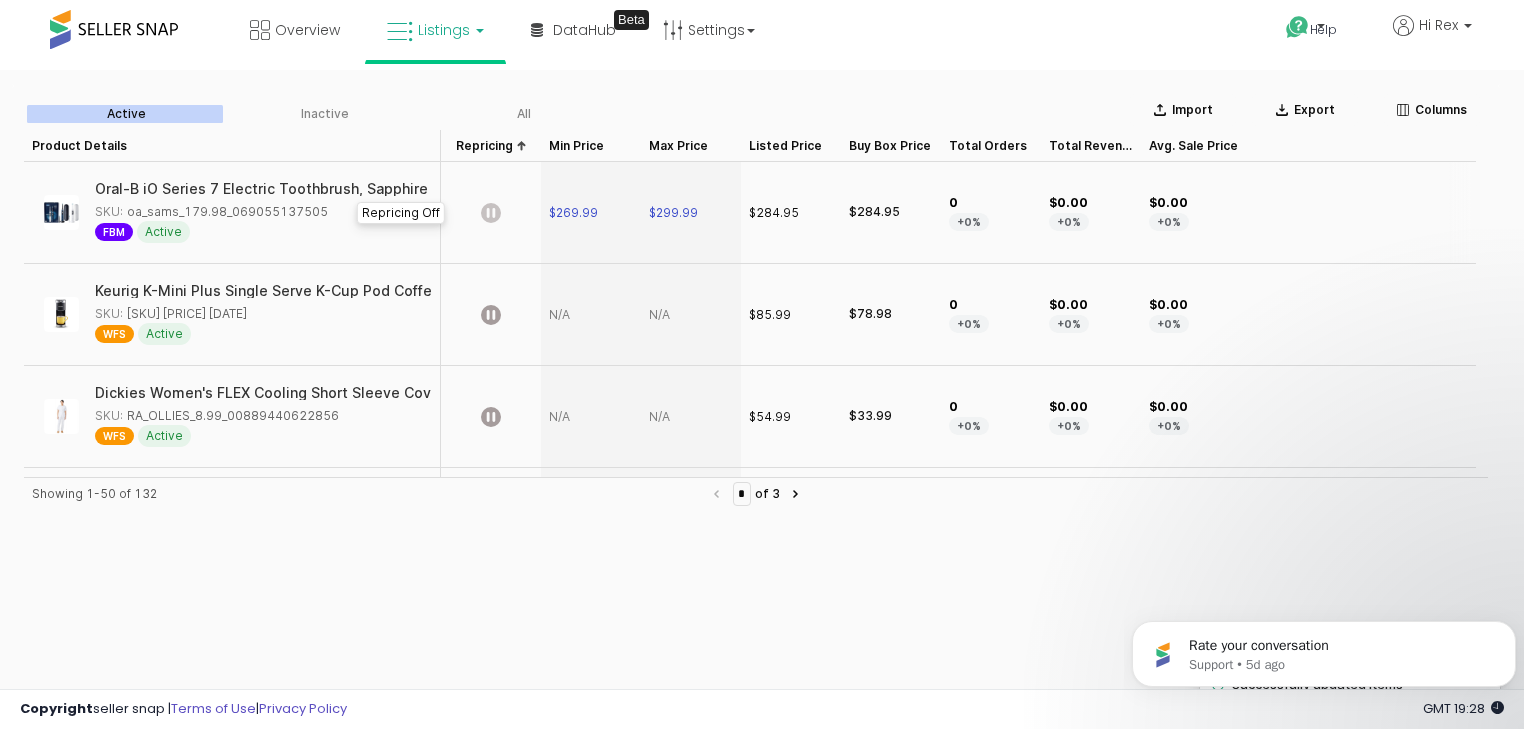 click 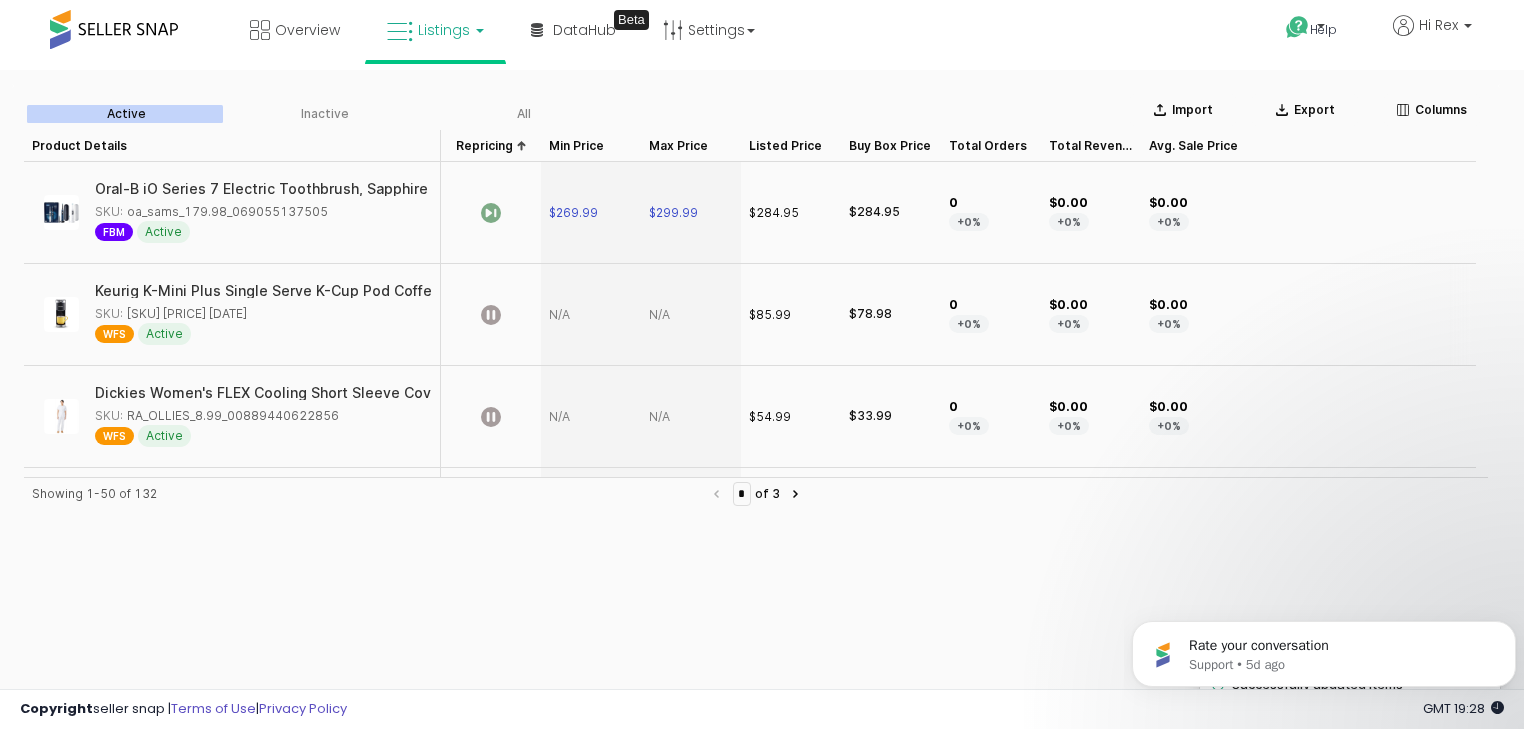 click at bounding box center (591, 315) 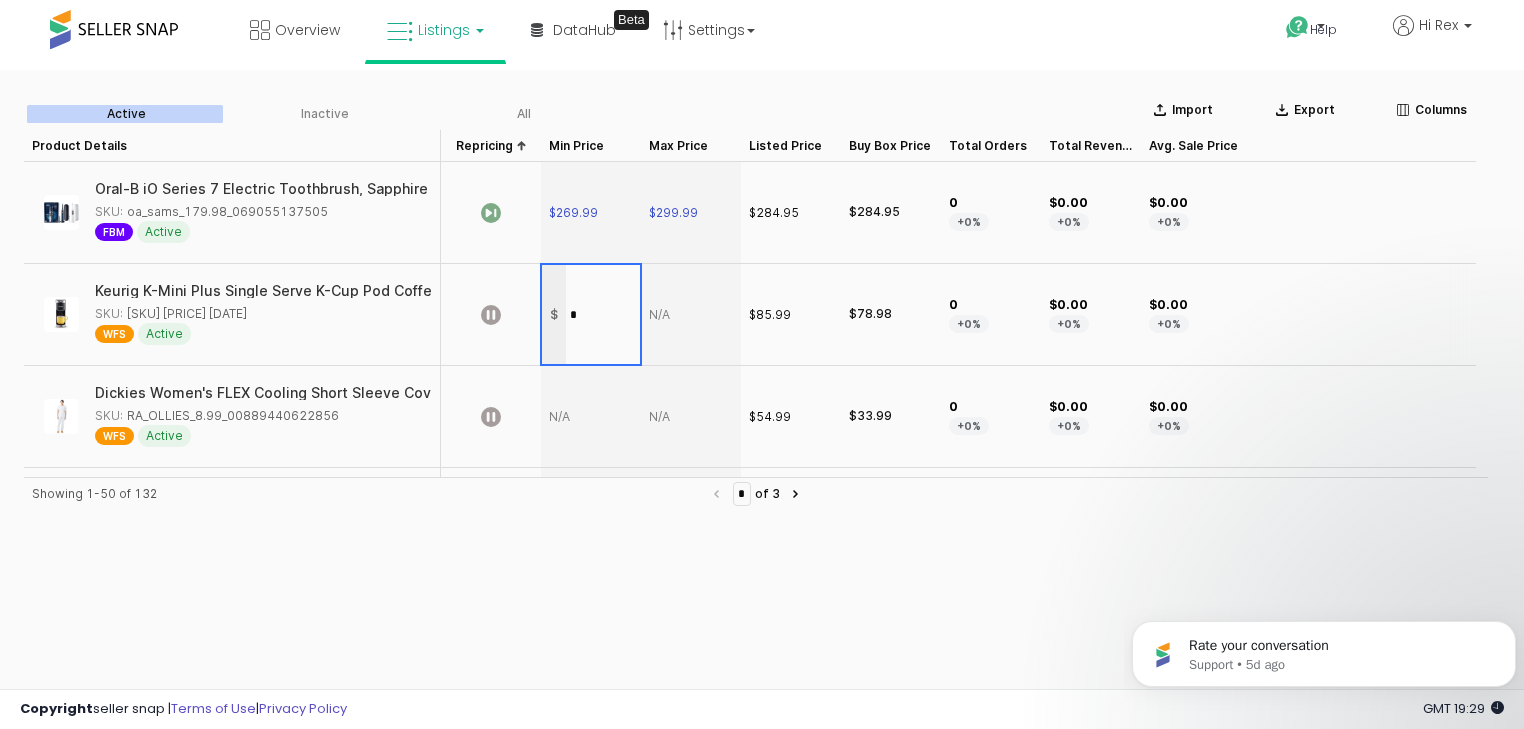 type on "**" 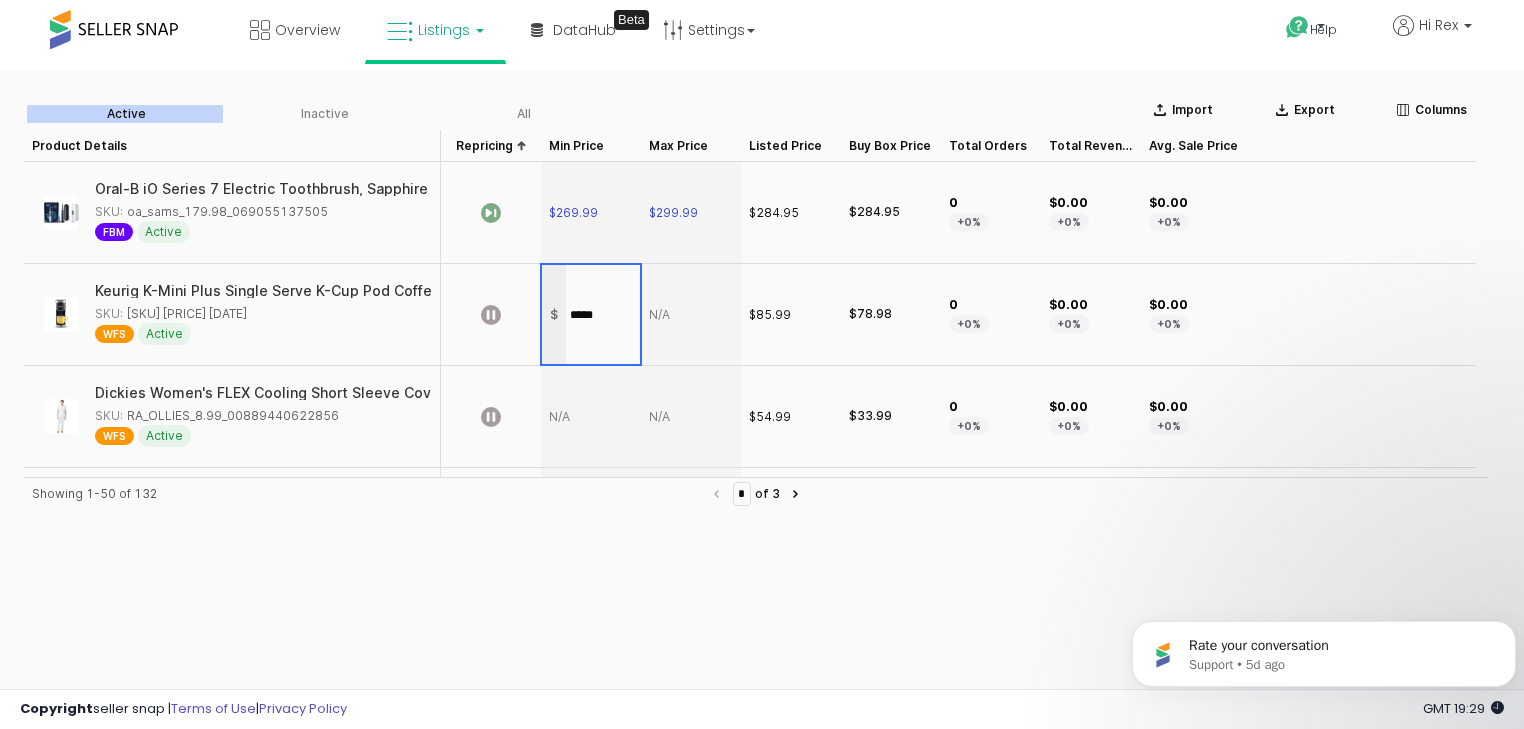 click on "Import Export Columns Active Inactive All Product Details Product Details Repricing Repricing Min Price Min Price Max Price Max Price Listed Price Listed Price Buy Box Price Buy Box Price Total Orders Total Orders Total Revenue Total Revenue Avg. Sale Price Avg. Sale Price
[BRAND] [MODEL] Electric Toothbrush, [COLOR] & [COLOR] ([QUANTITY] Pack)
SKU:  [SKU]
FBM
Active
[PRICE] [PRICE] [PRICE]
[PRICE]
[NUMBER]
[PERCENTAGE]
[PRICE]
[PERCENTAGE]
[PRICE]
[PERCENTAGE]" at bounding box center [756, 438] 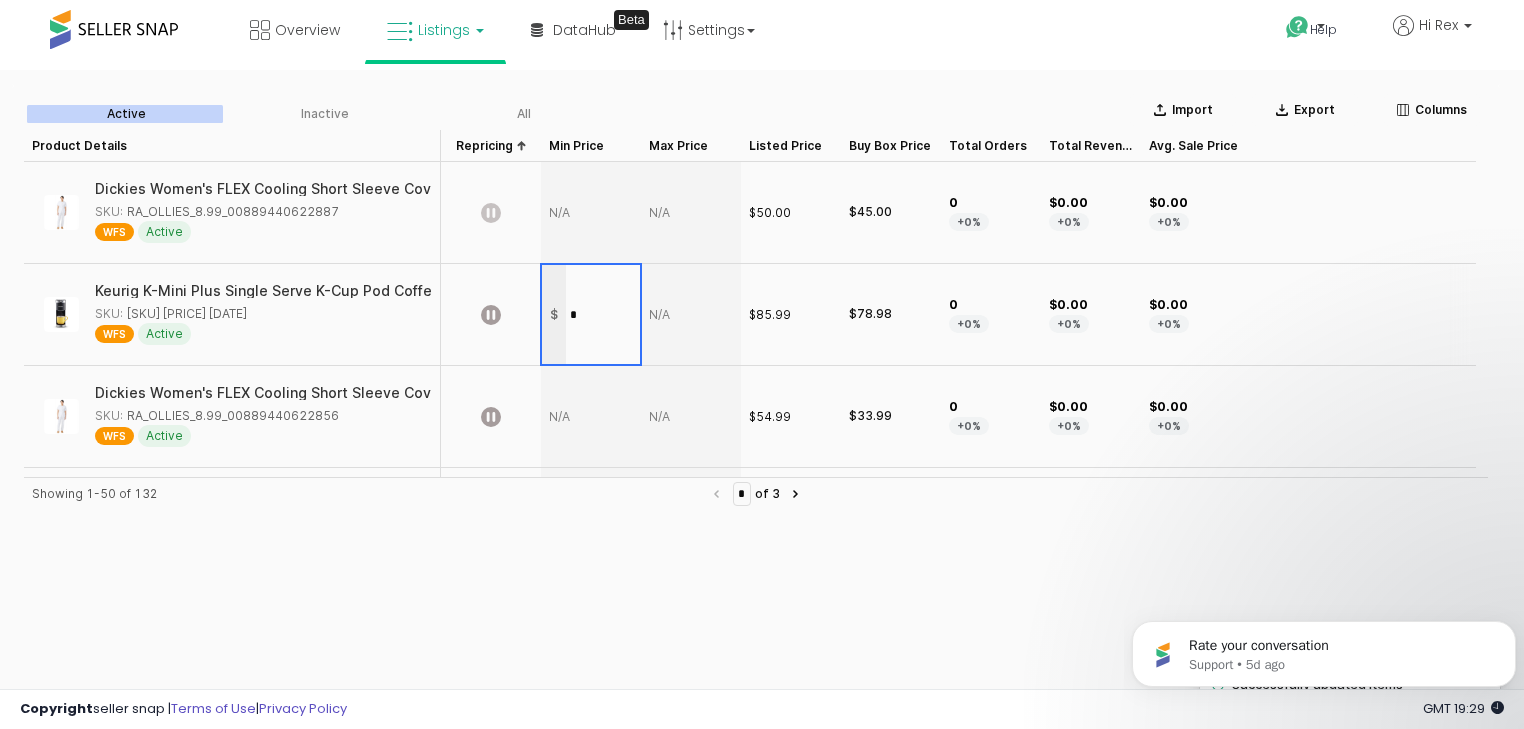 type on "**" 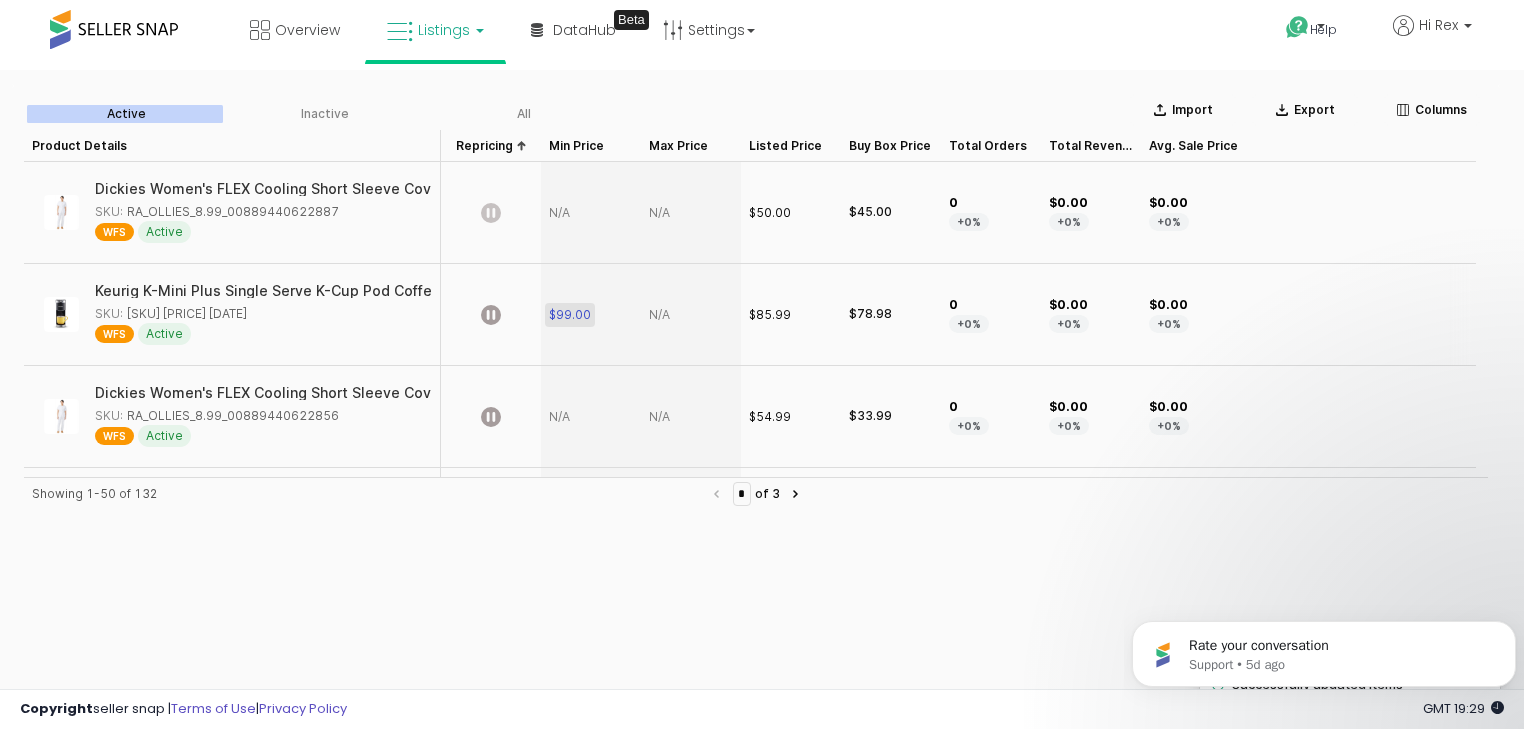 click on "$99.00" at bounding box center [570, 315] 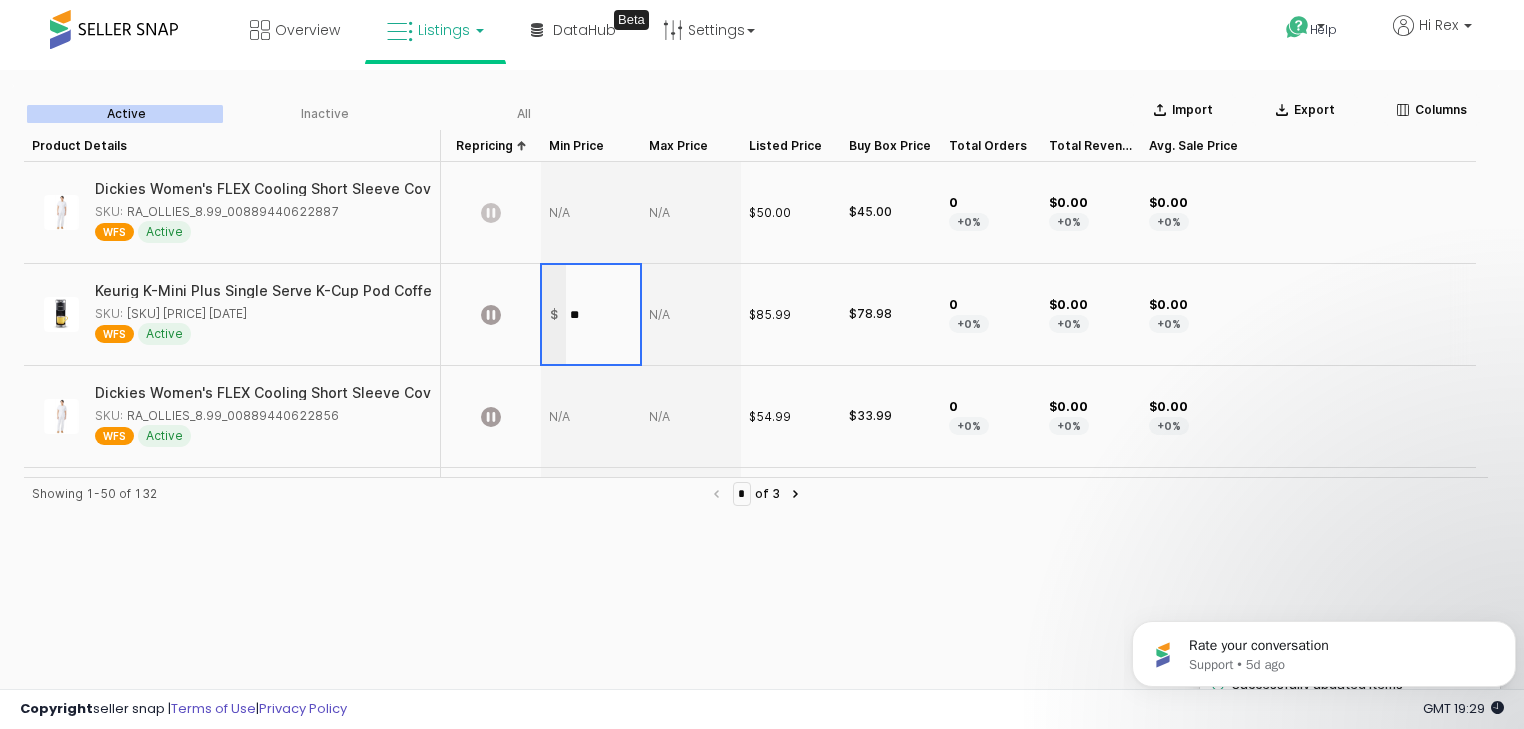 type on "*" 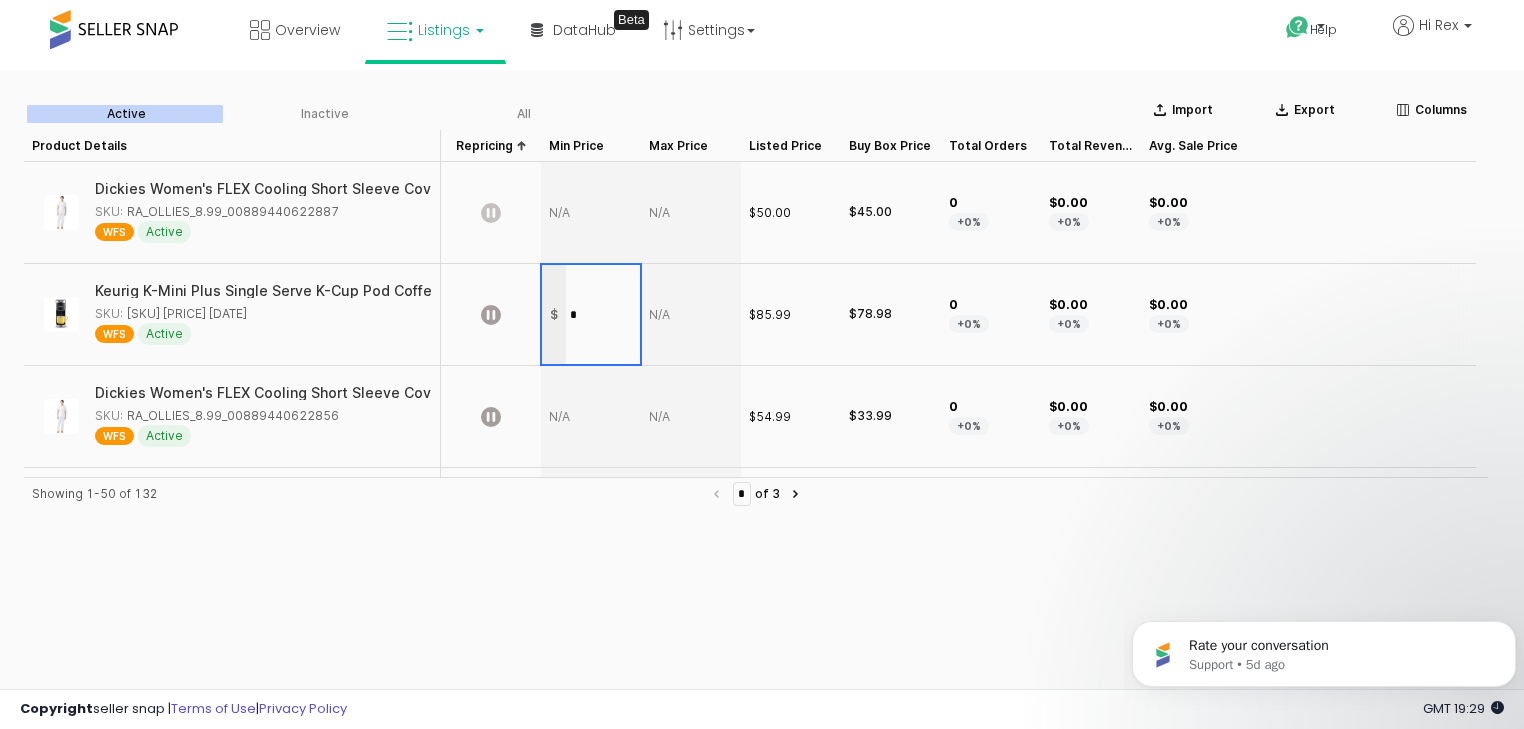 type on "**" 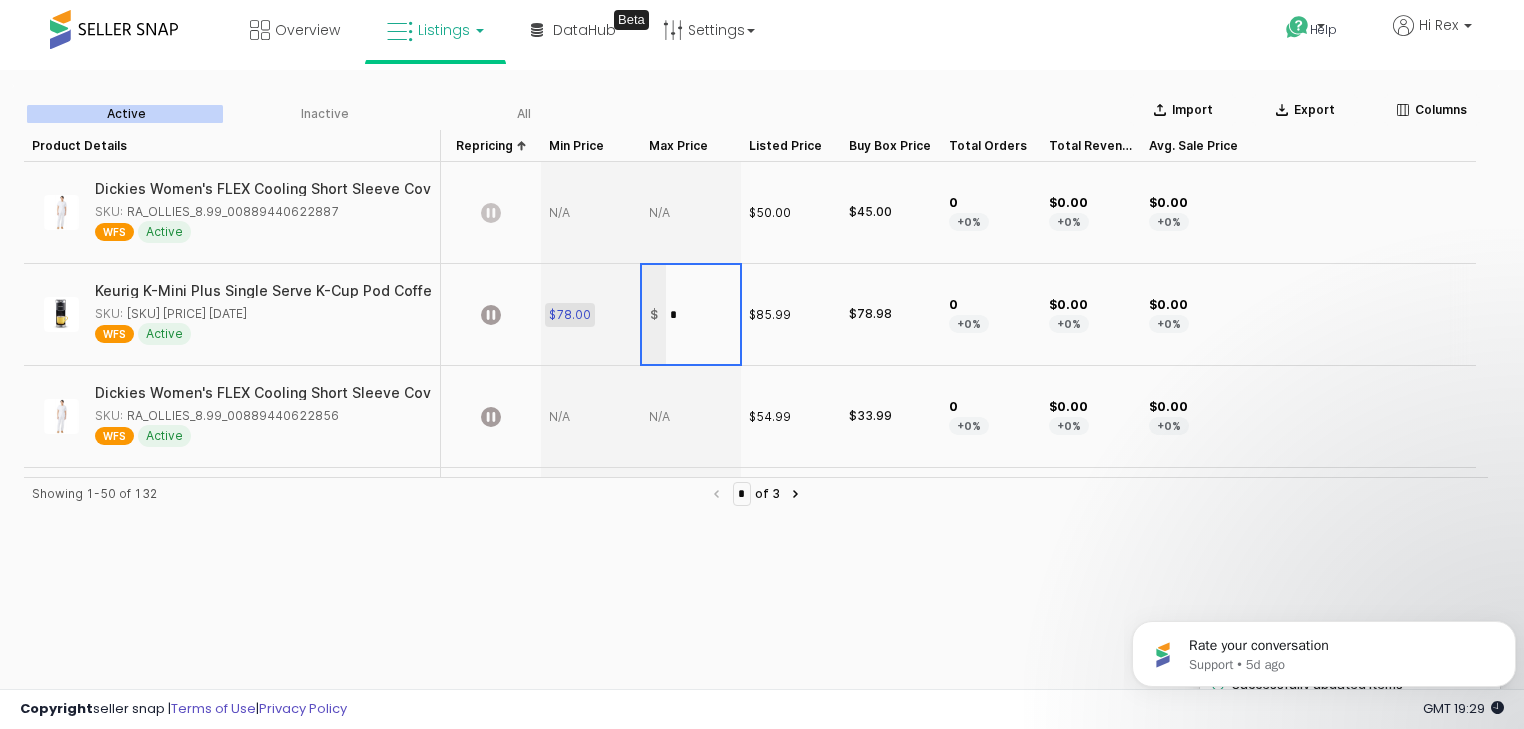 type on "**" 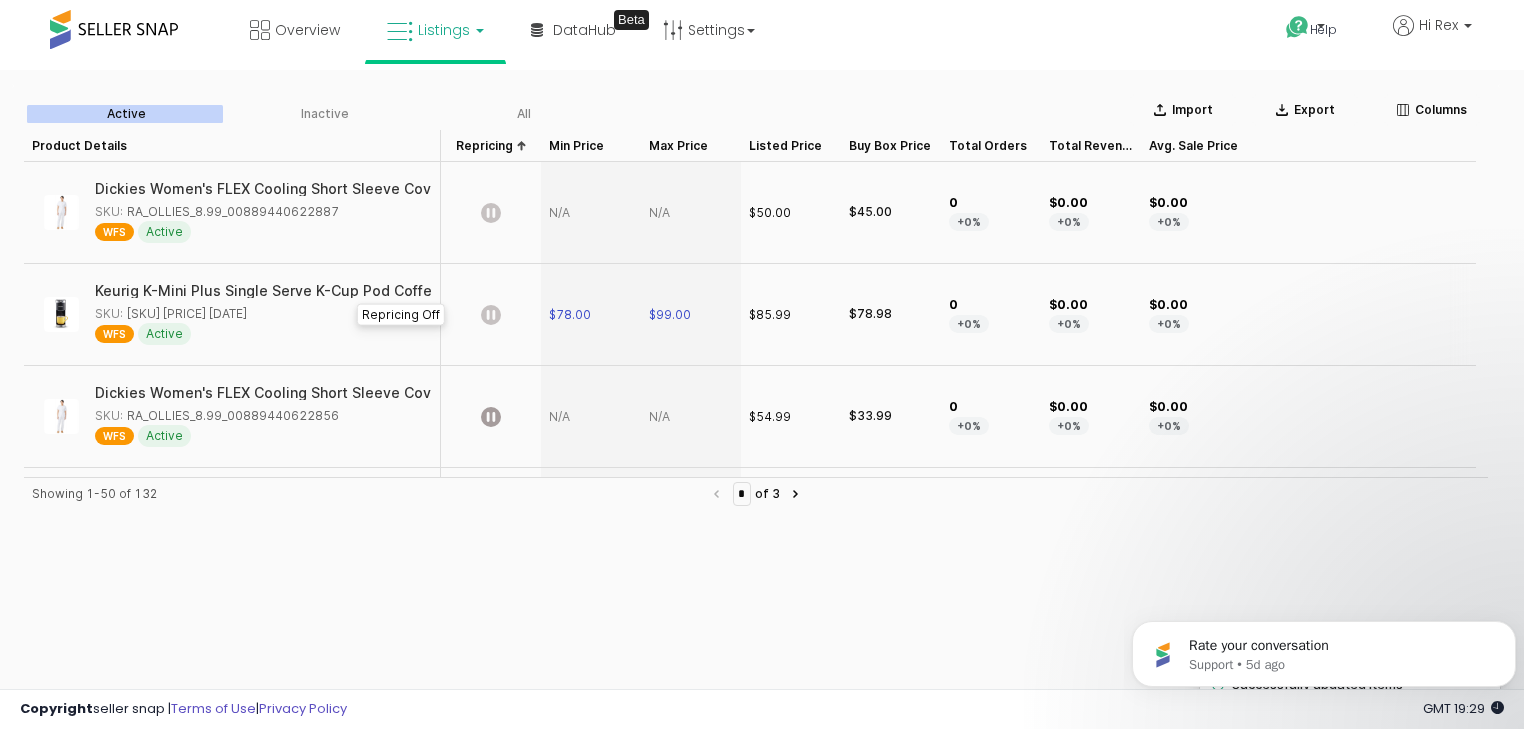 click 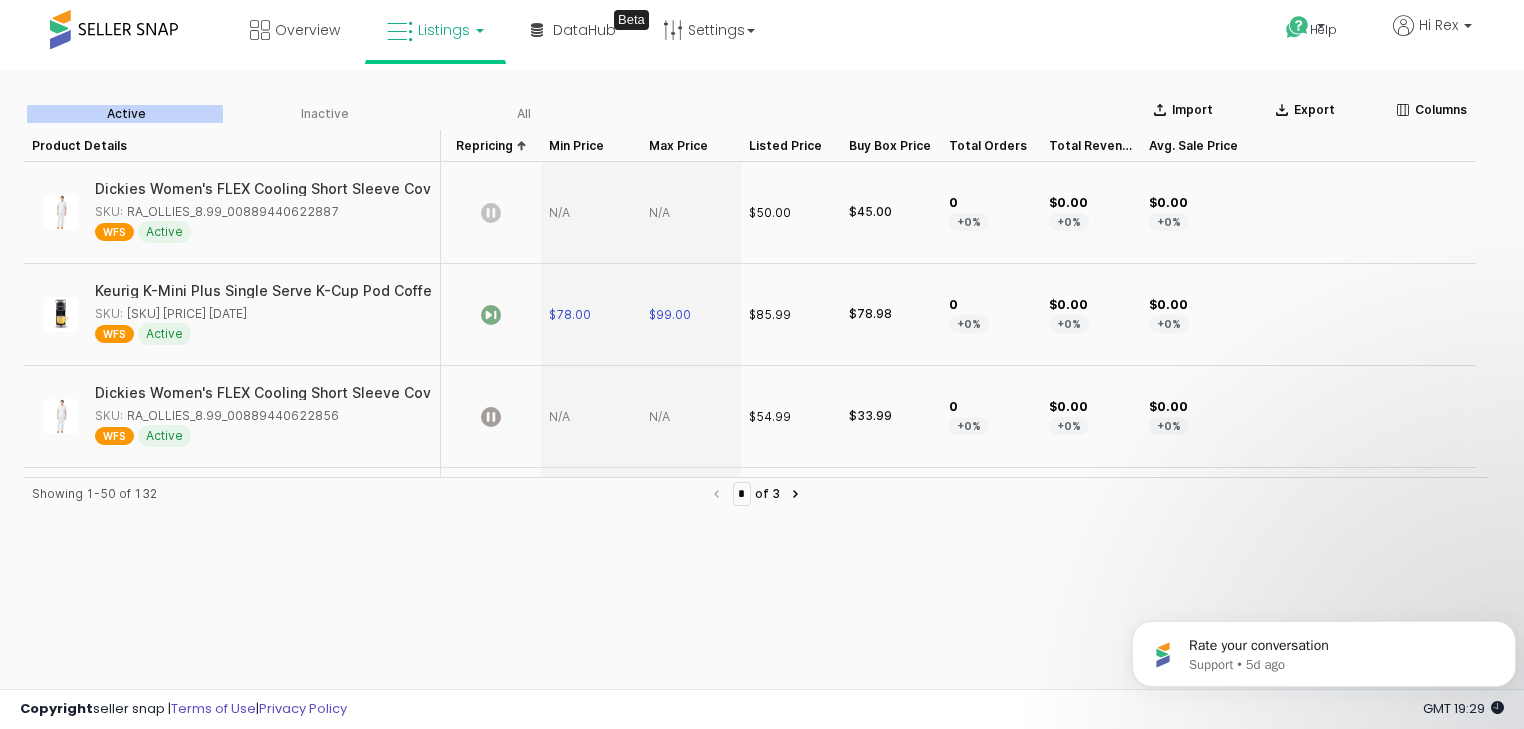 click at bounding box center [591, 417] 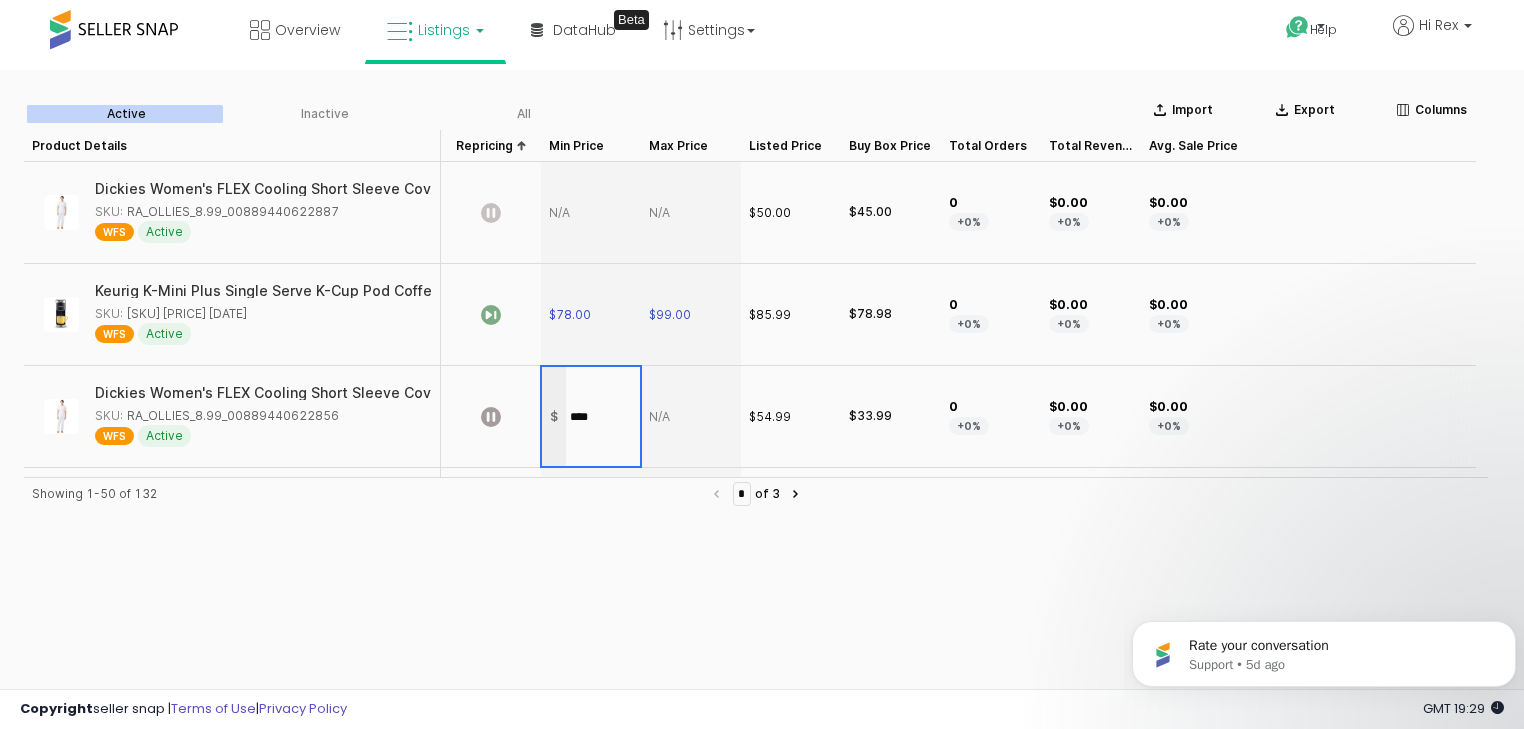 type on "*****" 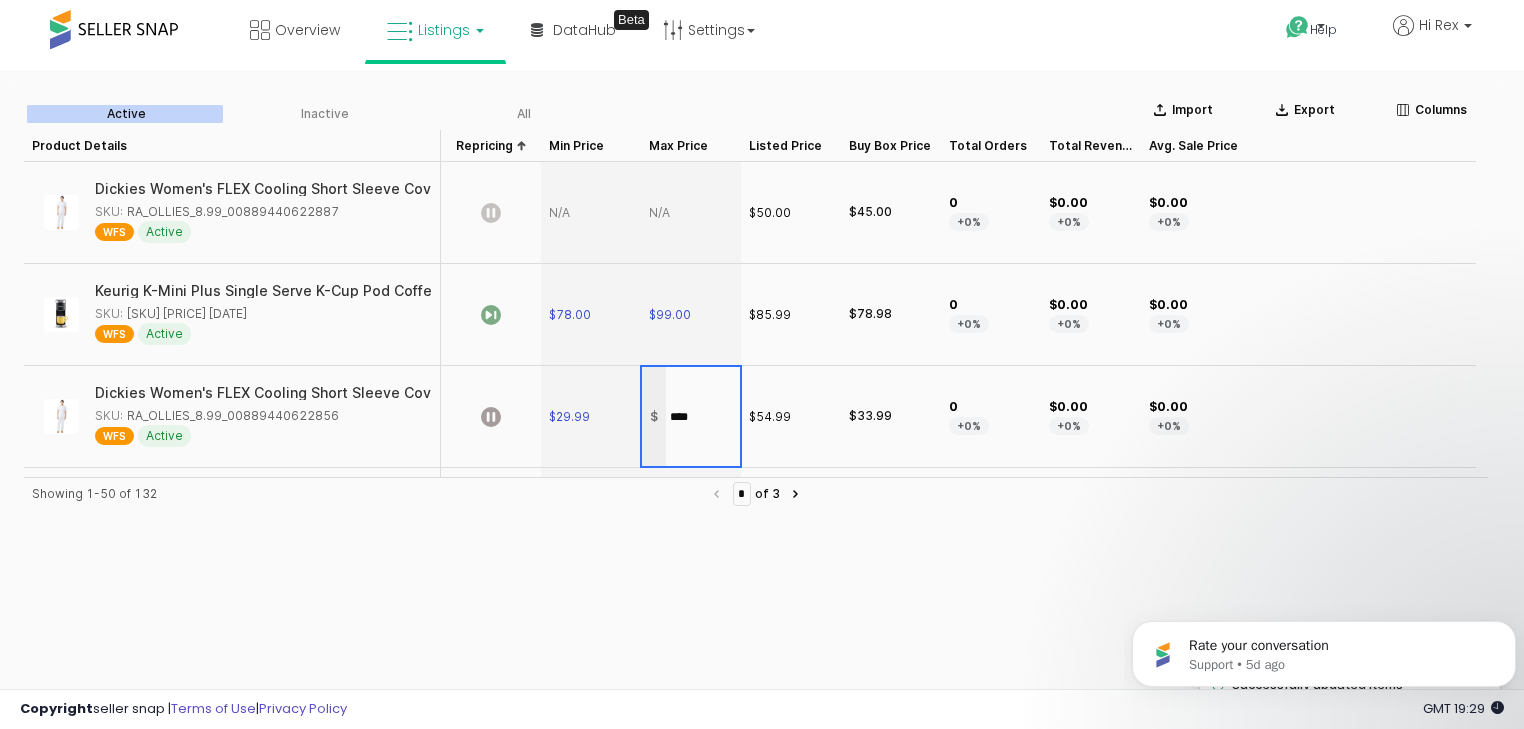 type on "*****" 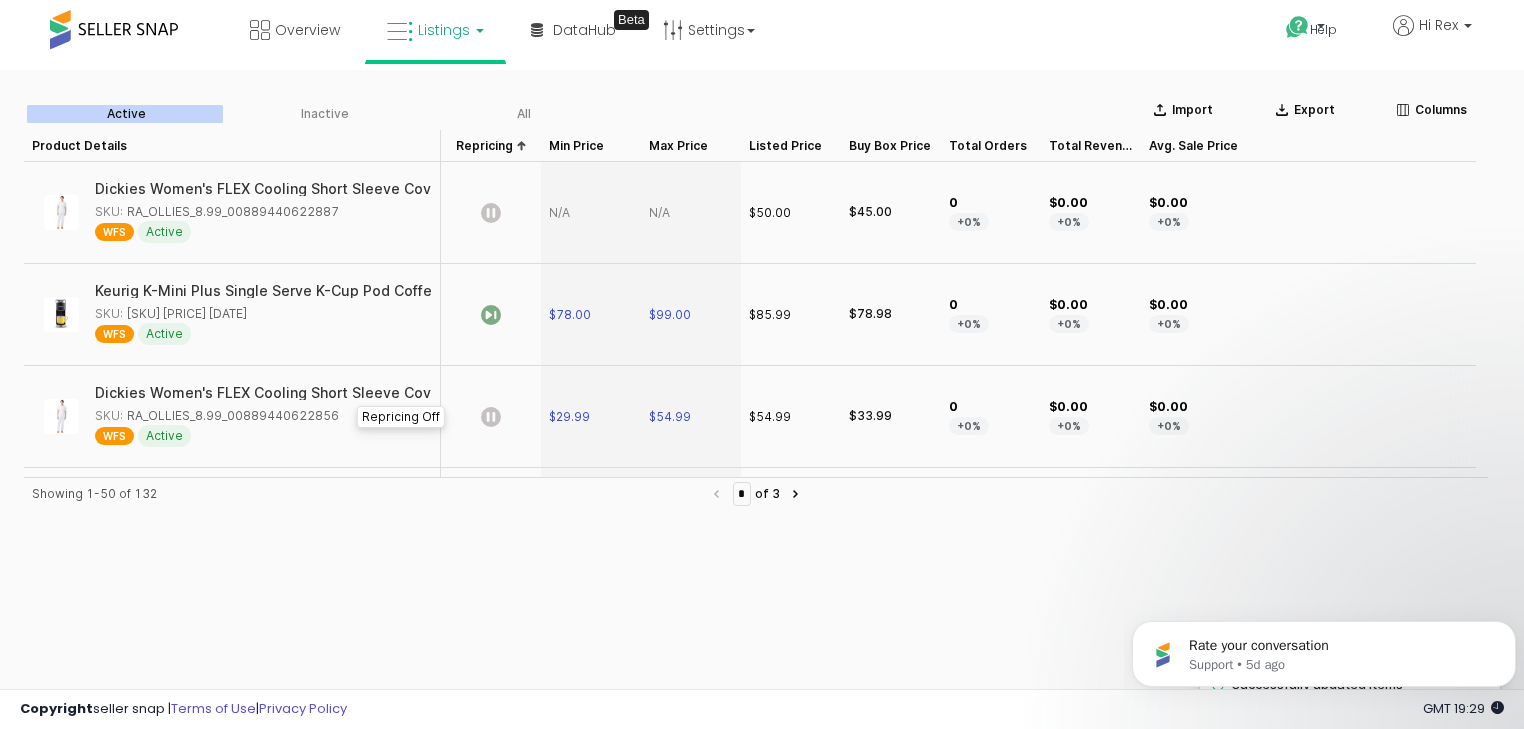 click 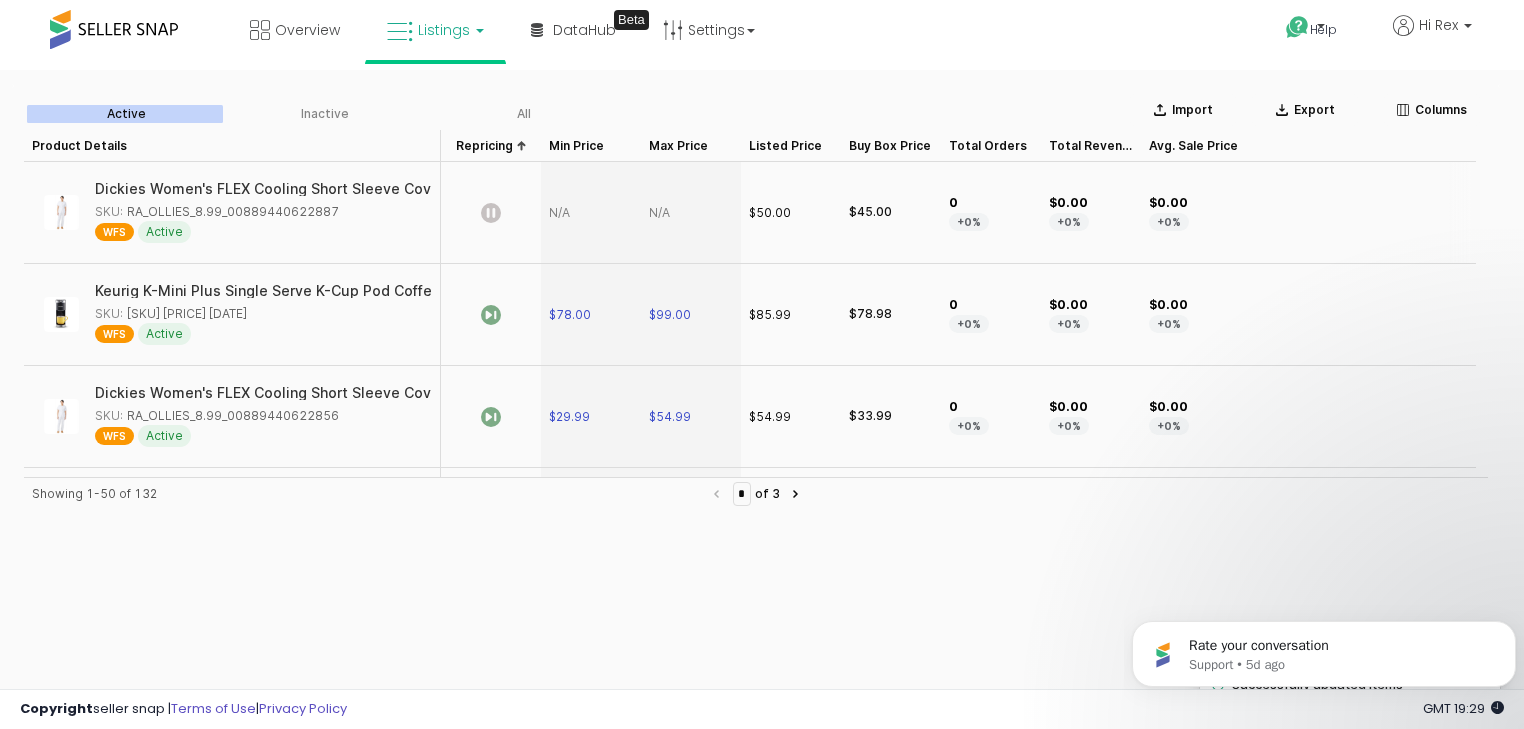 click 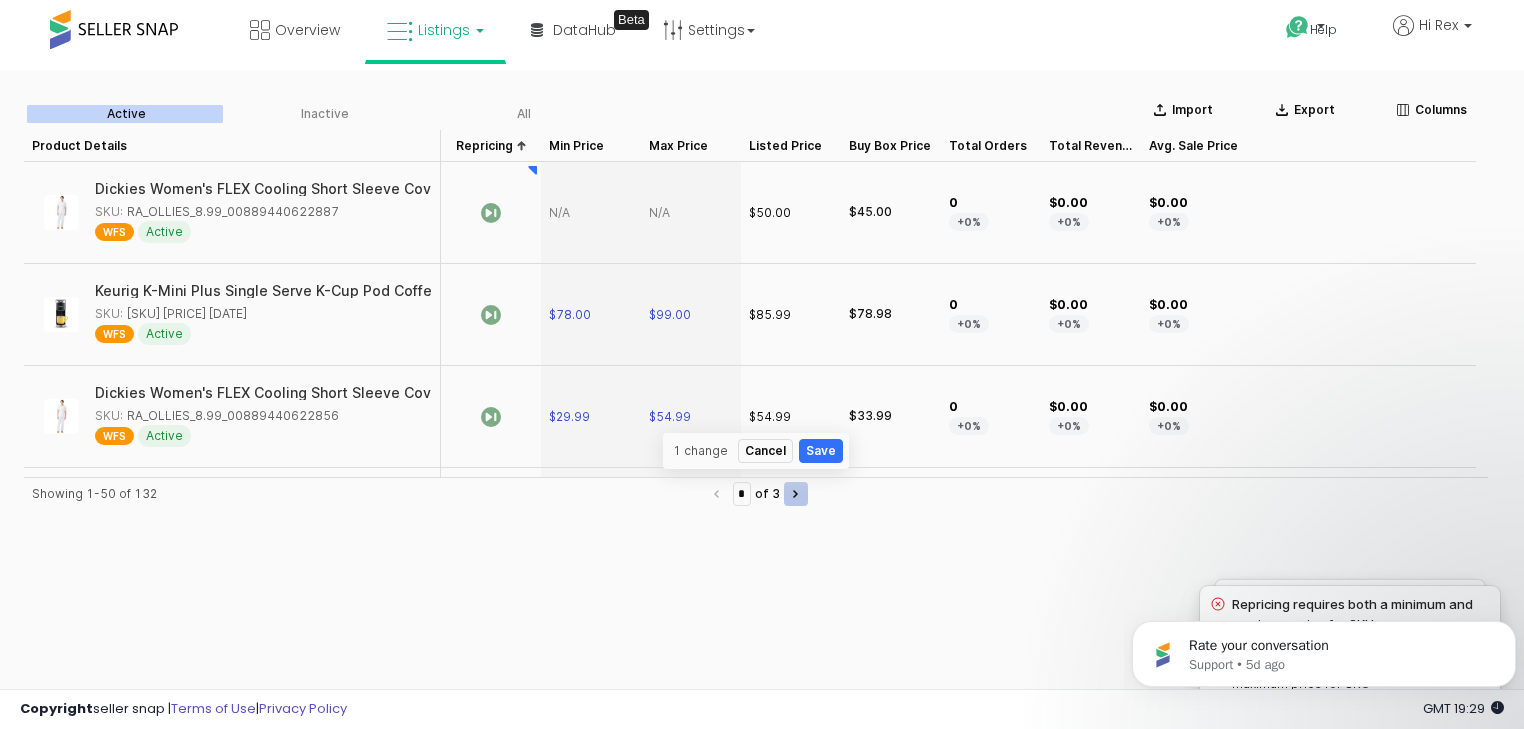 click 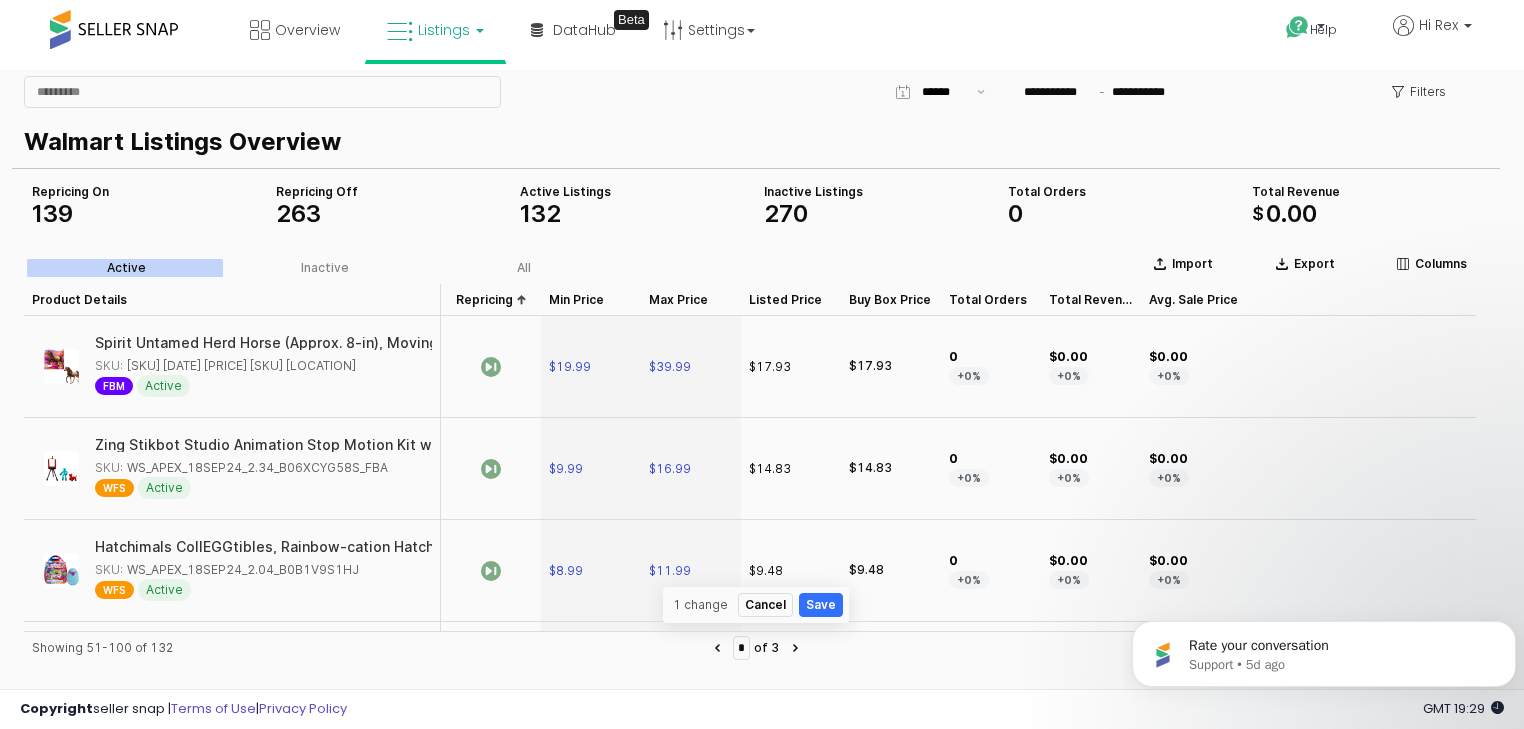 scroll, scrollTop: 0, scrollLeft: 0, axis: both 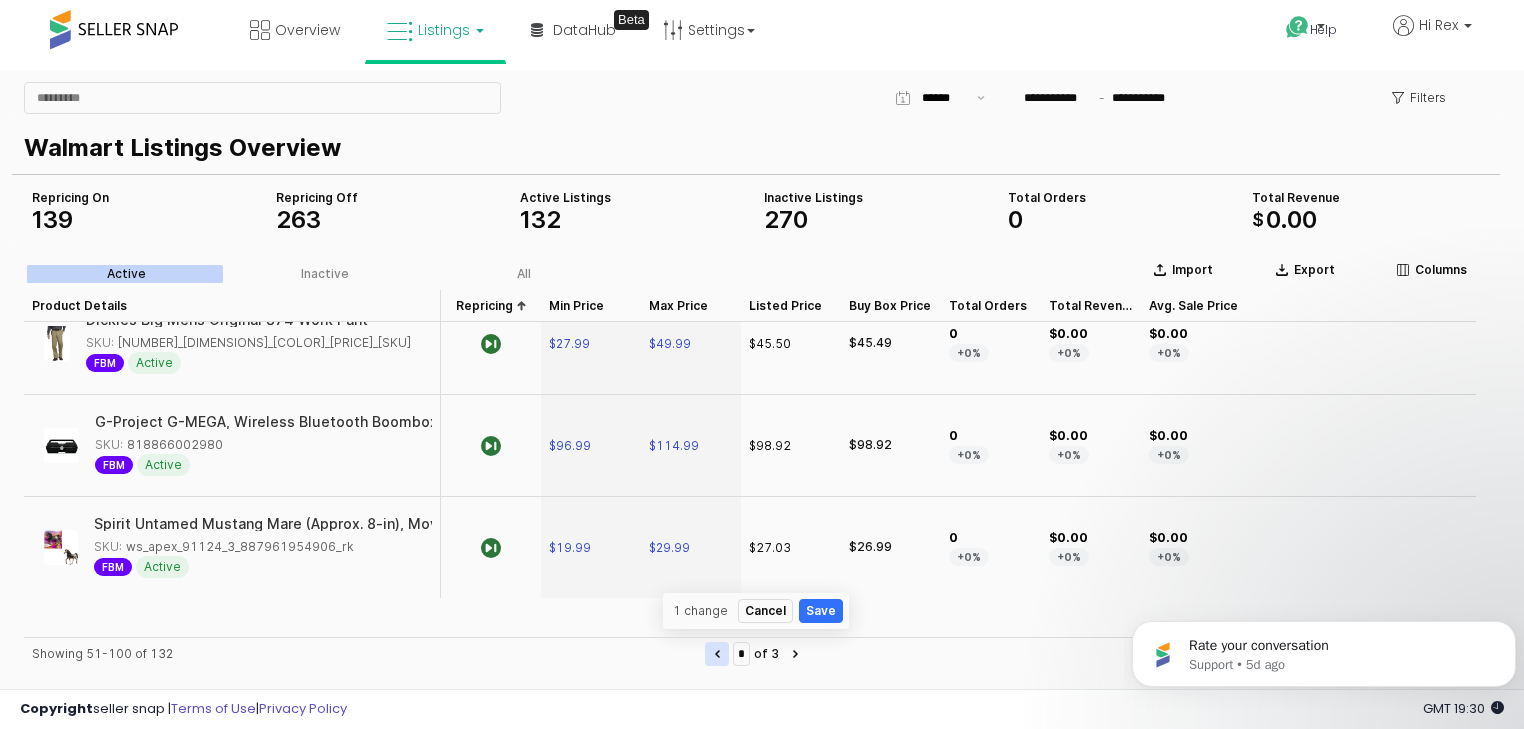 type on "*" 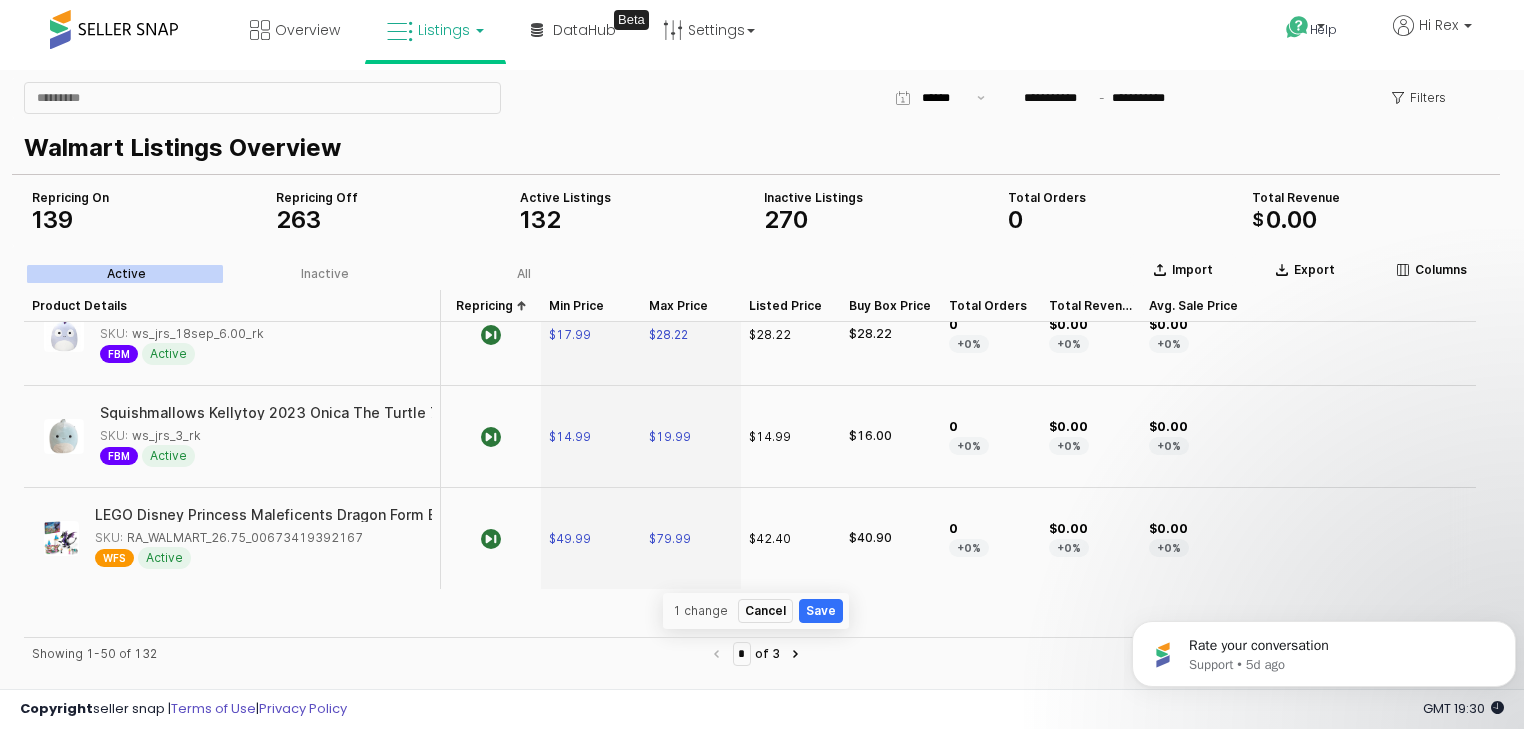 scroll, scrollTop: 4857, scrollLeft: 0, axis: vertical 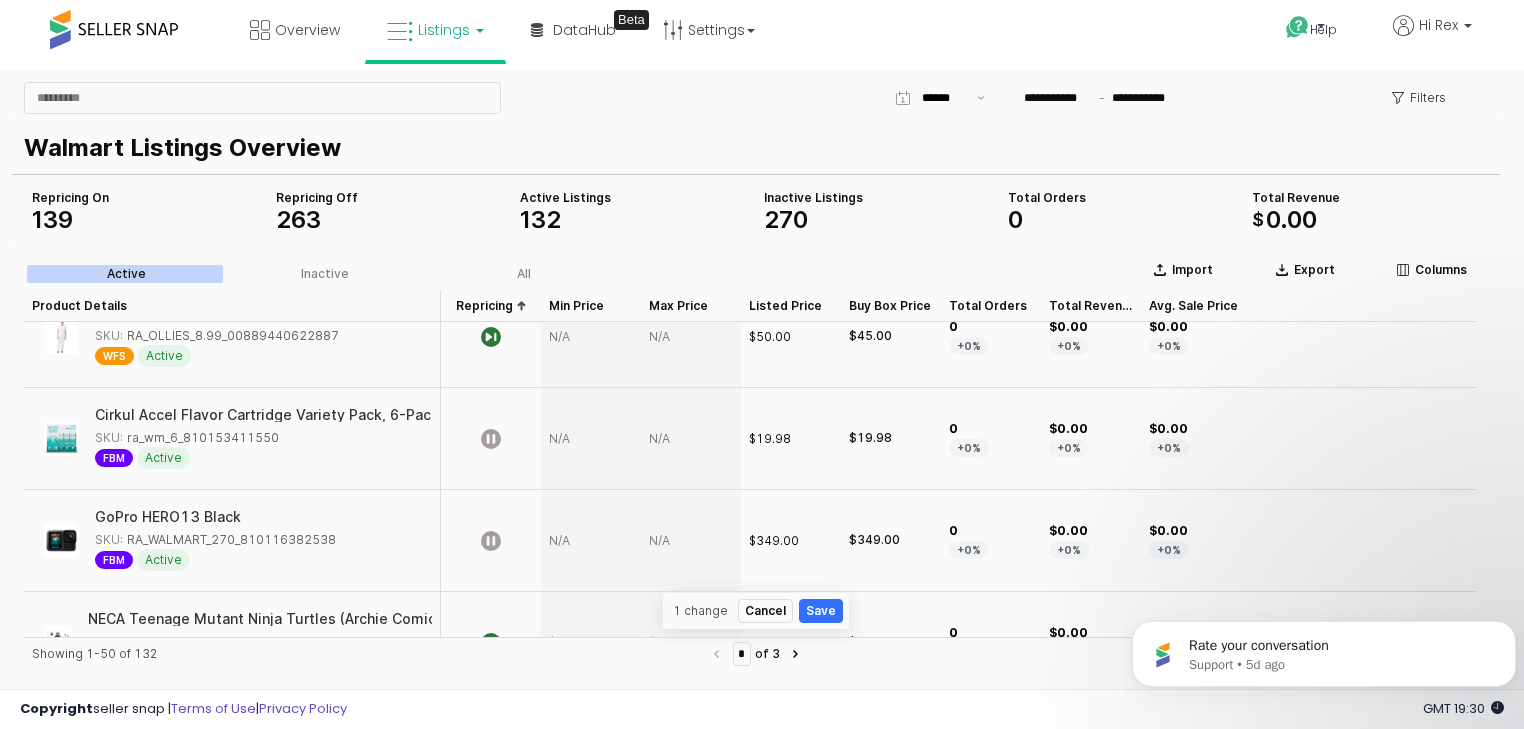 click at bounding box center (591, 541) 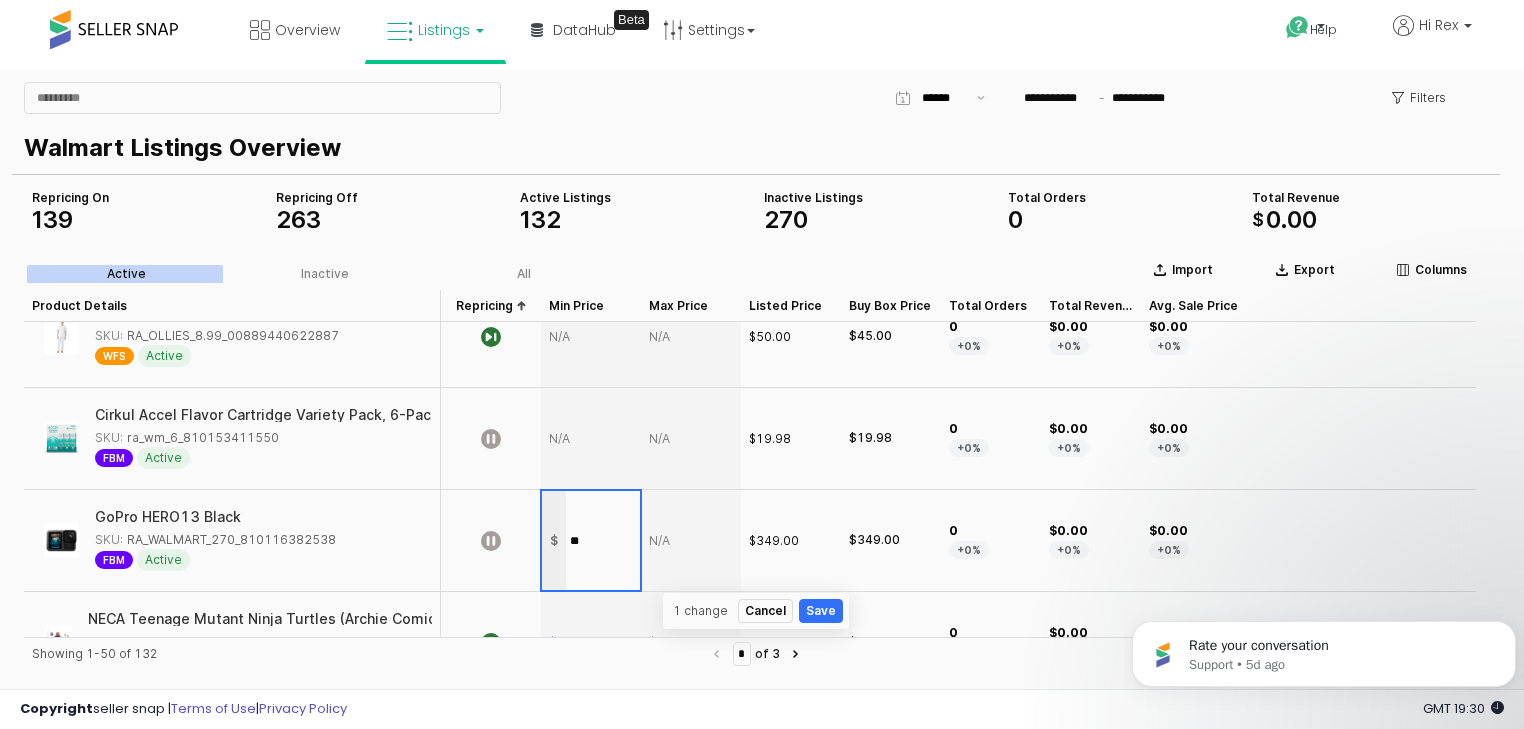 type on "***" 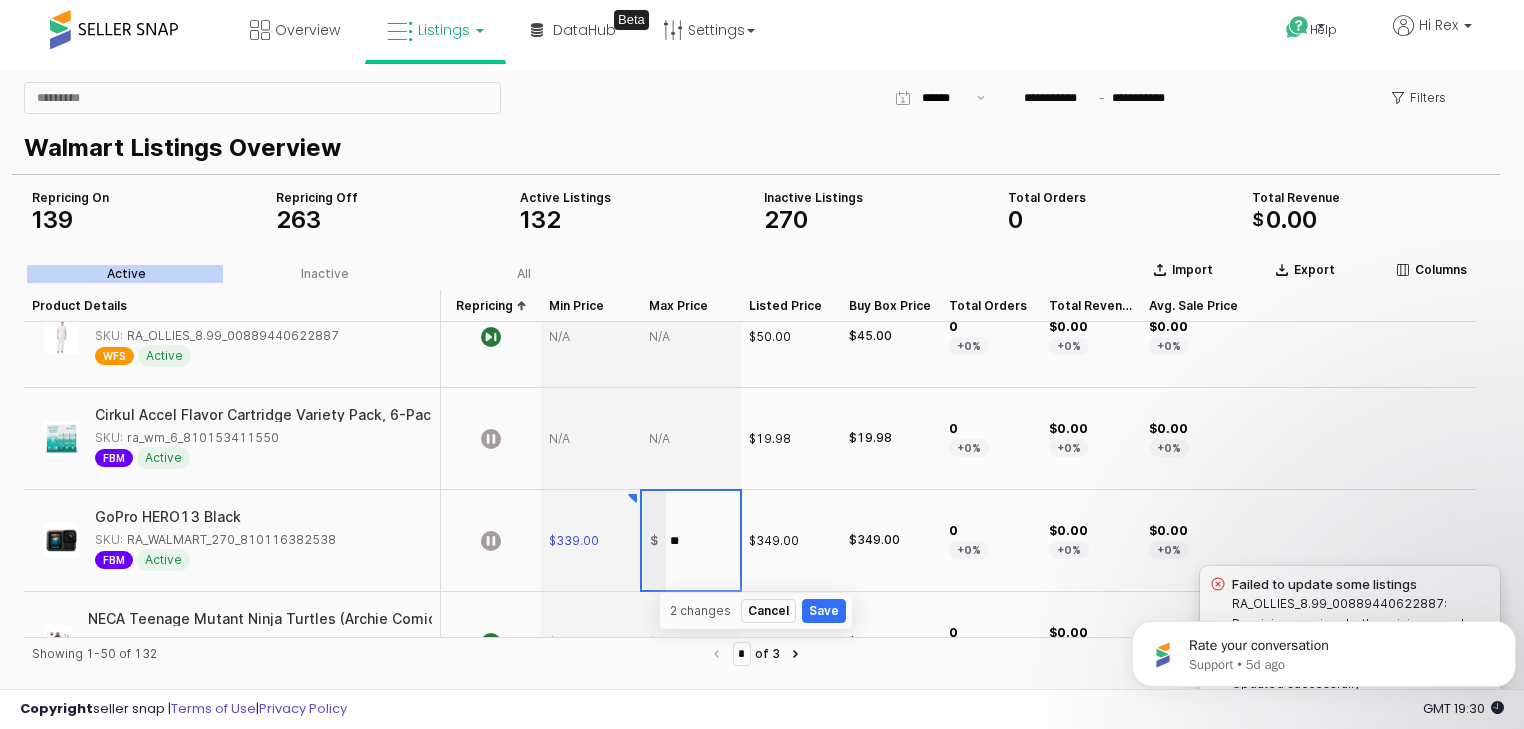 type on "***" 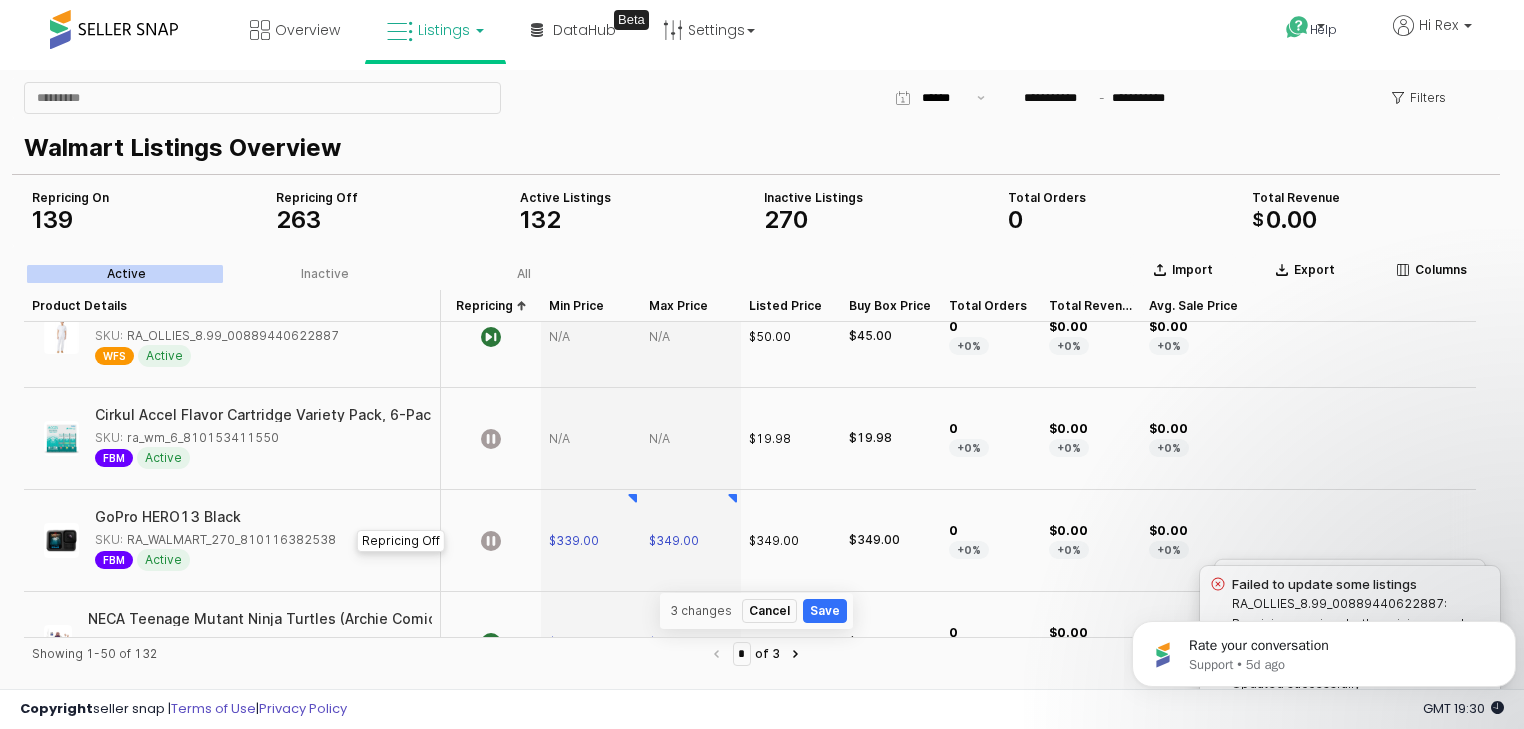 click 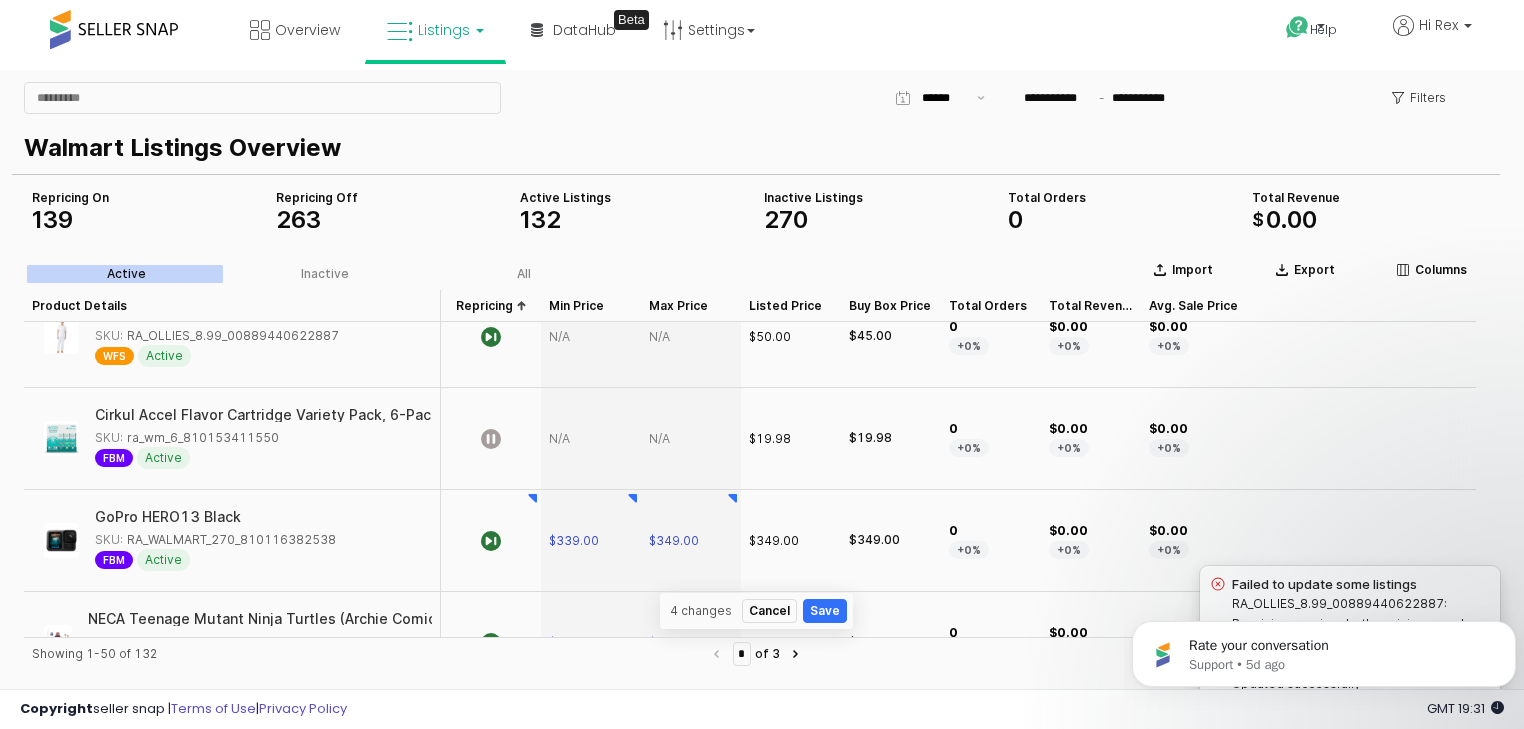 click at bounding box center [591, 439] 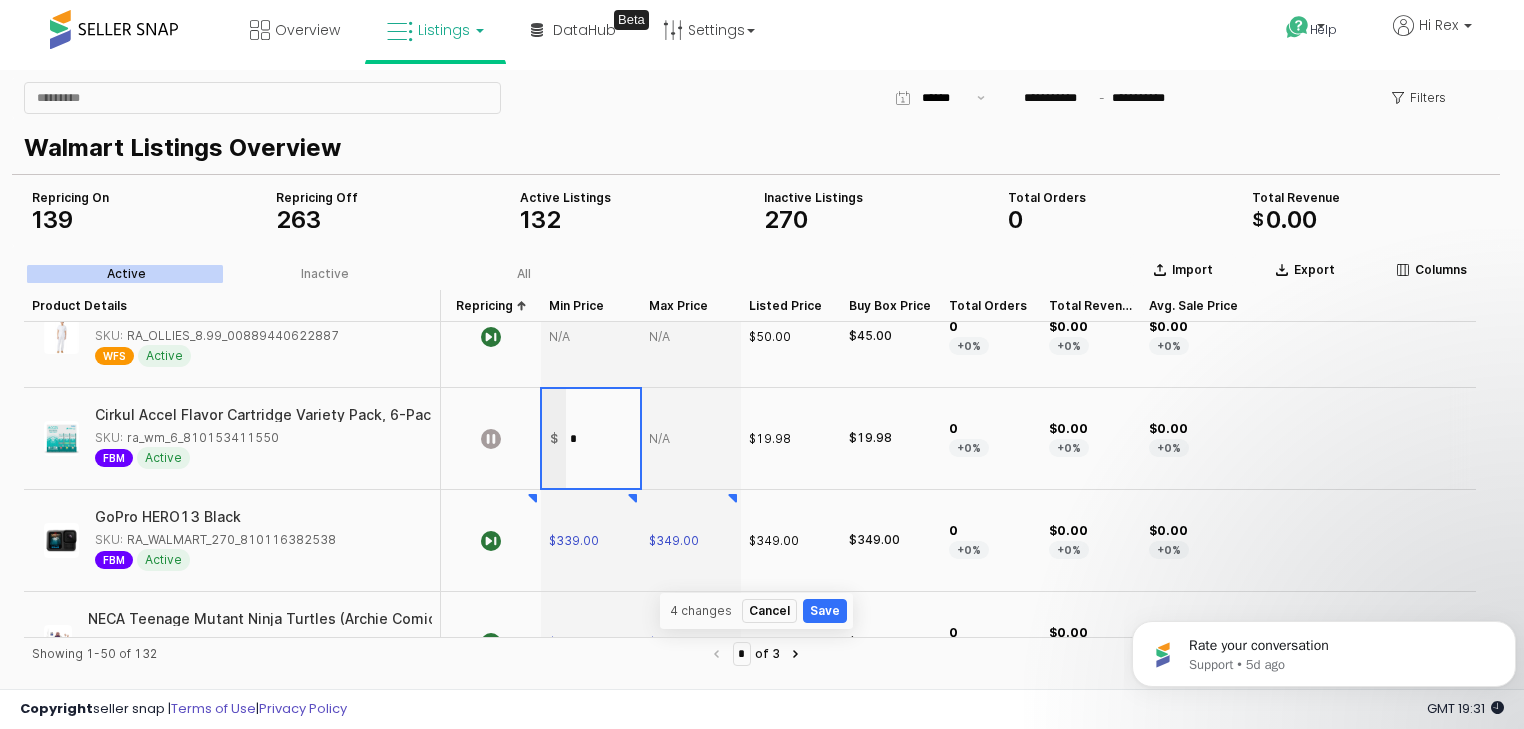 type on "**" 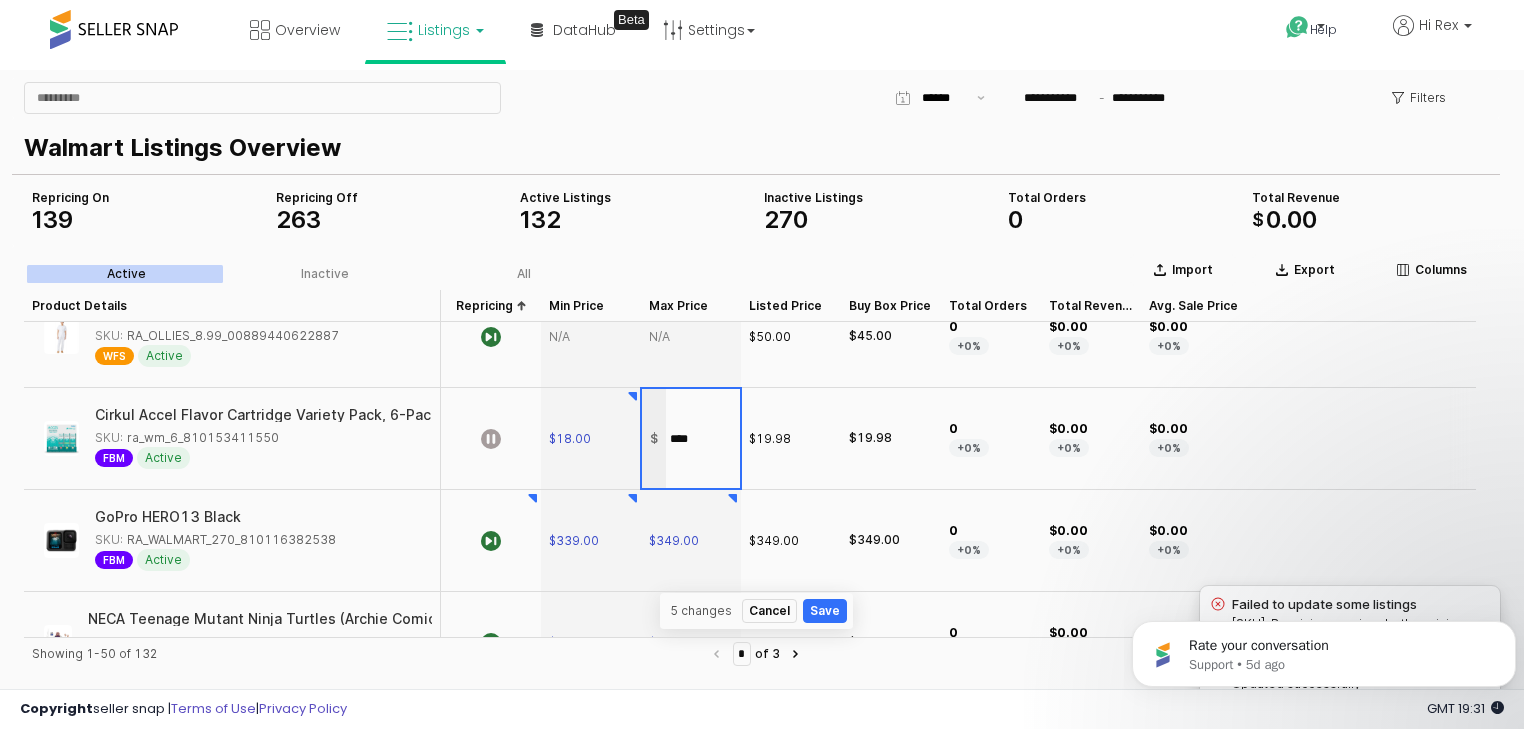 type on "*****" 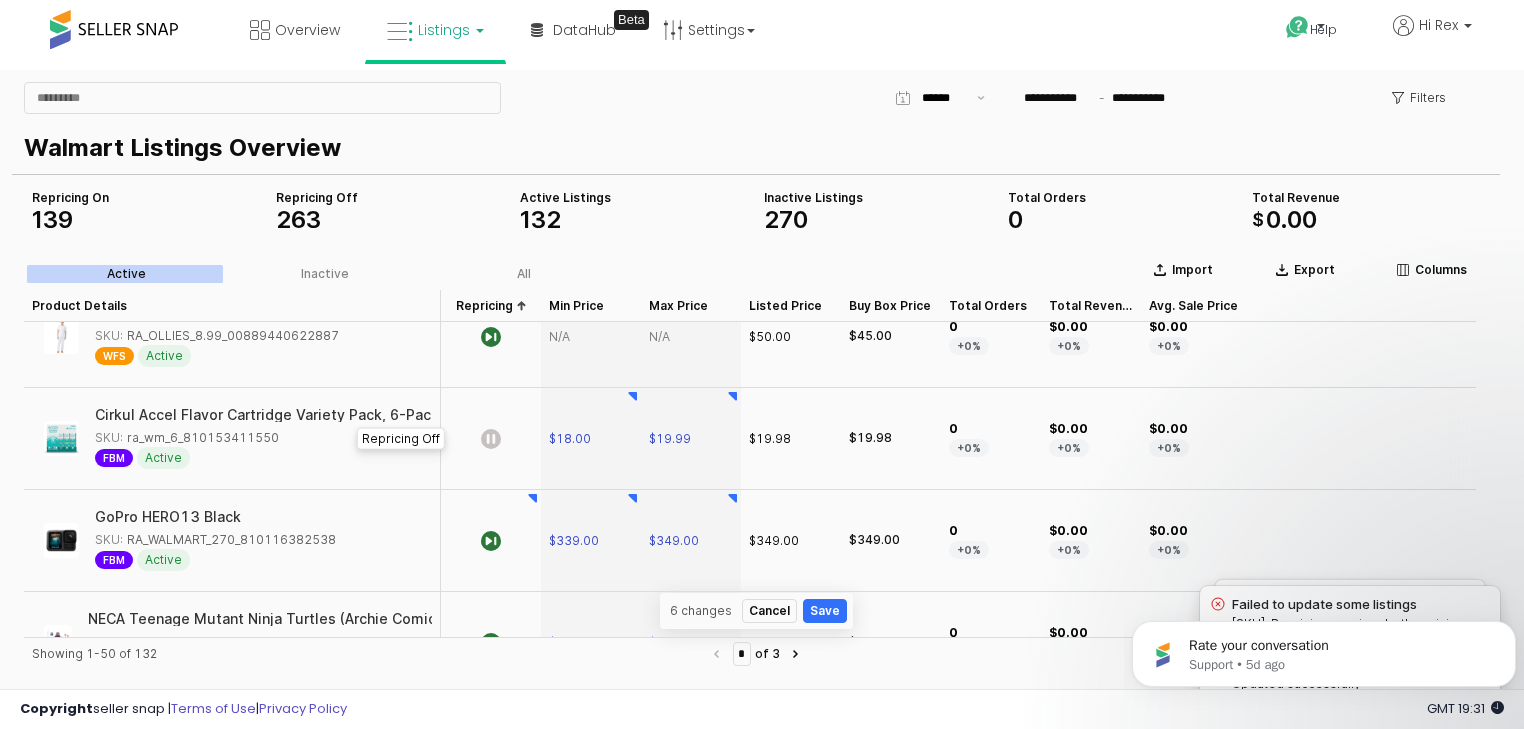 click 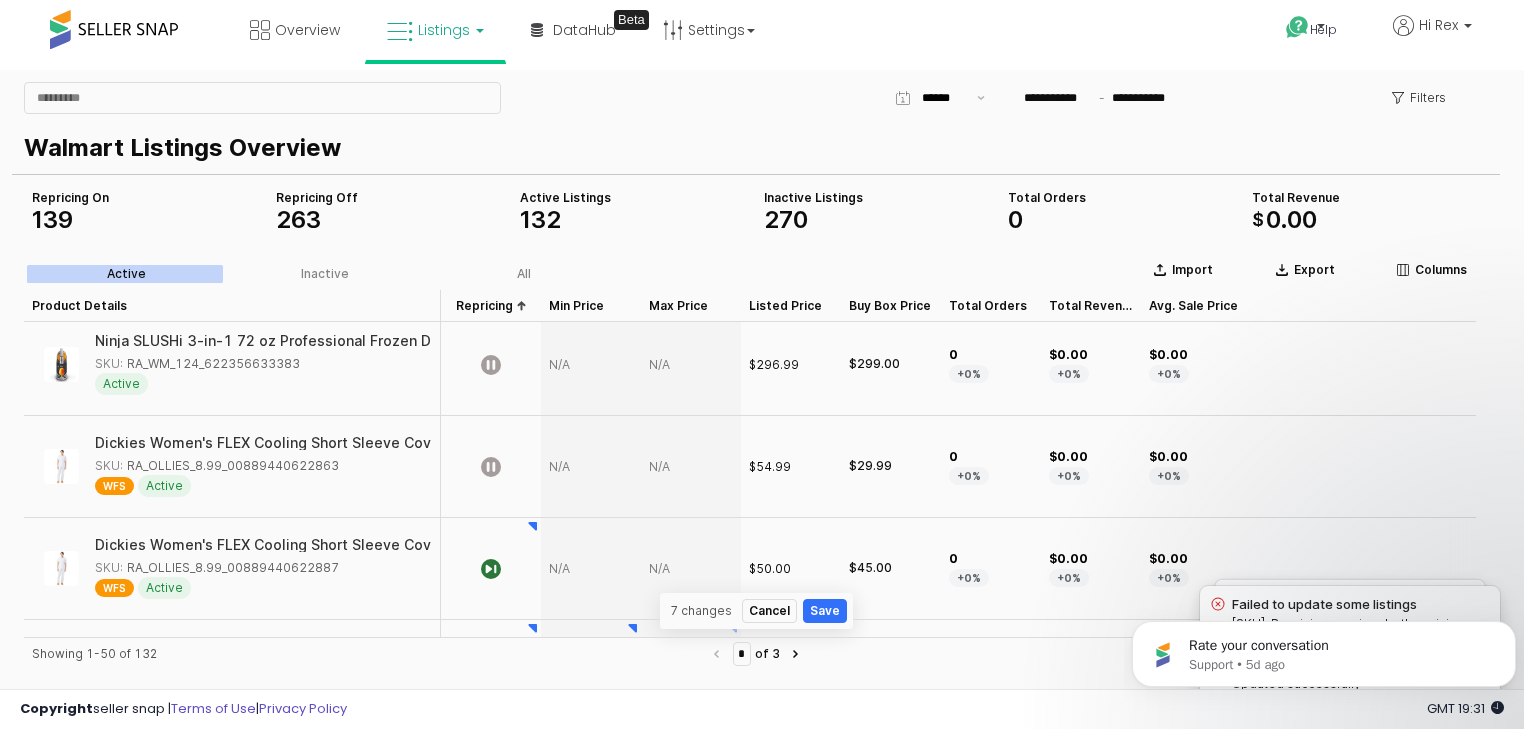 scroll, scrollTop: 0, scrollLeft: 0, axis: both 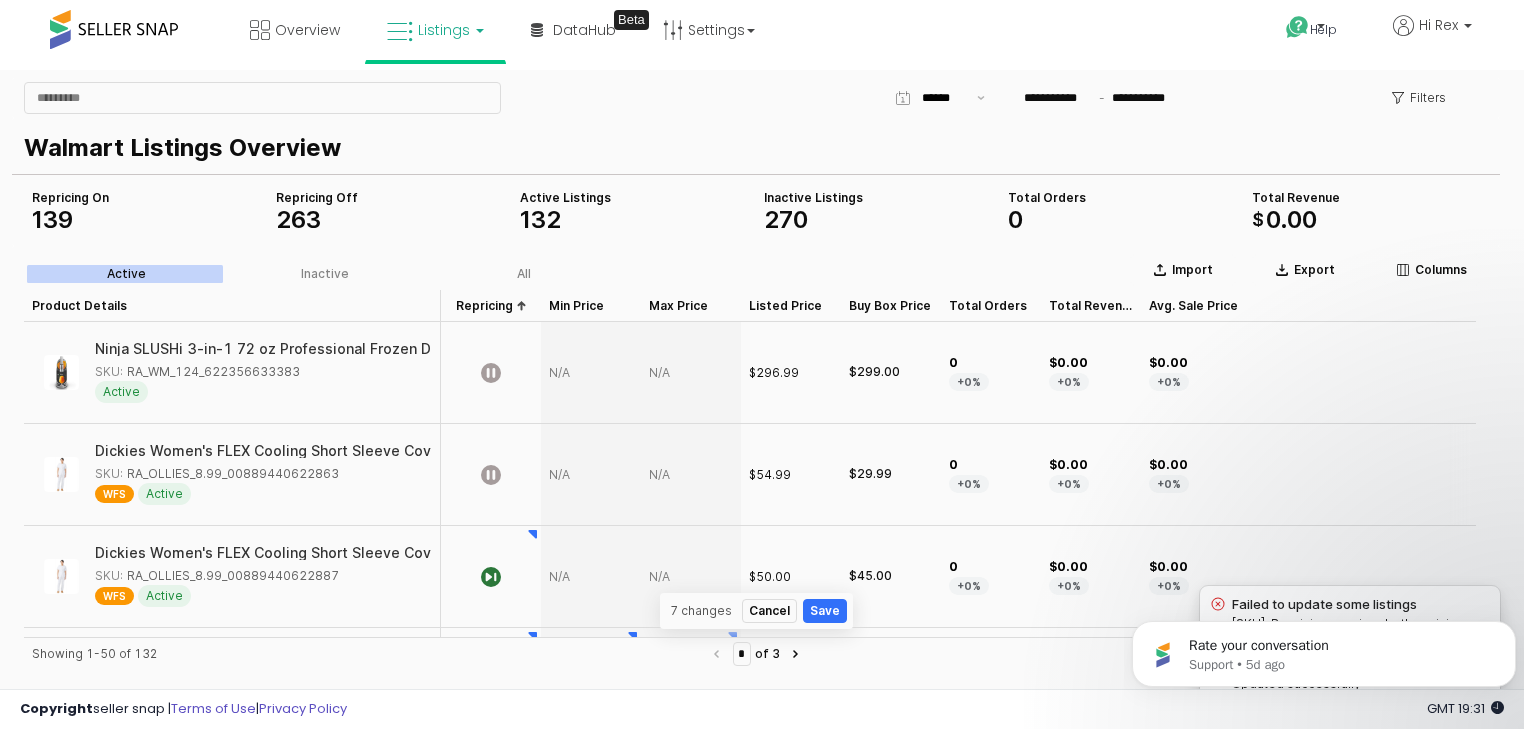 click at bounding box center (591, 475) 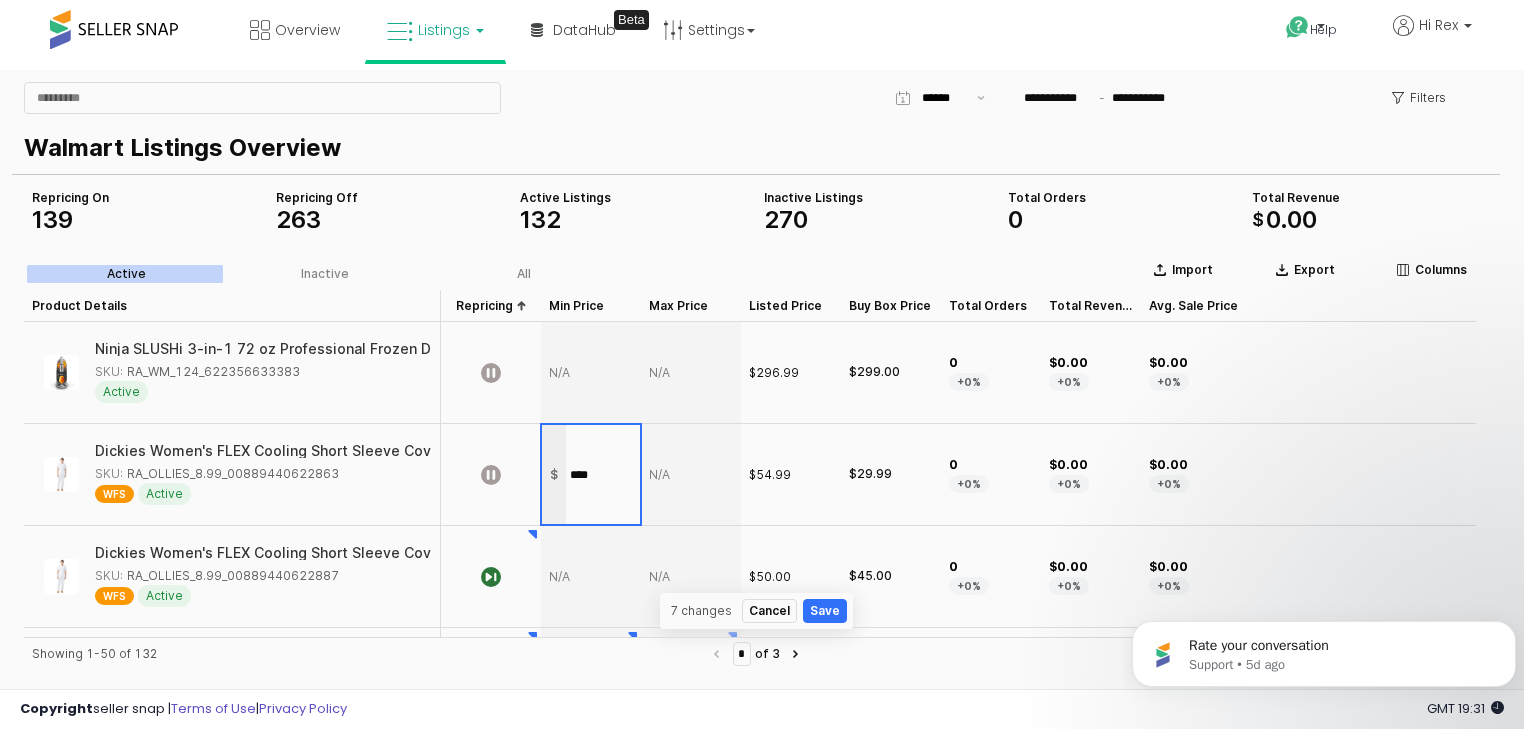 type on "*****" 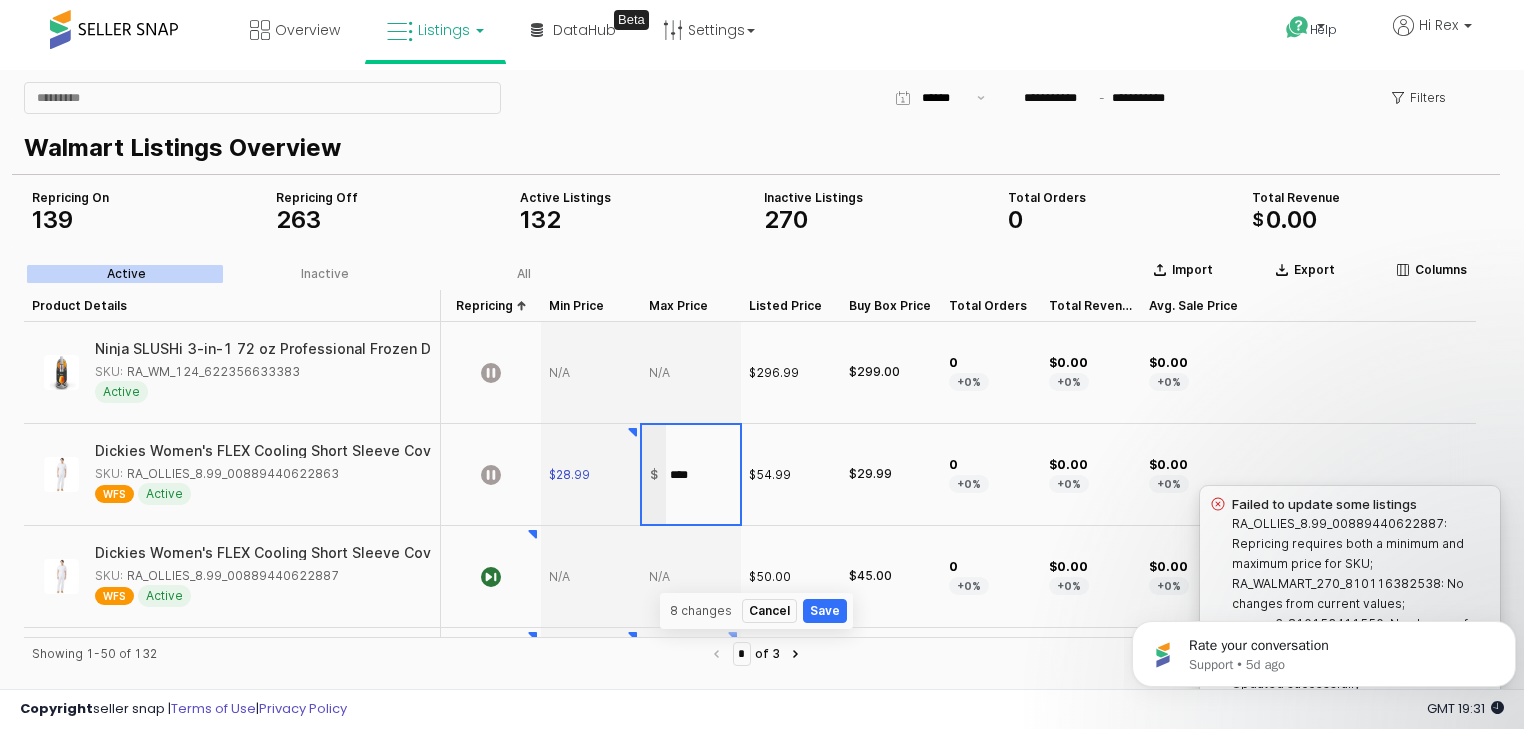 type on "*****" 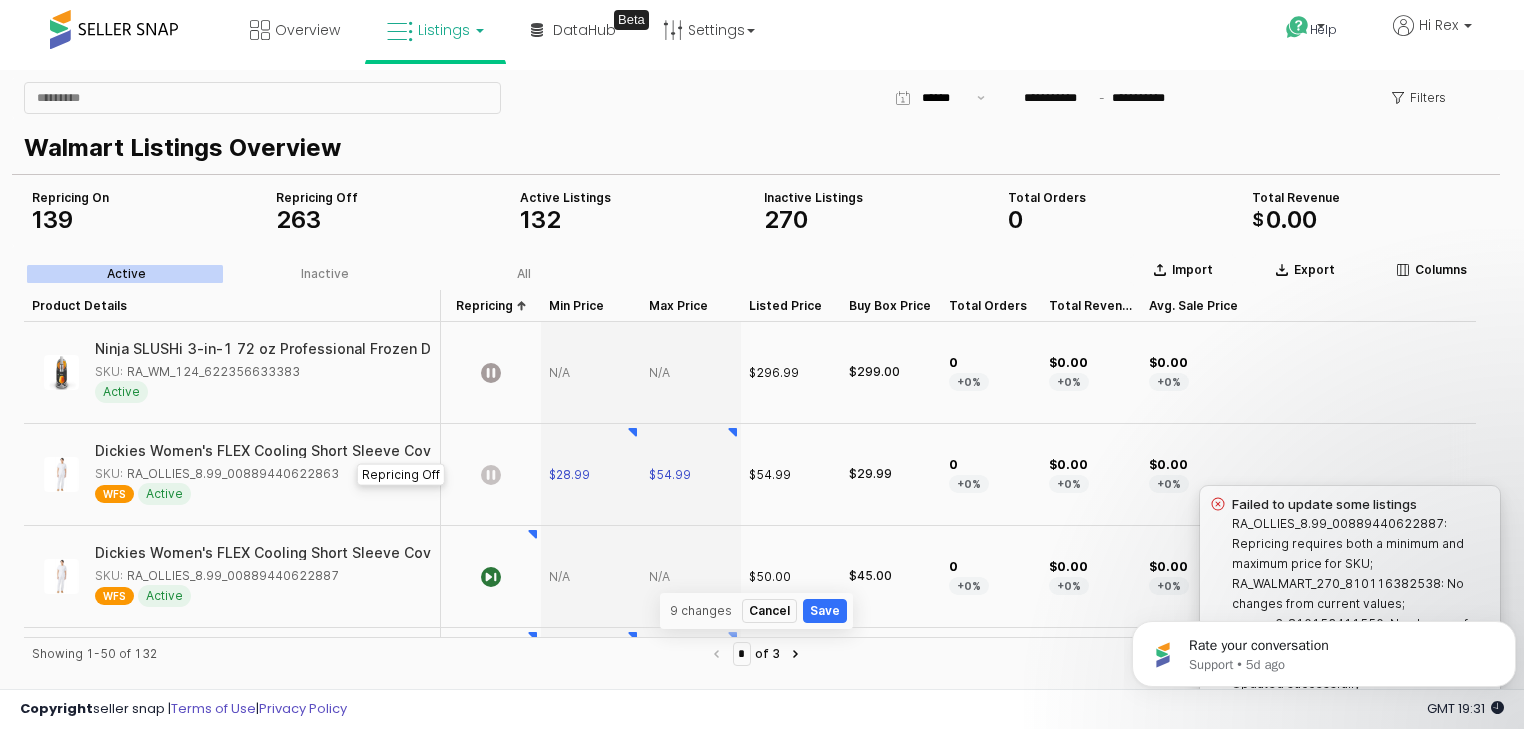 click 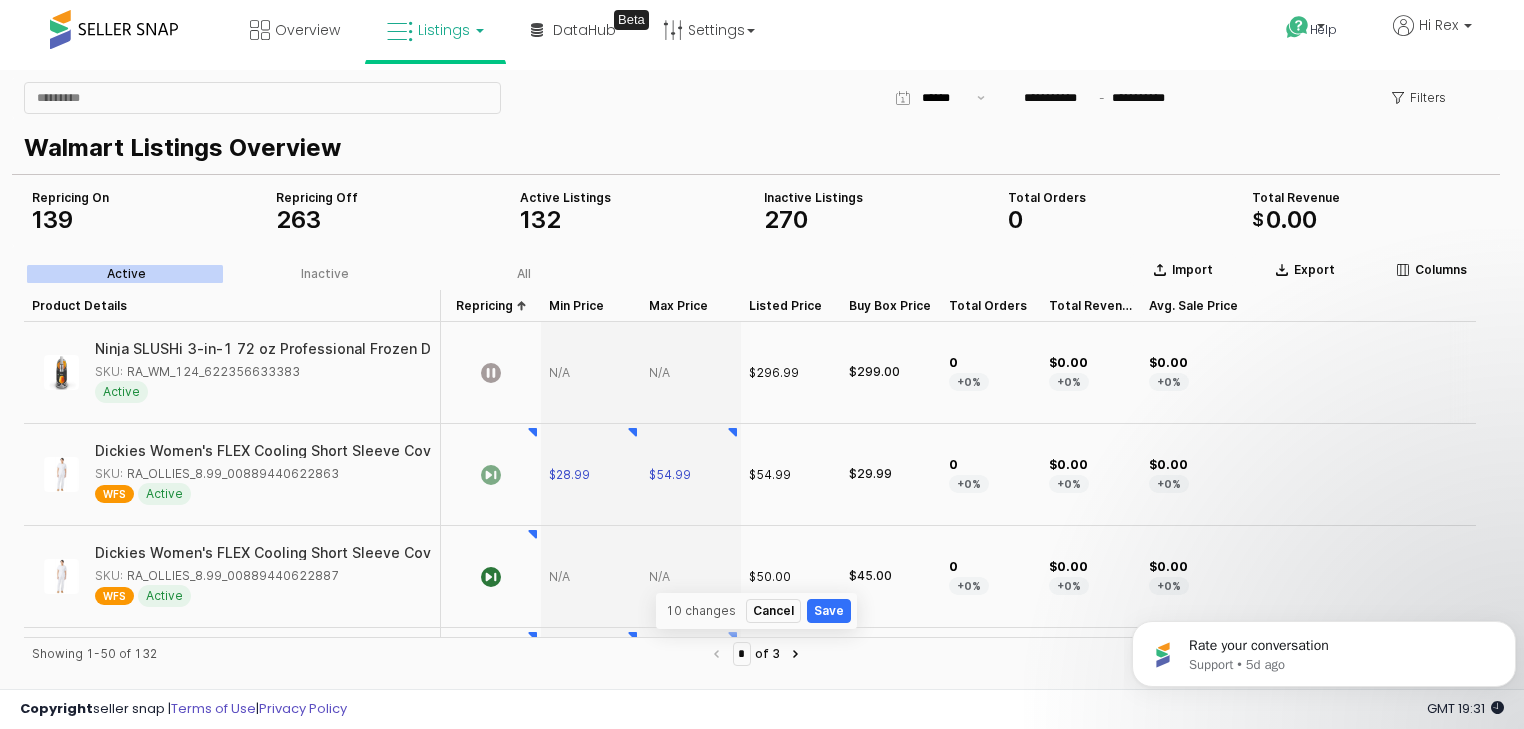 click at bounding box center [591, 373] 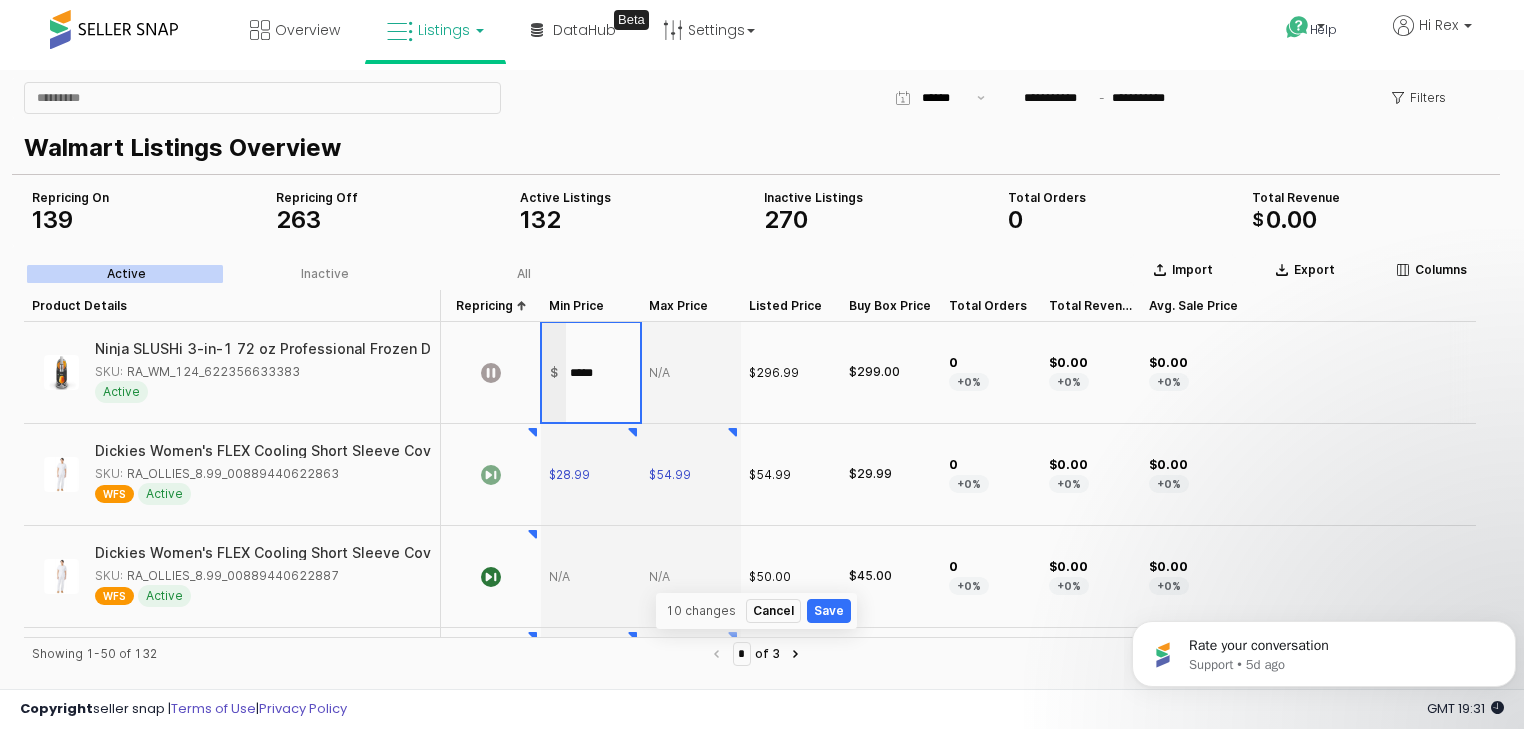 type on "******" 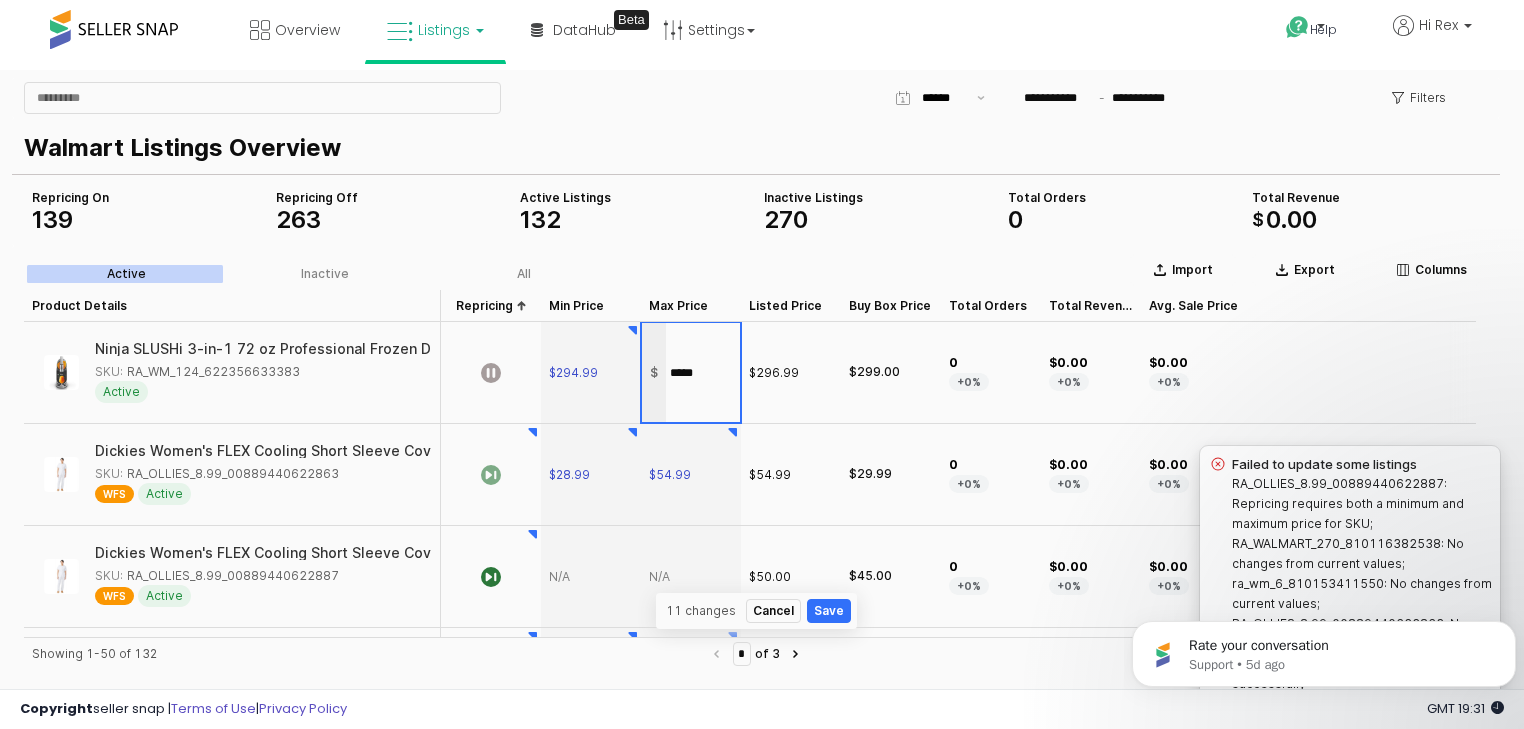 type on "******" 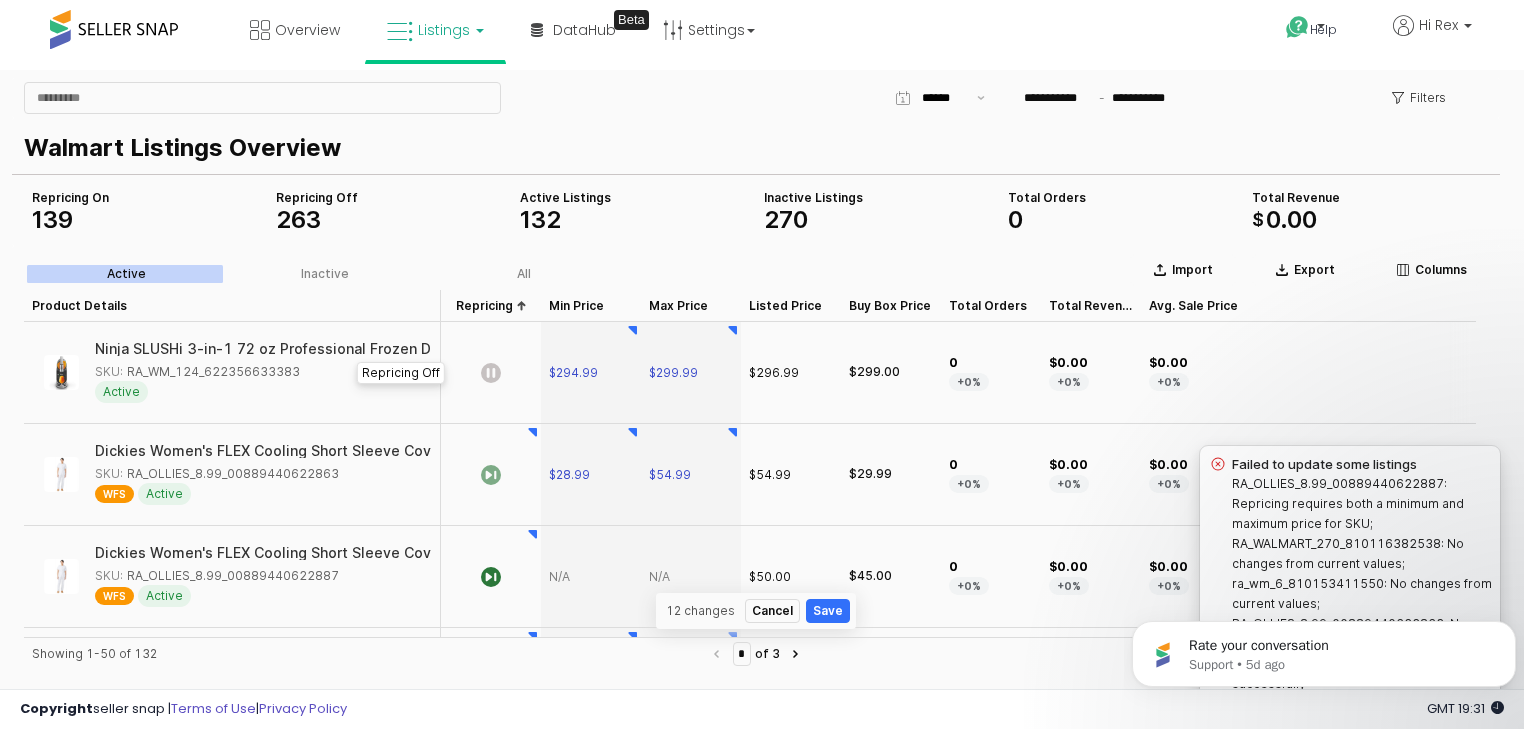 click 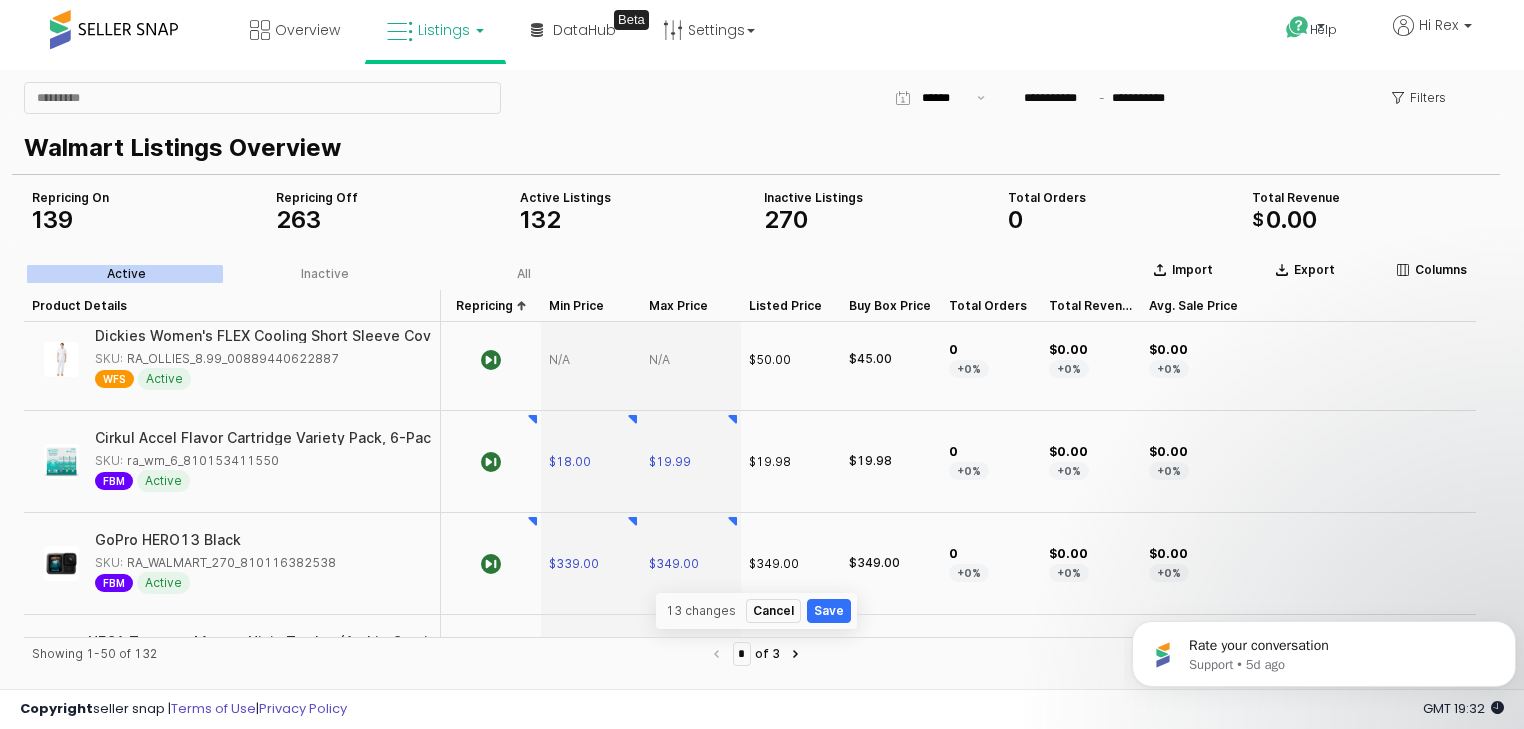 scroll, scrollTop: 0, scrollLeft: 0, axis: both 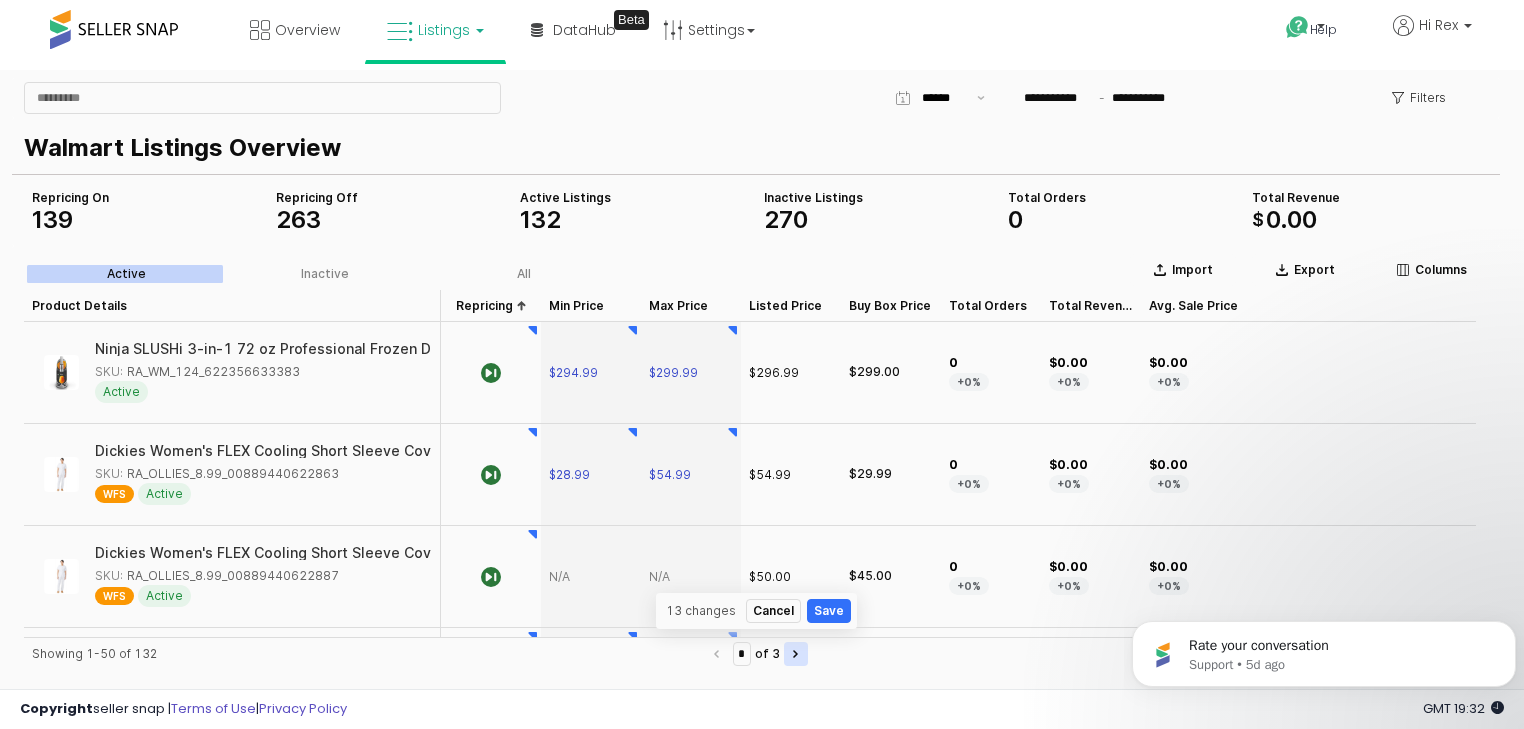 click 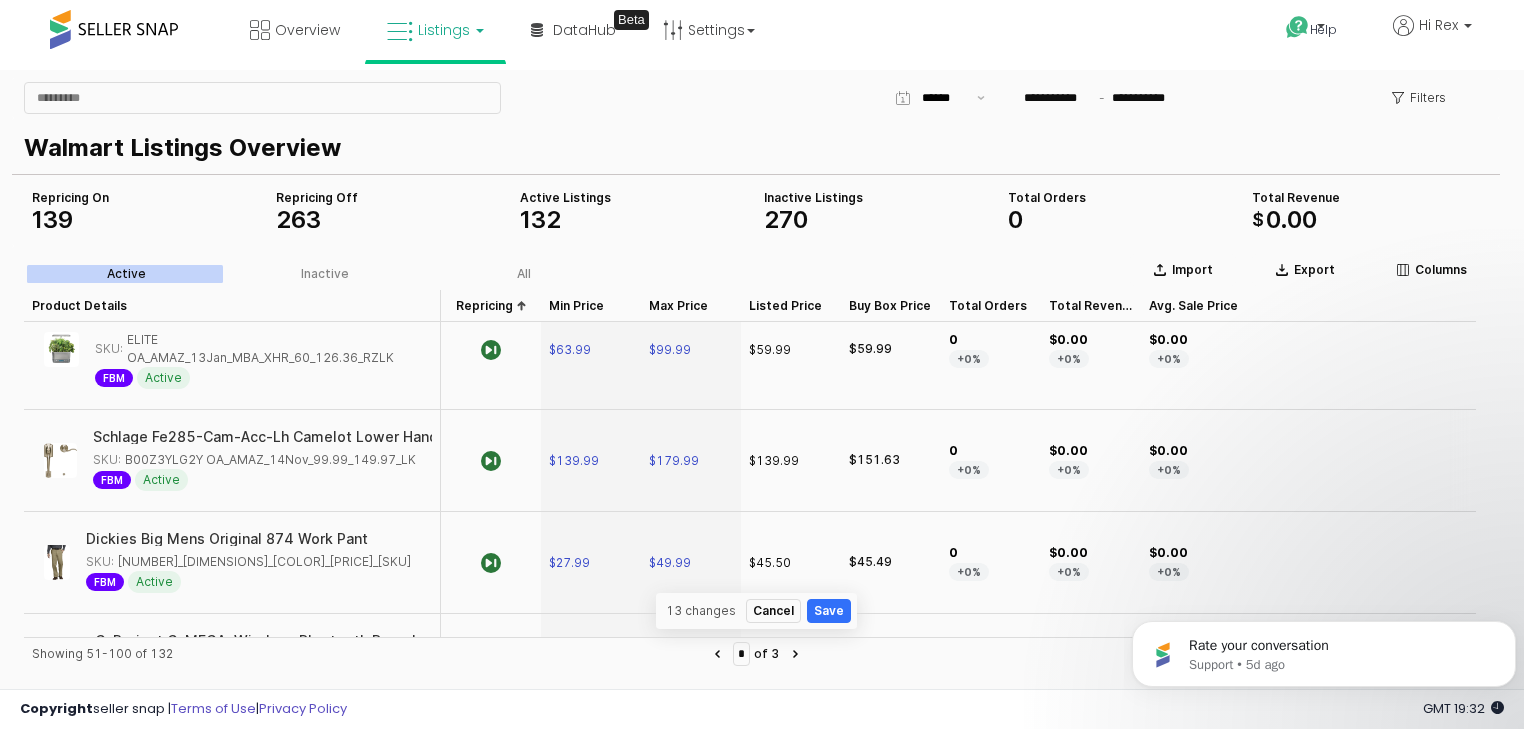 scroll, scrollTop: 4857, scrollLeft: 0, axis: vertical 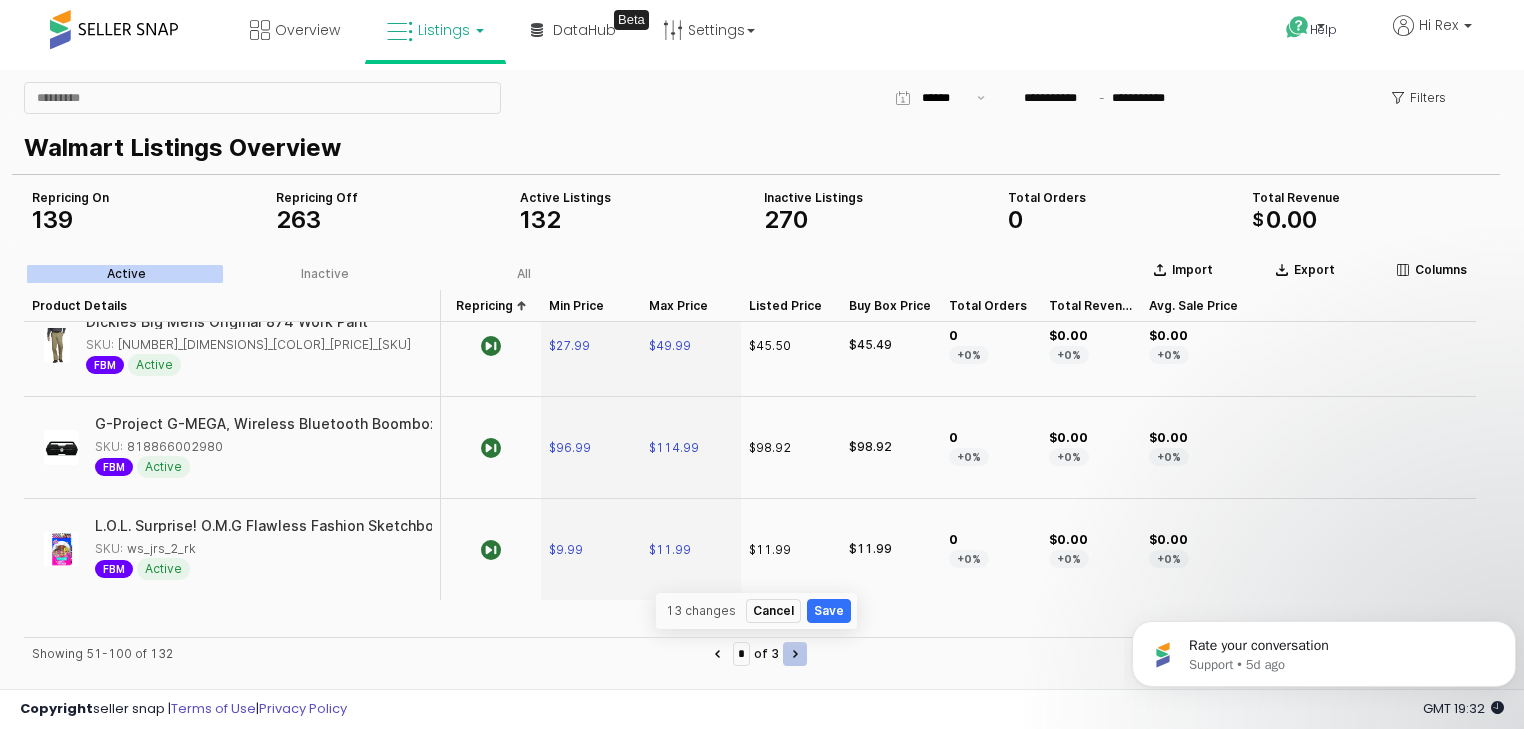 type on "*" 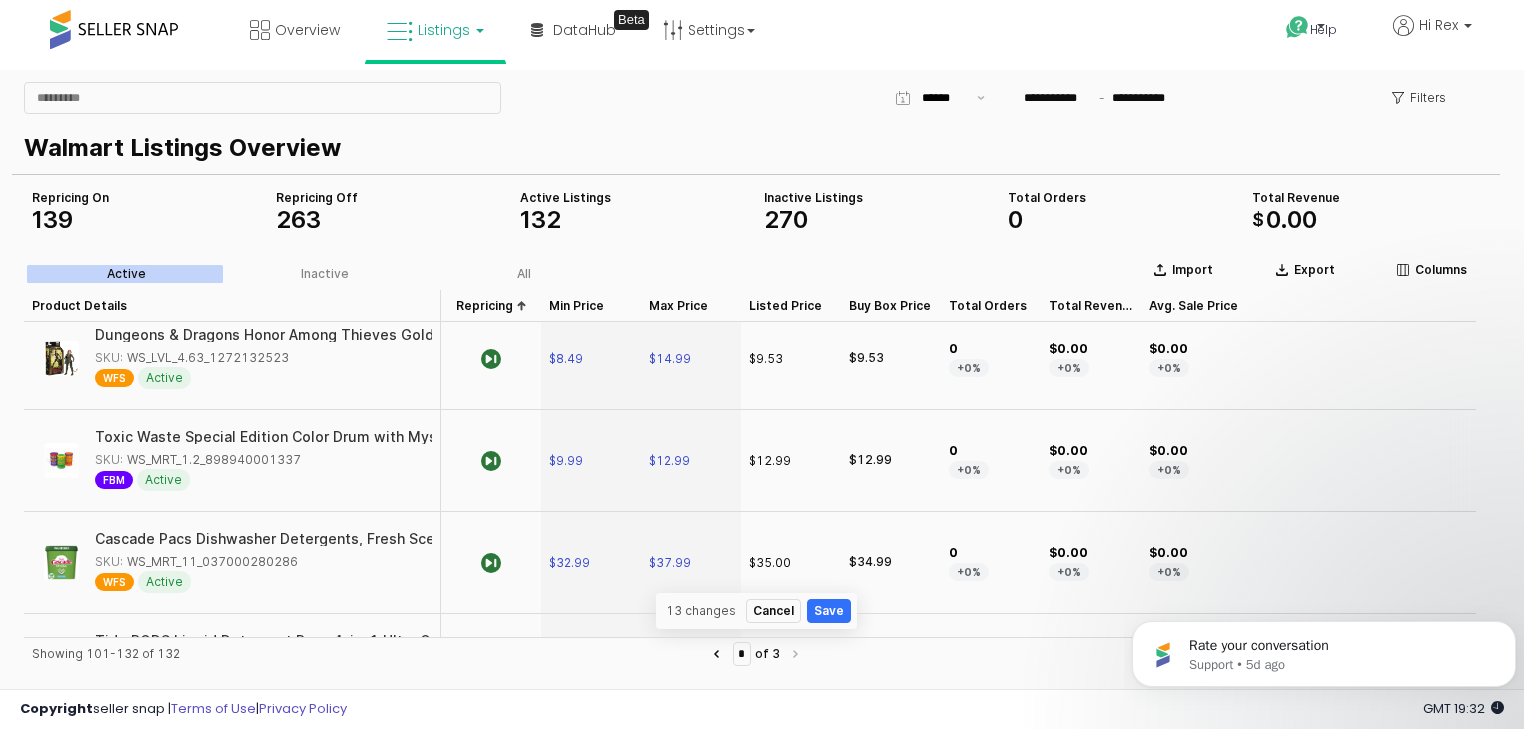 scroll, scrollTop: 0, scrollLeft: 0, axis: both 